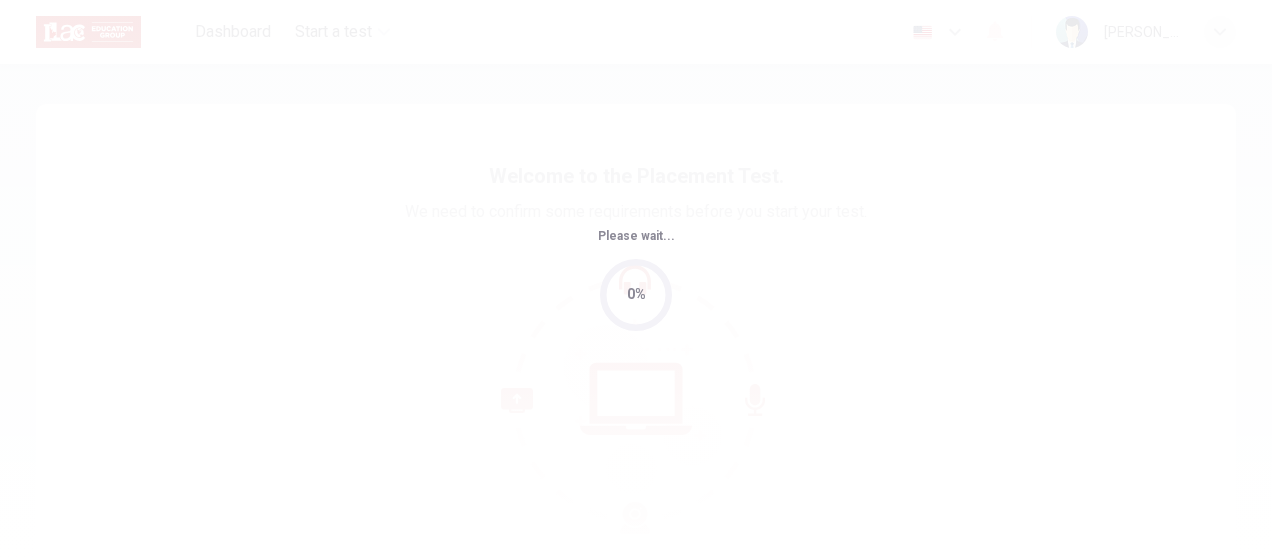 scroll, scrollTop: 0, scrollLeft: 0, axis: both 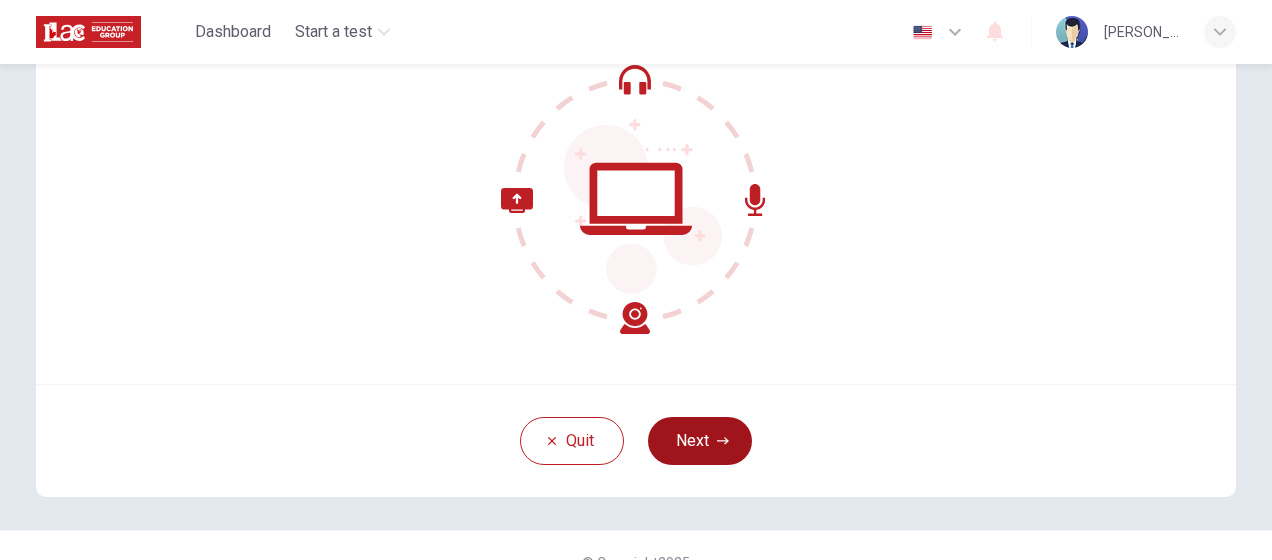click on "Next" at bounding box center (700, 441) 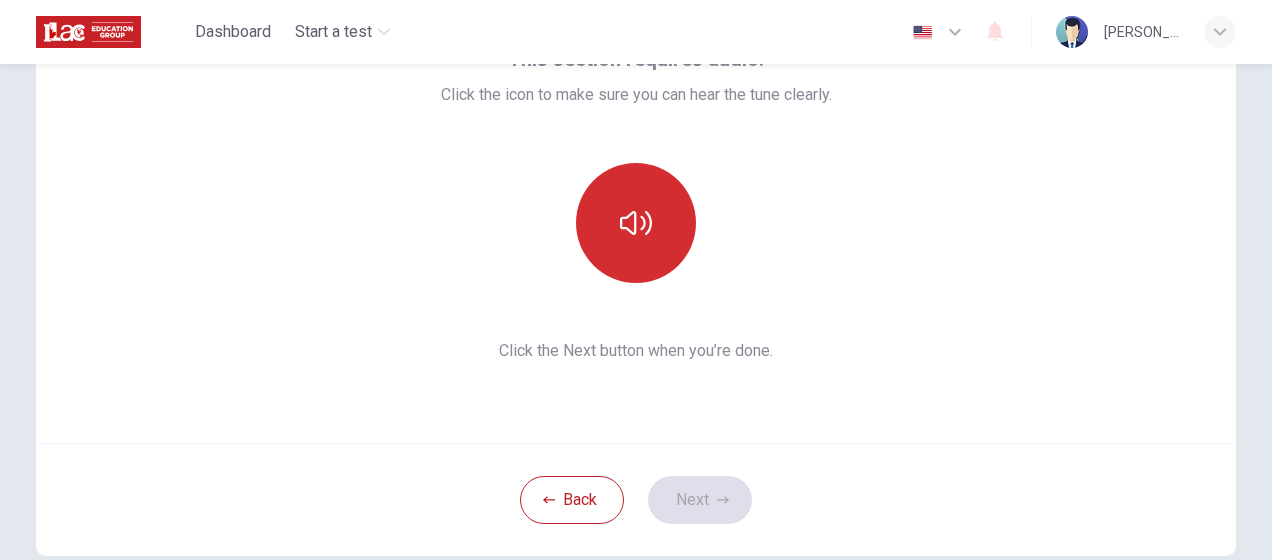 scroll, scrollTop: 100, scrollLeft: 0, axis: vertical 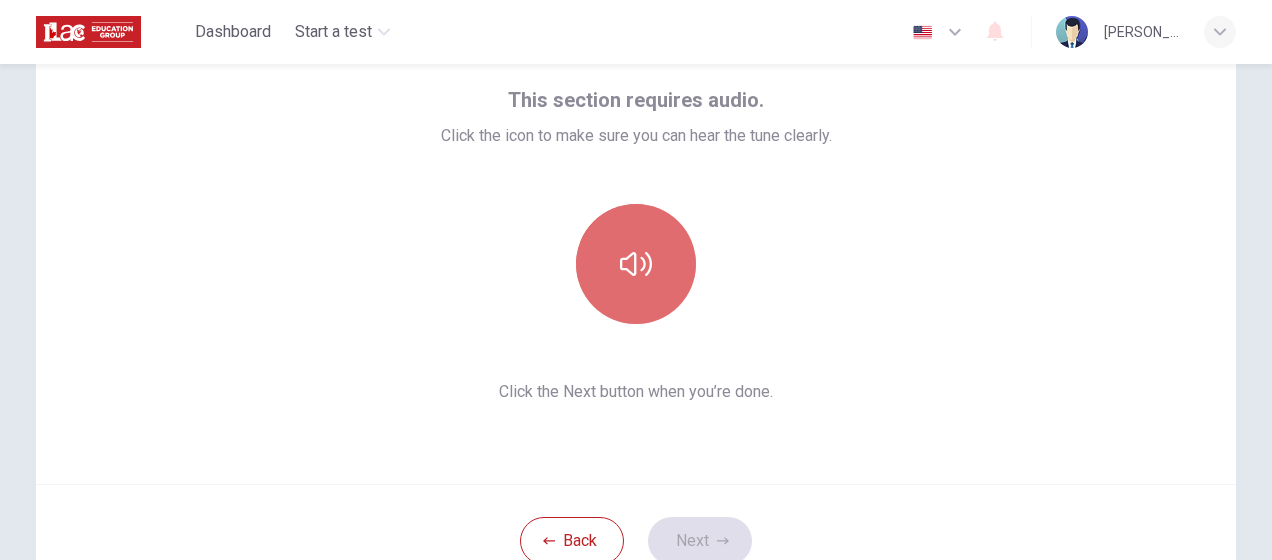 click at bounding box center [636, 264] 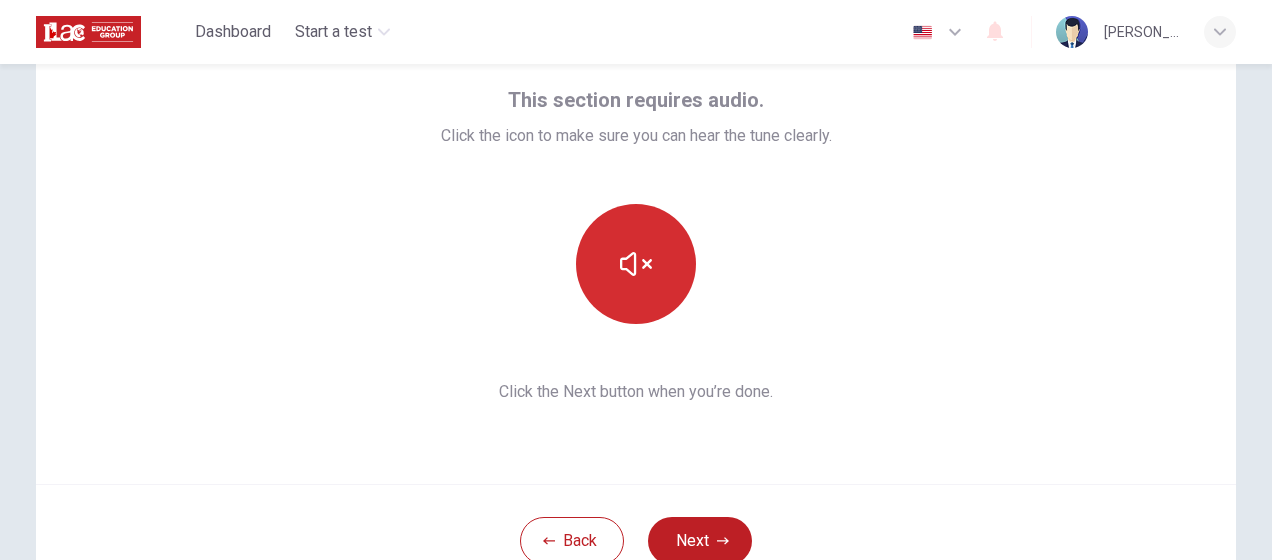 click at bounding box center [636, 264] 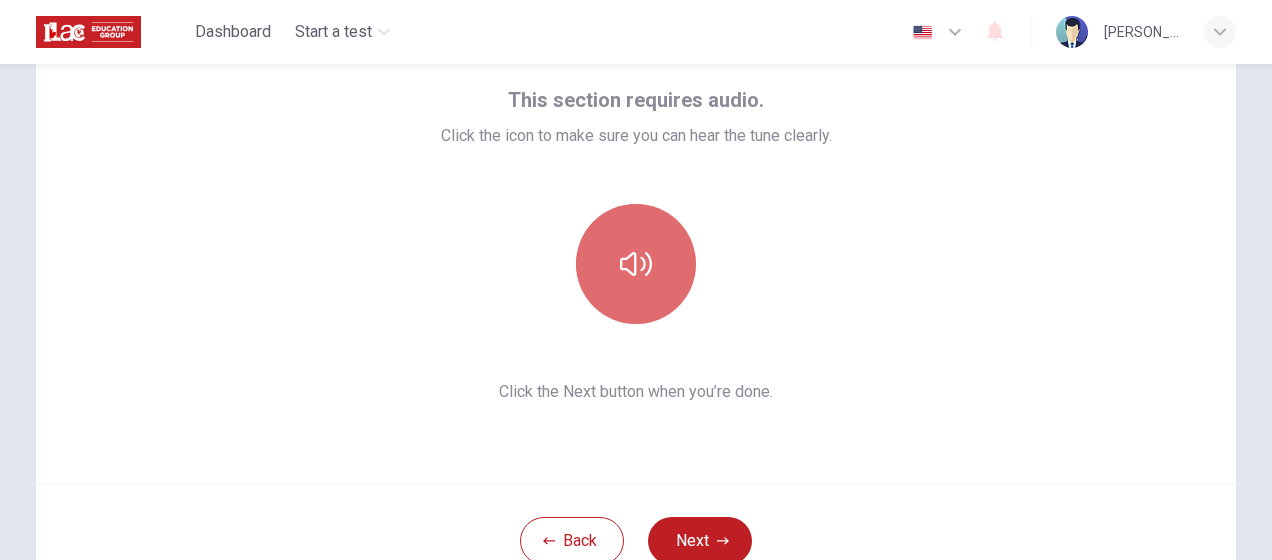 click at bounding box center [636, 264] 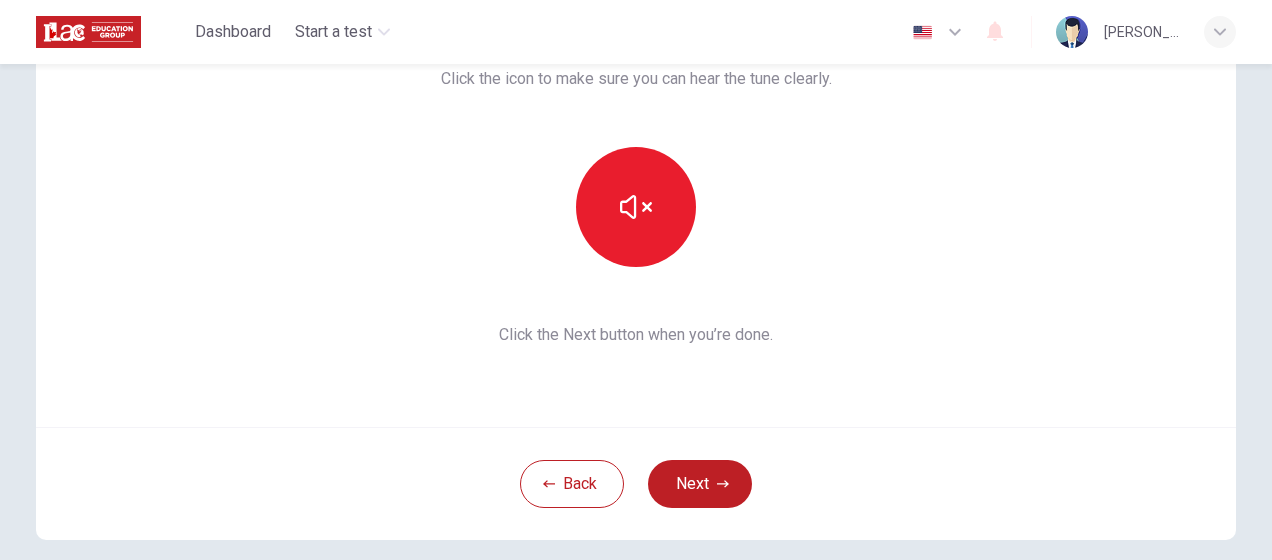 scroll, scrollTop: 200, scrollLeft: 0, axis: vertical 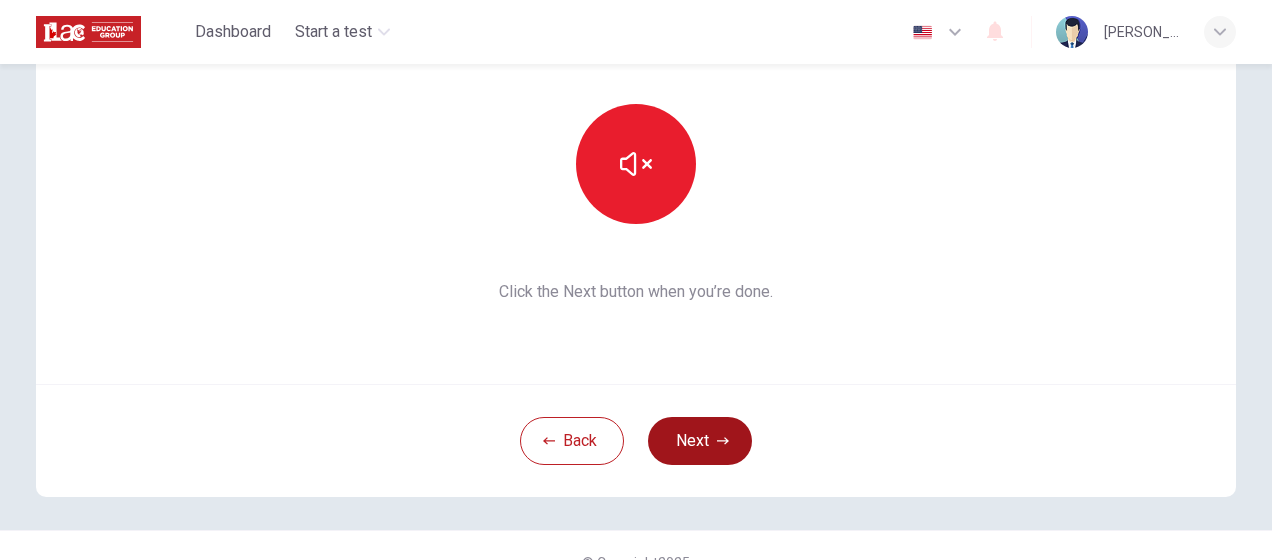 click on "Next" at bounding box center (700, 441) 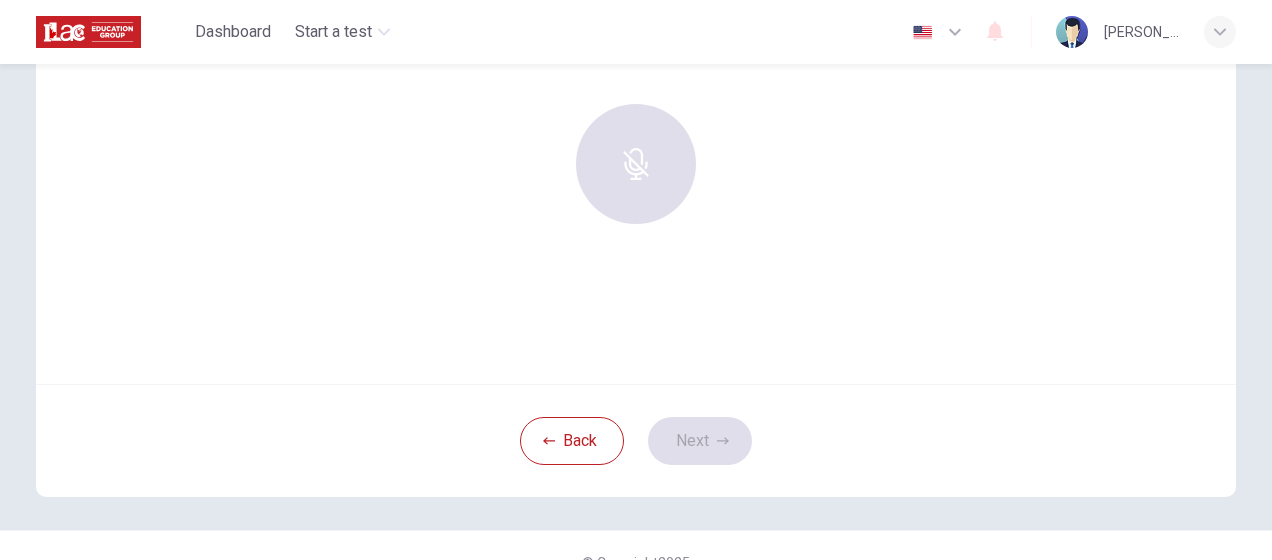 scroll, scrollTop: 100, scrollLeft: 0, axis: vertical 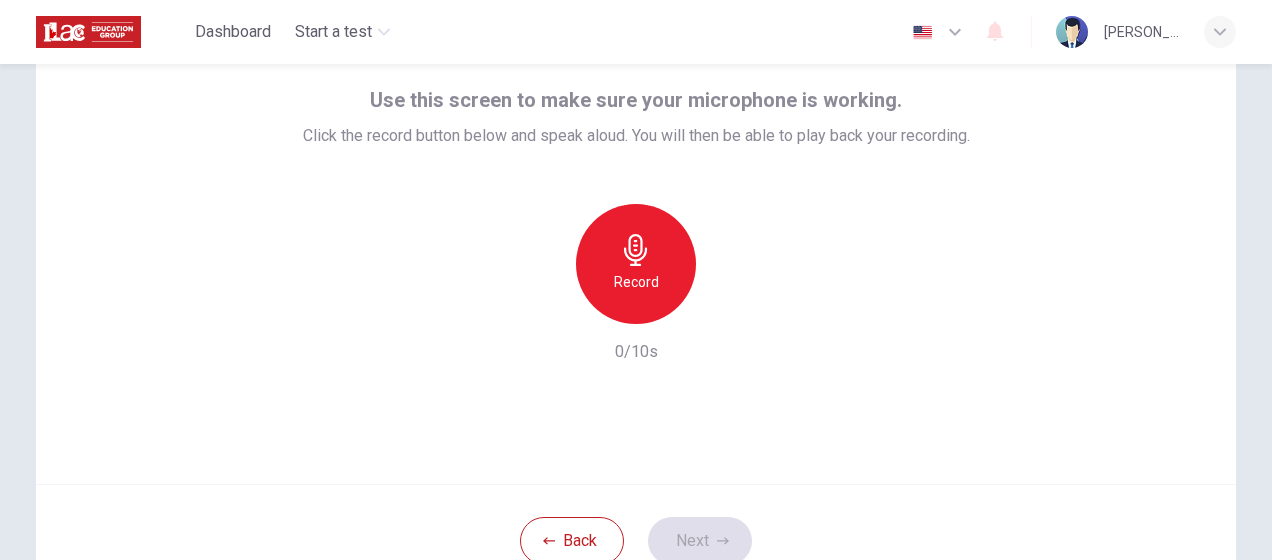 click on "Record" at bounding box center (636, 264) 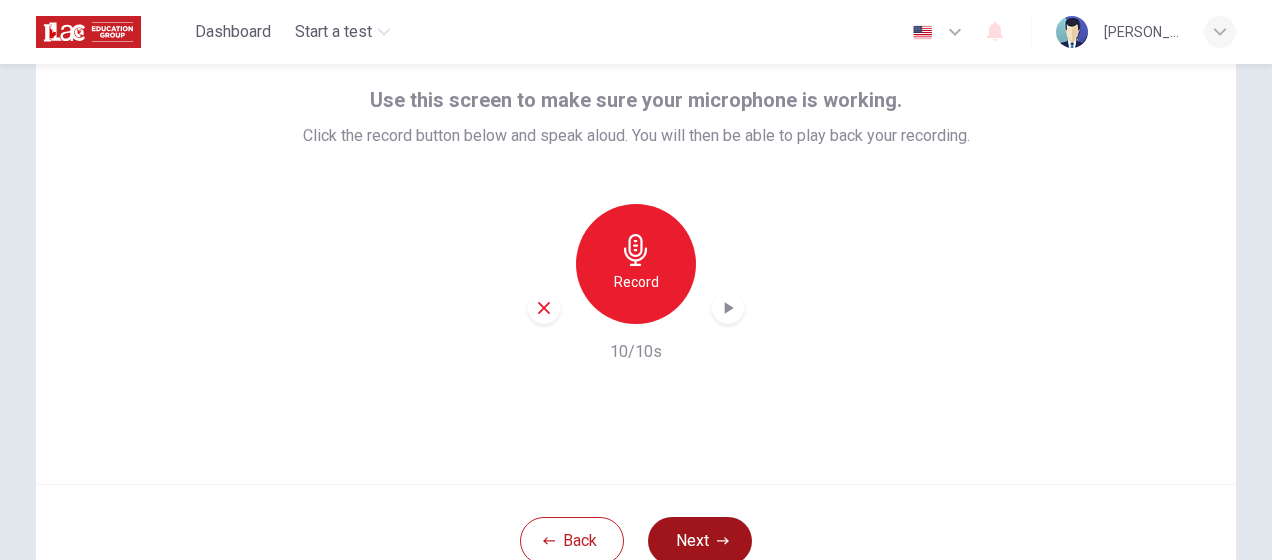 click on "Next" at bounding box center [700, 541] 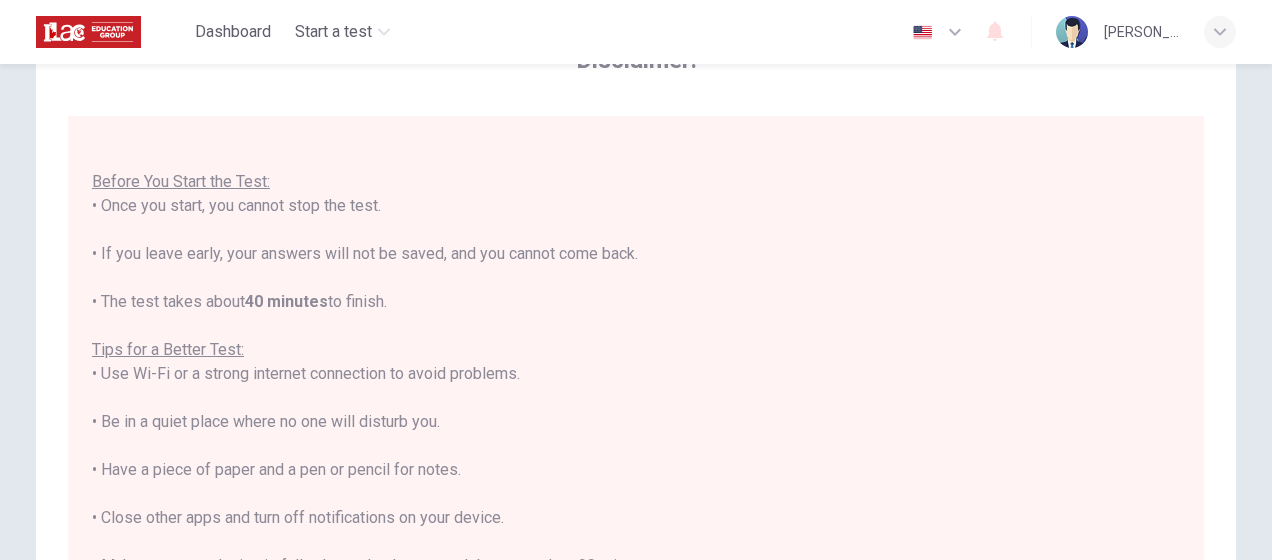 scroll, scrollTop: 22, scrollLeft: 0, axis: vertical 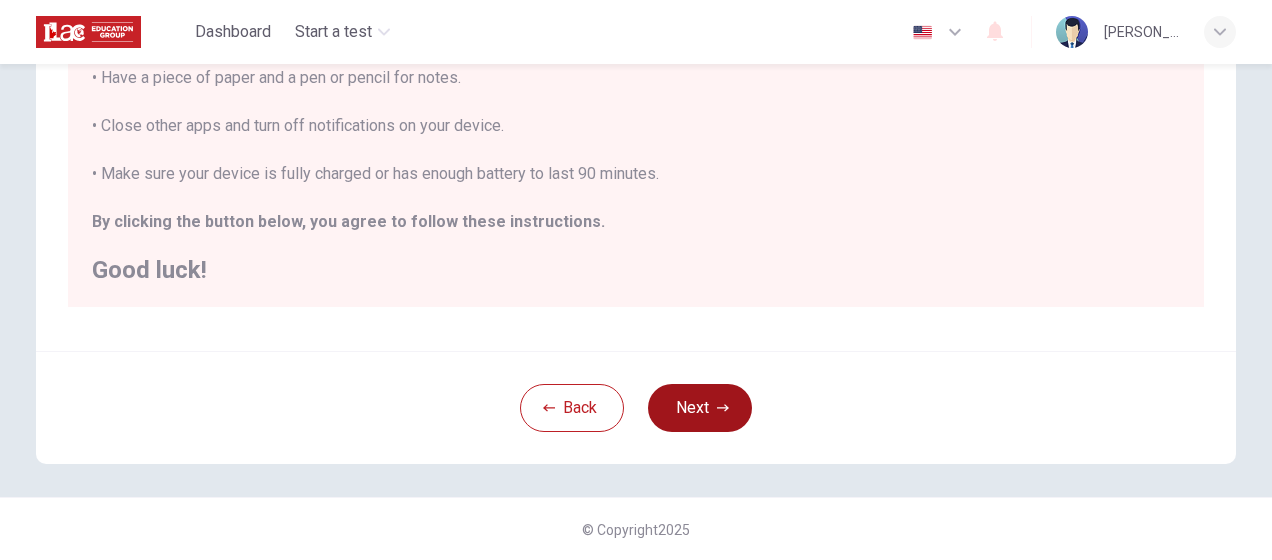 click on "Next" at bounding box center [700, 408] 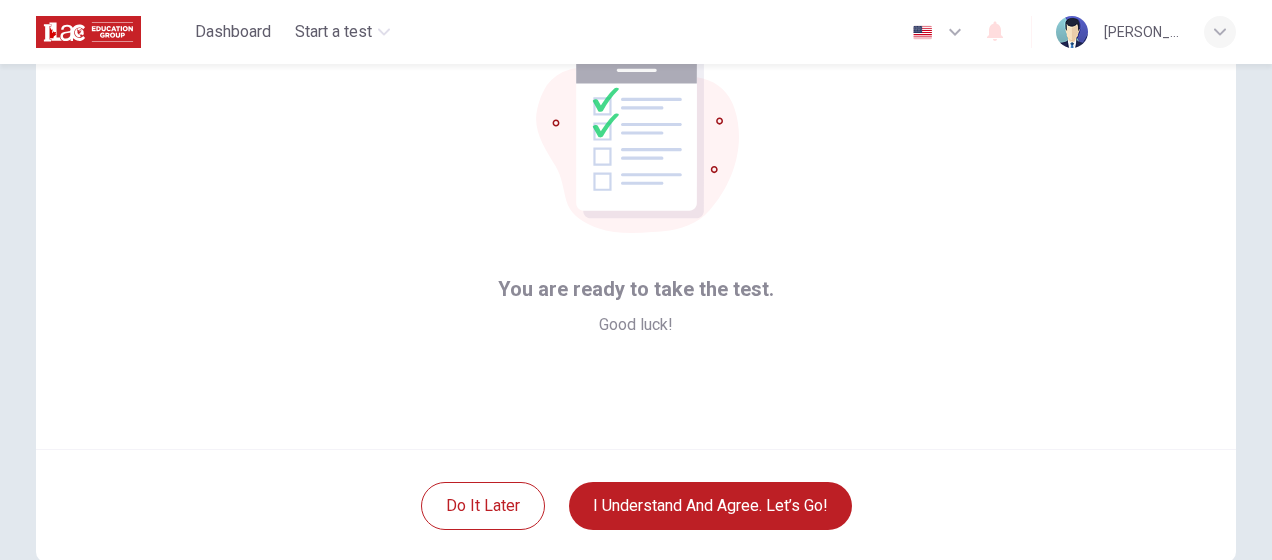 scroll, scrollTop: 134, scrollLeft: 0, axis: vertical 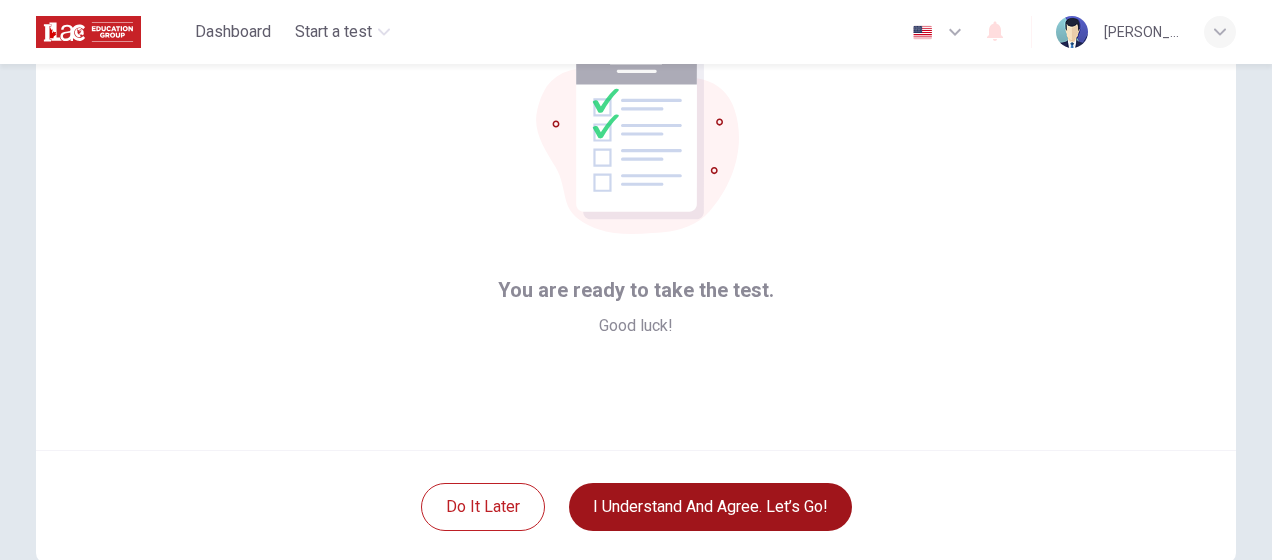 click on "I understand and agree. Let’s go!" at bounding box center (710, 507) 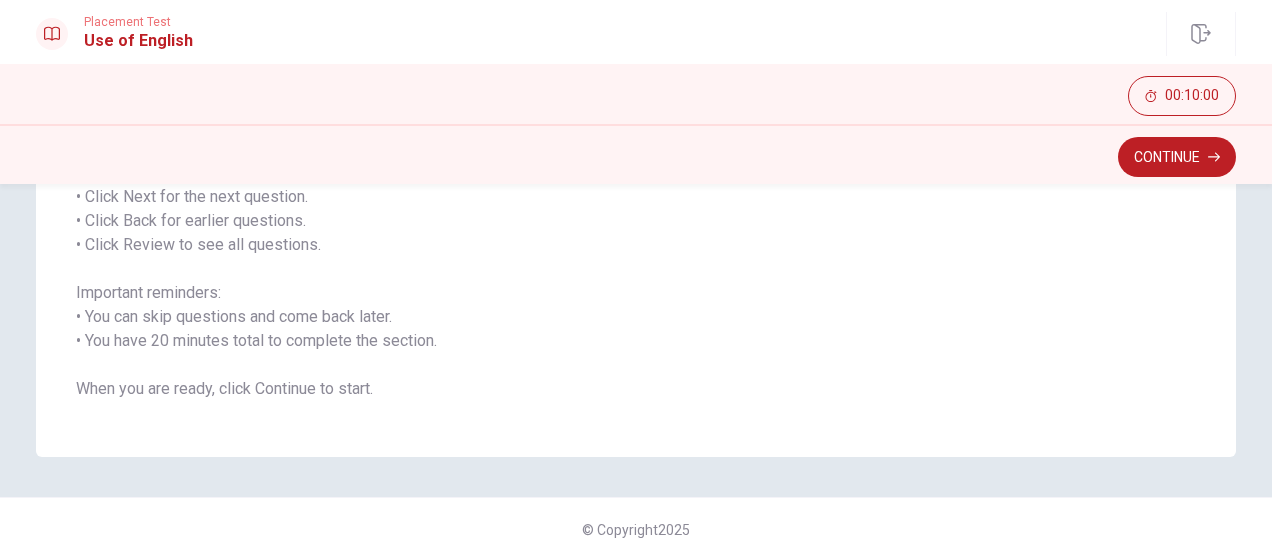 scroll, scrollTop: 336, scrollLeft: 0, axis: vertical 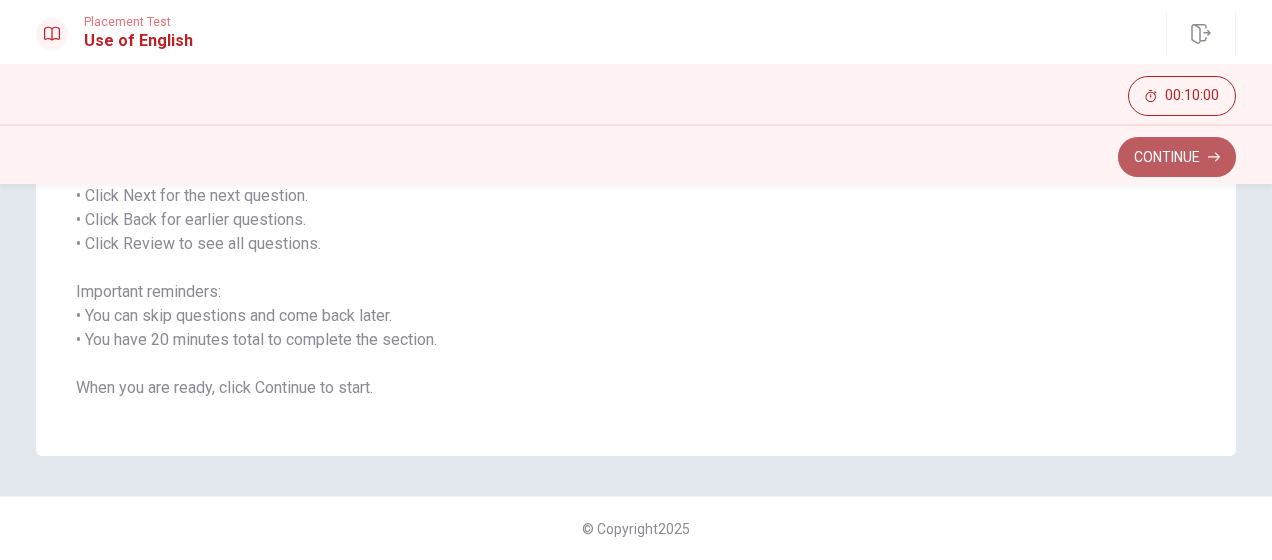 click on "Continue" at bounding box center [1177, 157] 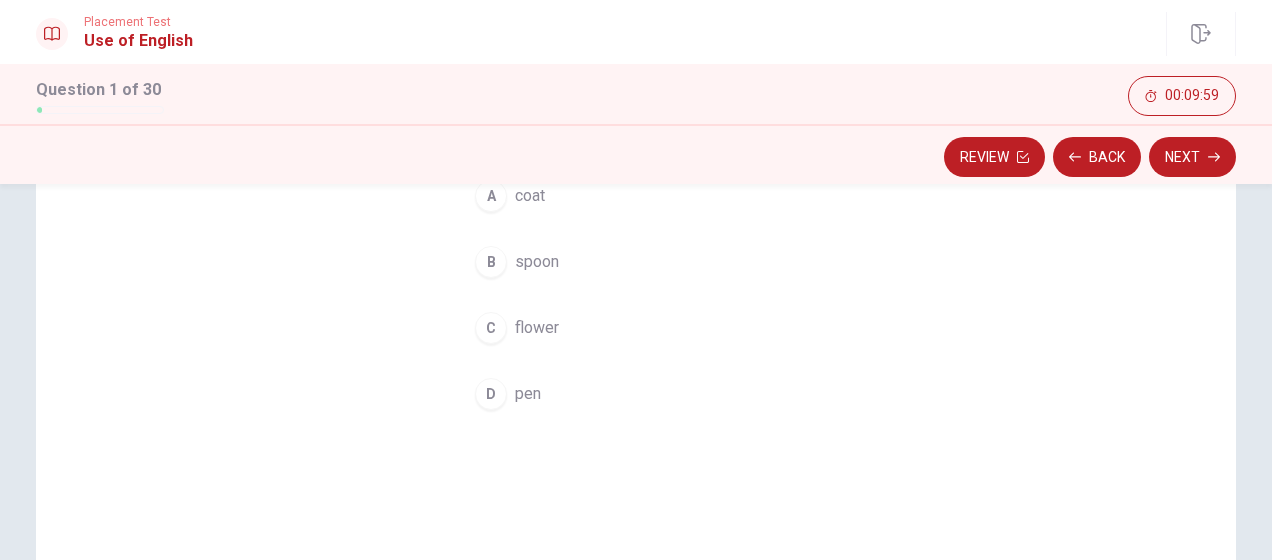 scroll, scrollTop: 136, scrollLeft: 0, axis: vertical 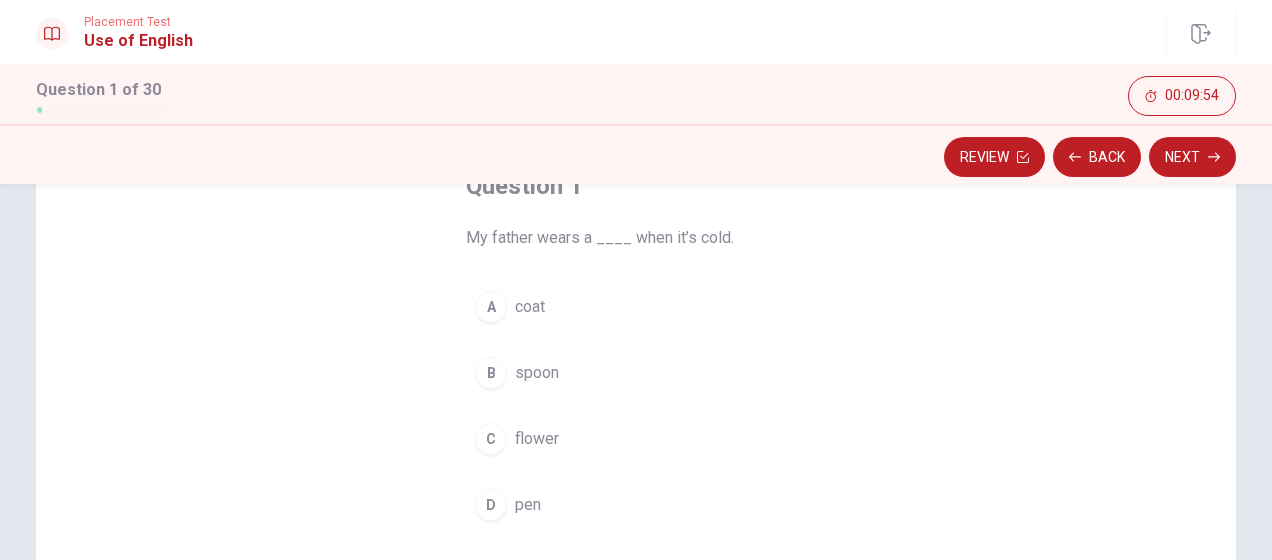 click on "A coat" at bounding box center (636, 307) 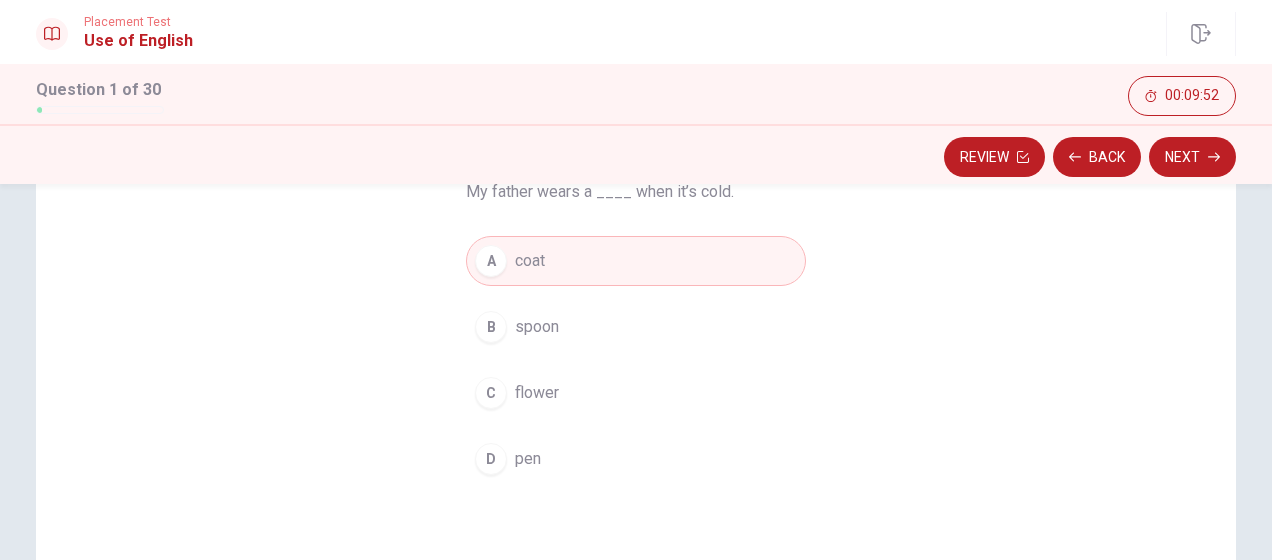 scroll, scrollTop: 136, scrollLeft: 0, axis: vertical 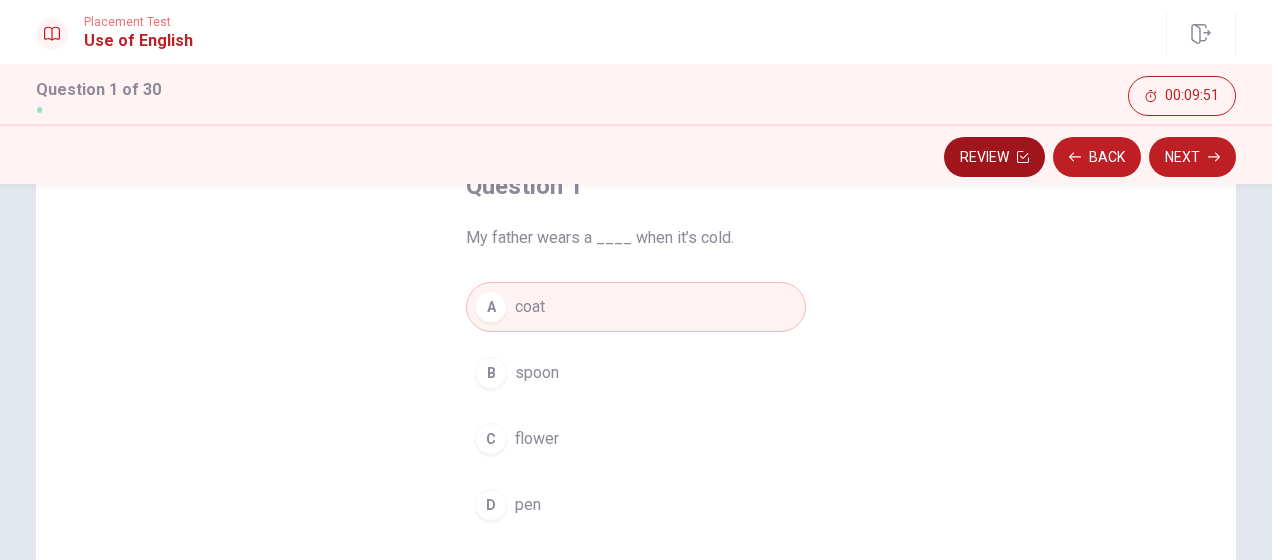 click on "Review" at bounding box center (994, 157) 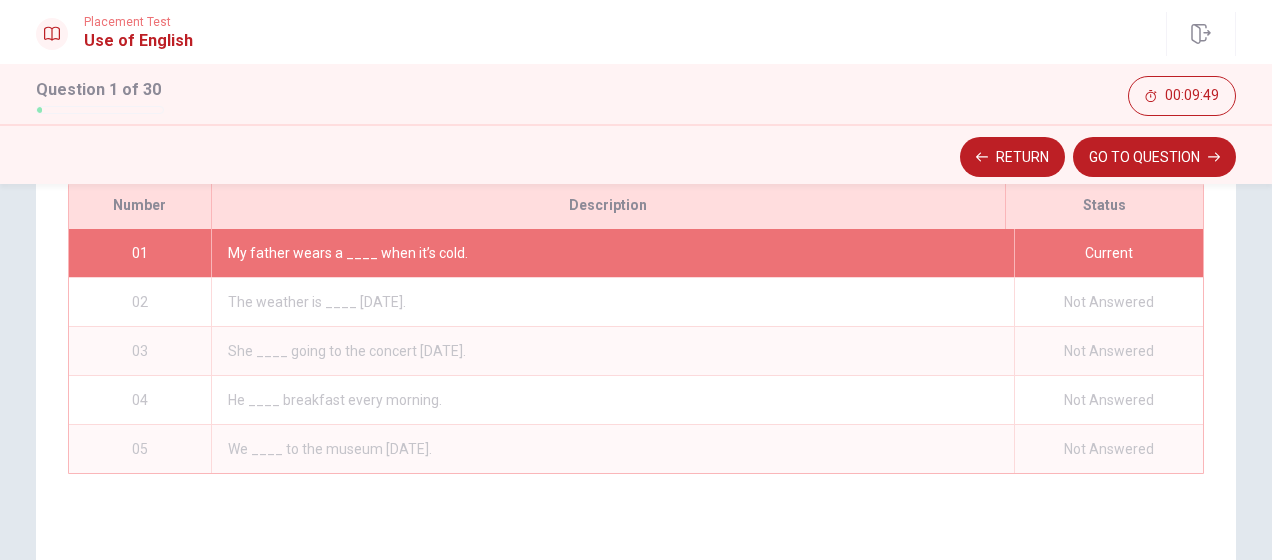 scroll, scrollTop: 252, scrollLeft: 0, axis: vertical 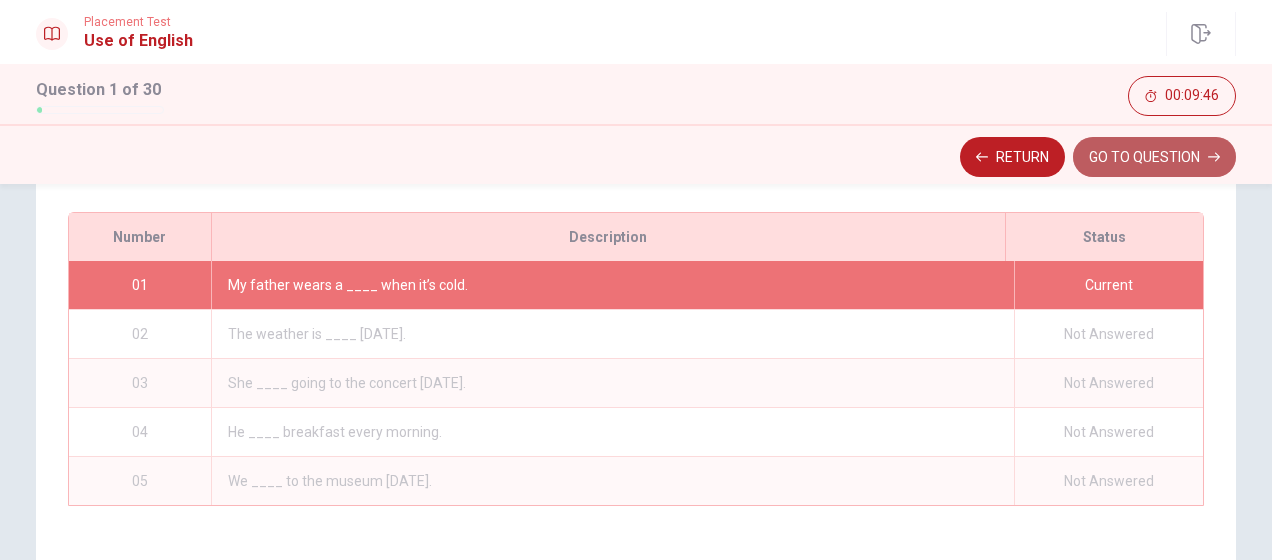 click on "GO TO QUESTION" at bounding box center (1154, 157) 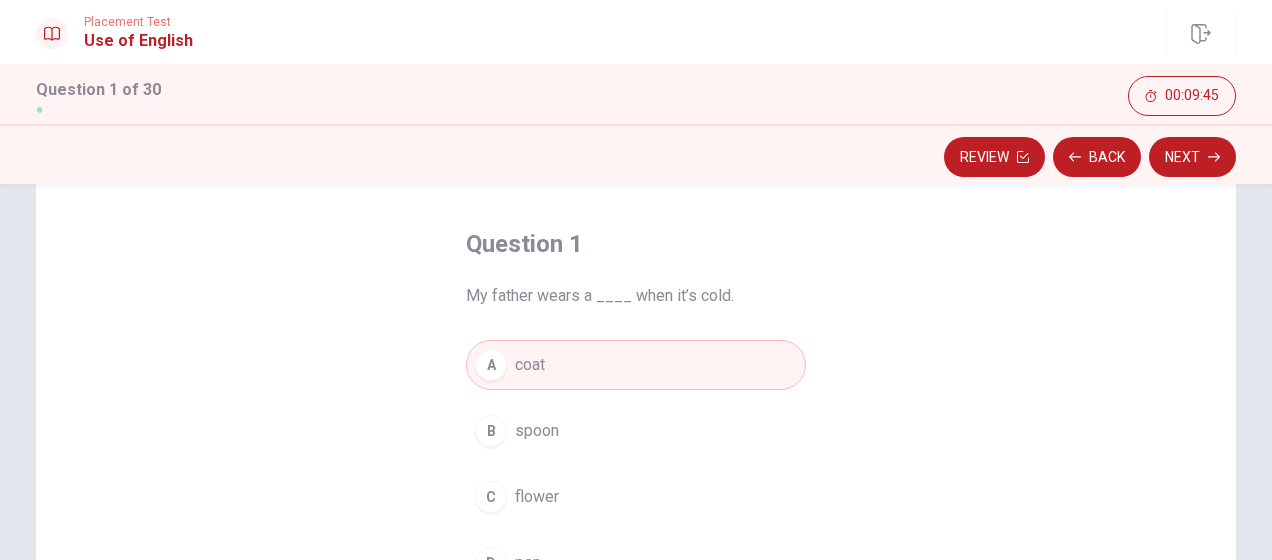 scroll, scrollTop: 52, scrollLeft: 0, axis: vertical 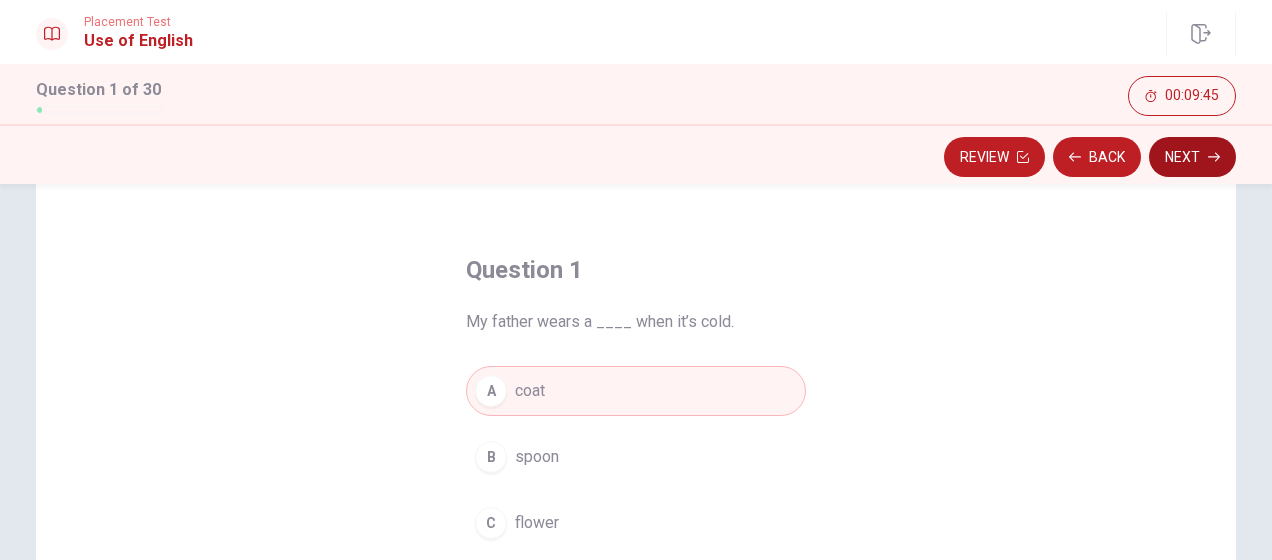 click on "Next" at bounding box center [1192, 157] 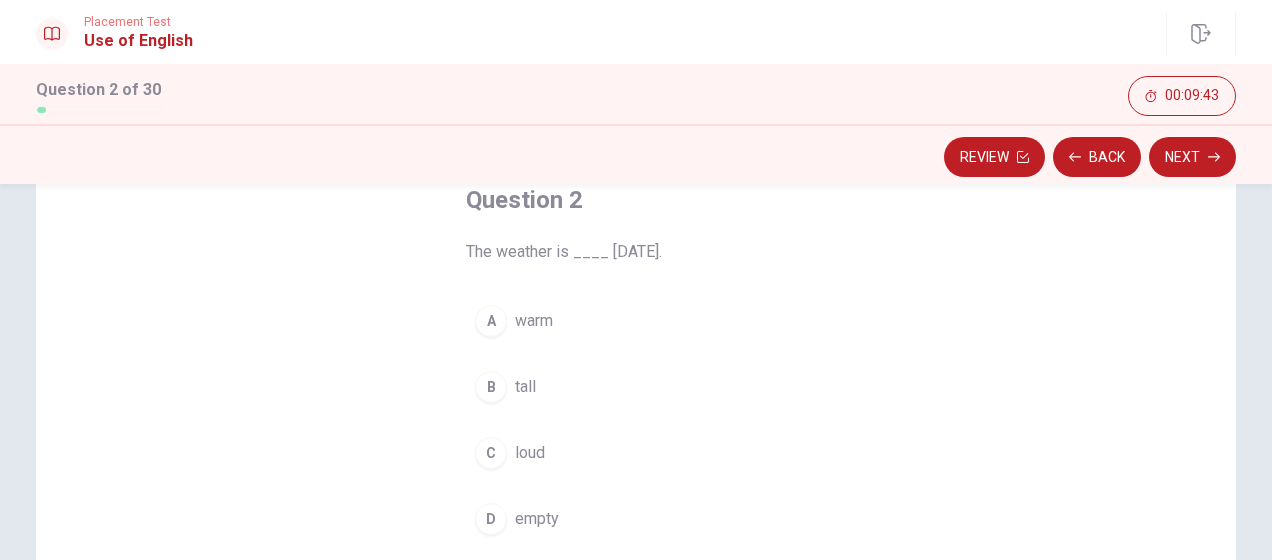 scroll, scrollTop: 152, scrollLeft: 0, axis: vertical 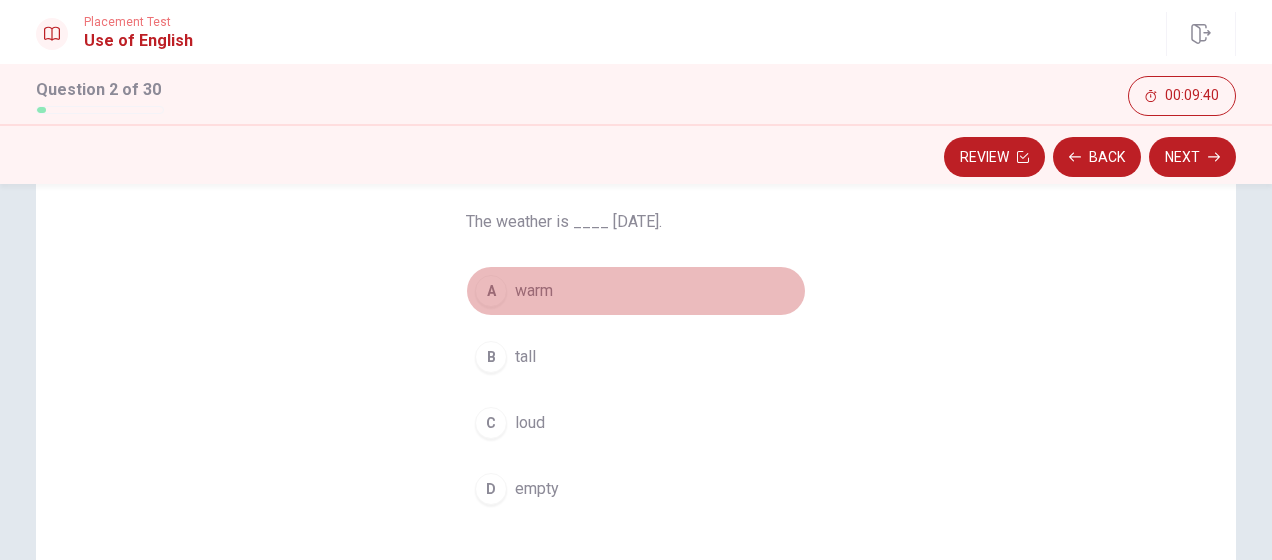 click on "A warm" at bounding box center [636, 291] 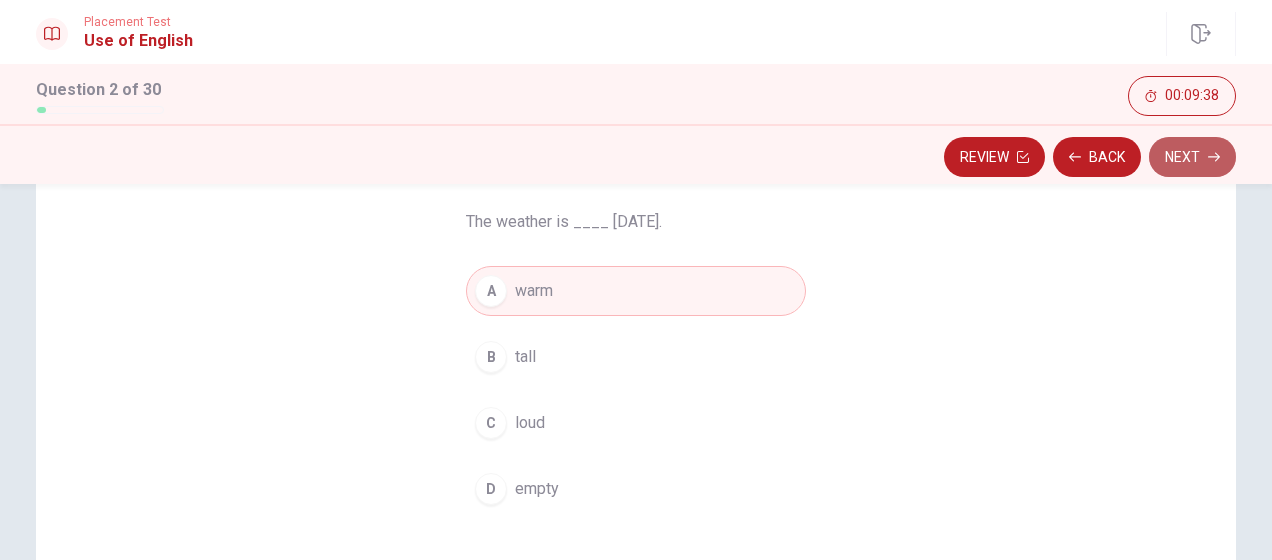 click on "Next" at bounding box center (1192, 157) 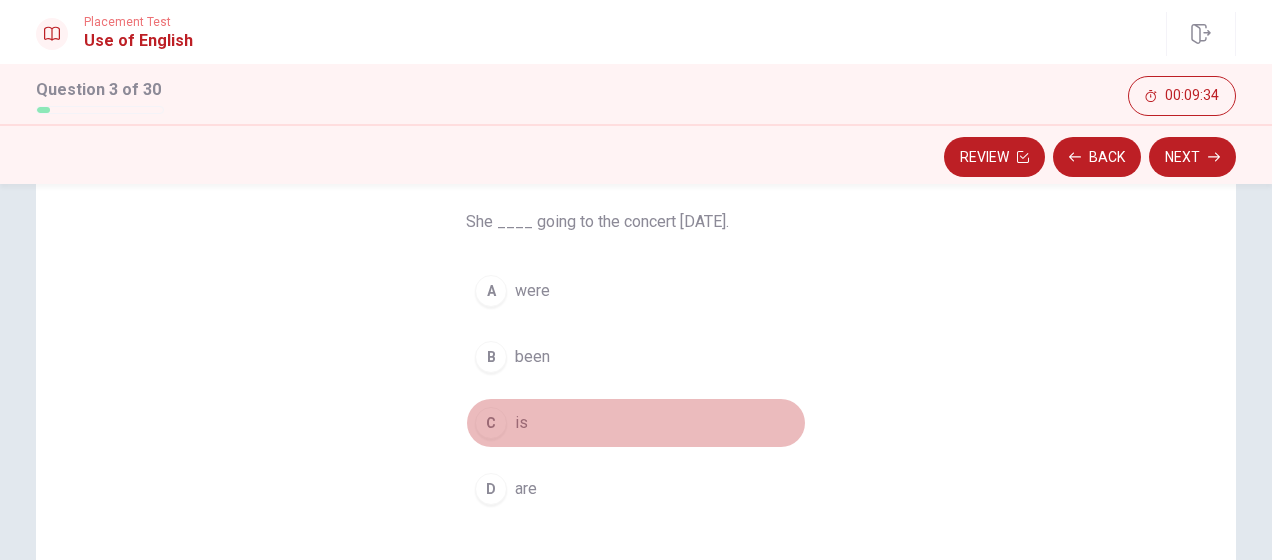 click on "C is" at bounding box center [636, 423] 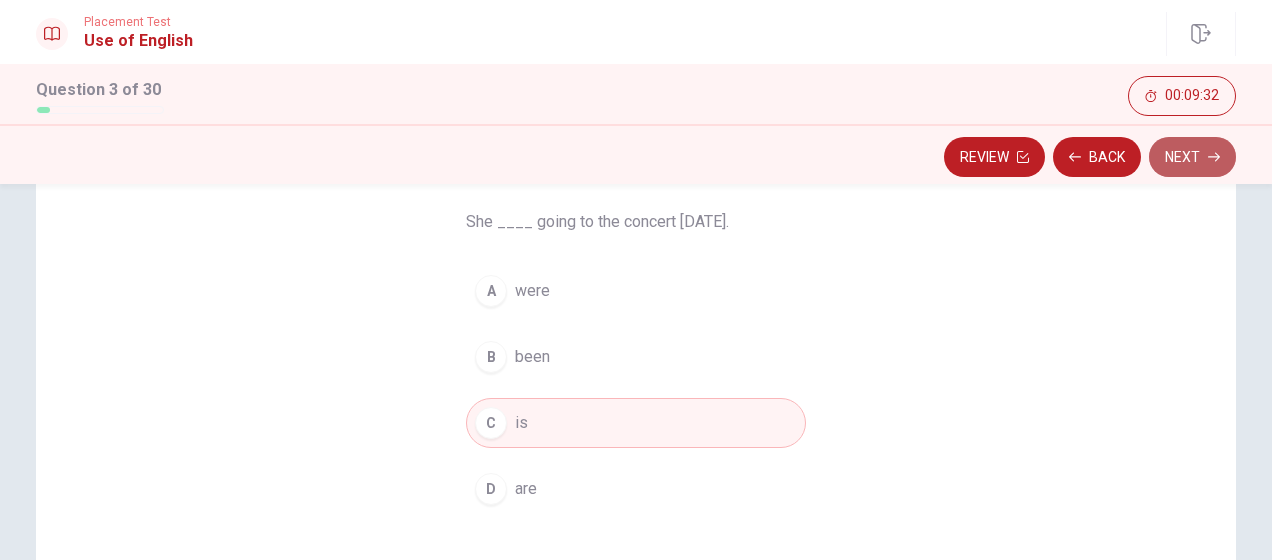 click on "Next" at bounding box center [1192, 157] 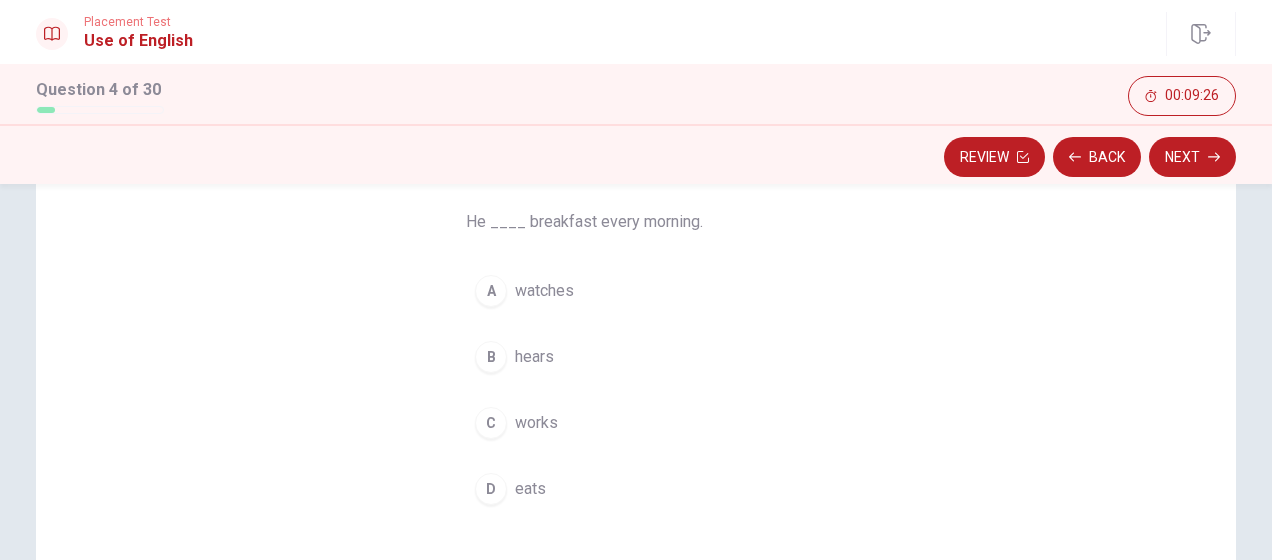 click on "D eats" at bounding box center [636, 489] 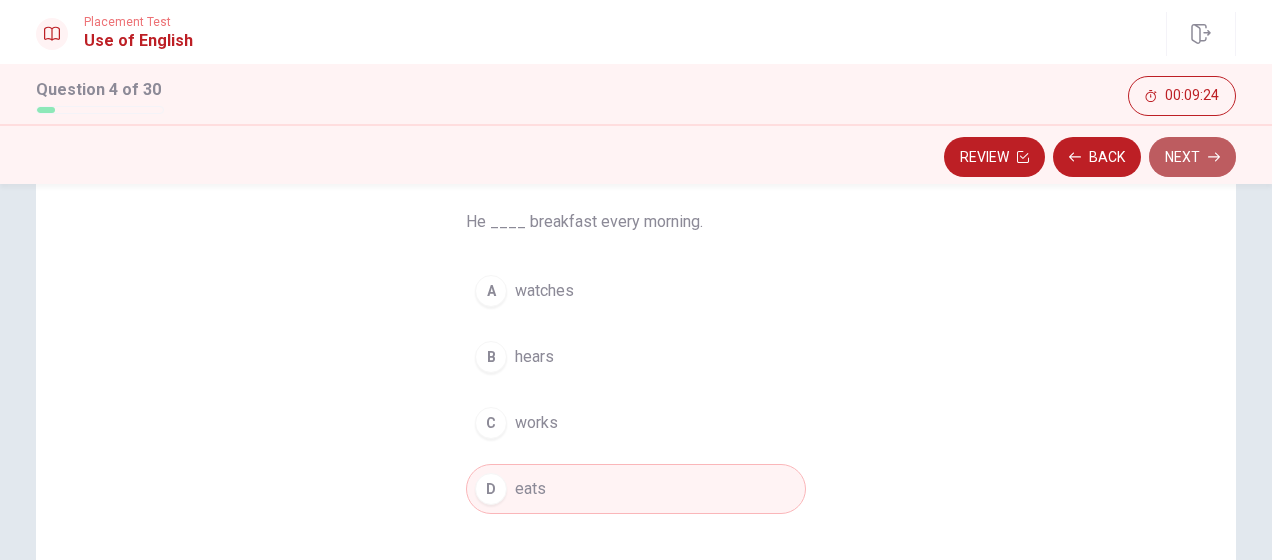 click on "Next" at bounding box center (1192, 157) 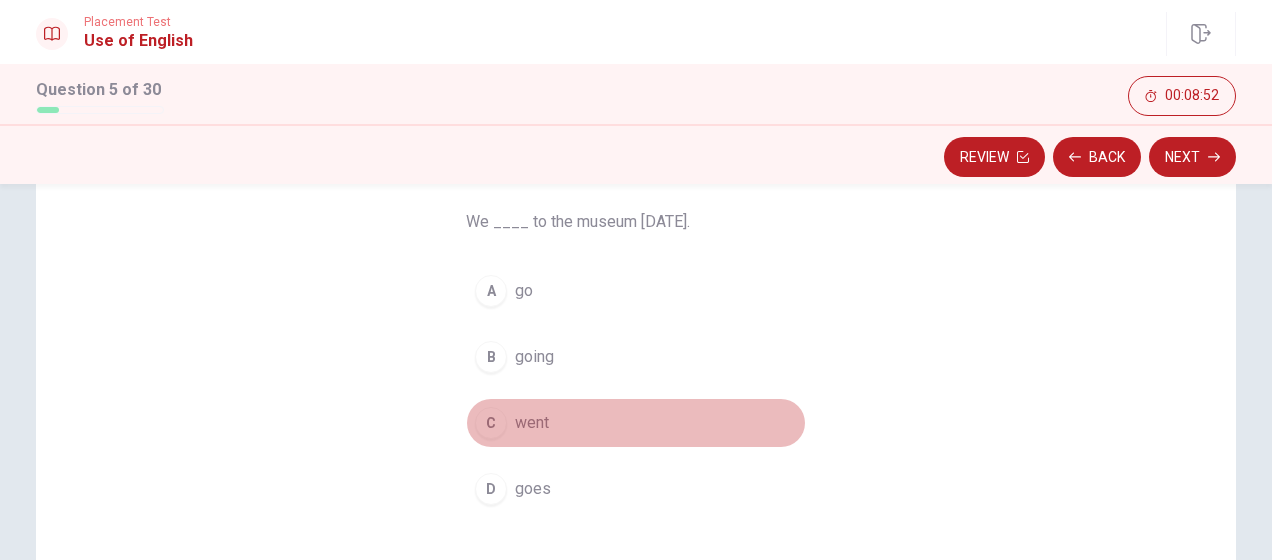 click on "went" at bounding box center [532, 423] 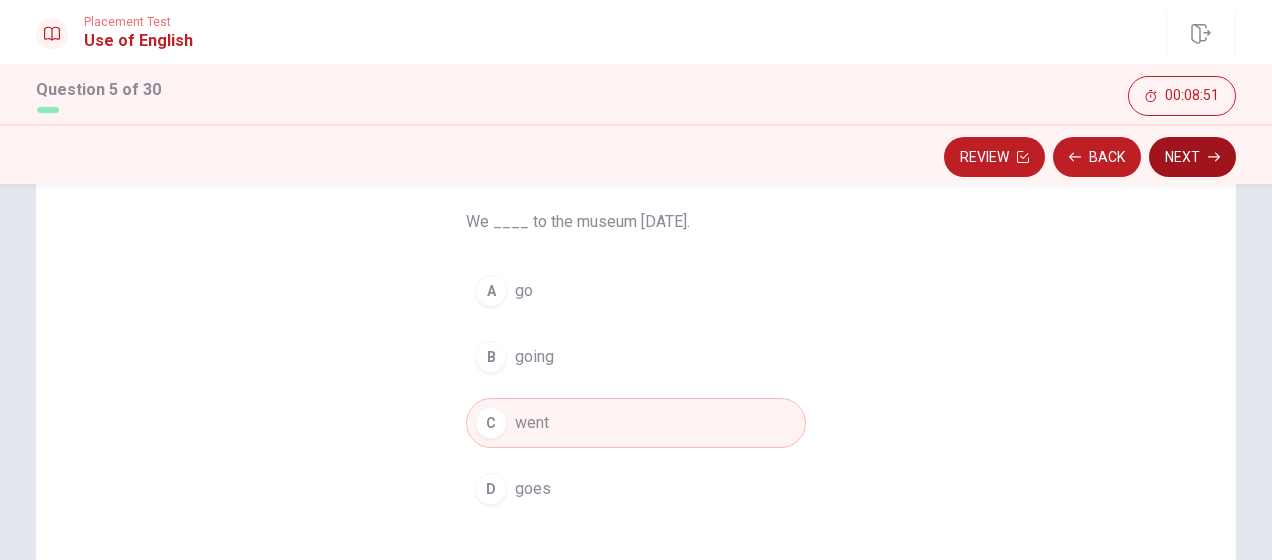click on "Next" at bounding box center [1192, 157] 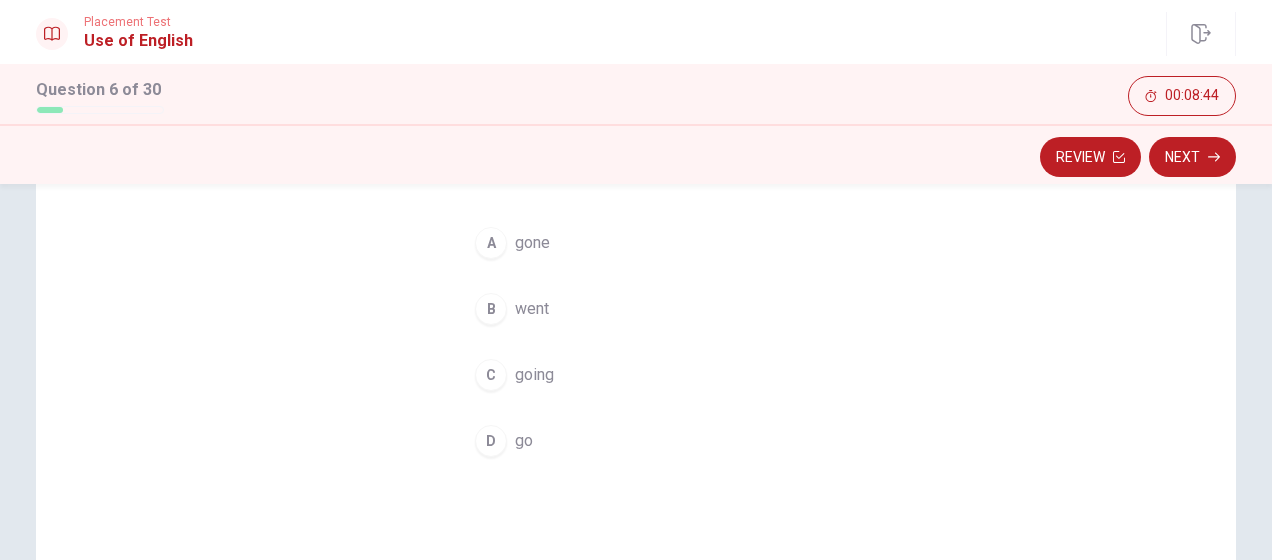 scroll, scrollTop: 100, scrollLeft: 0, axis: vertical 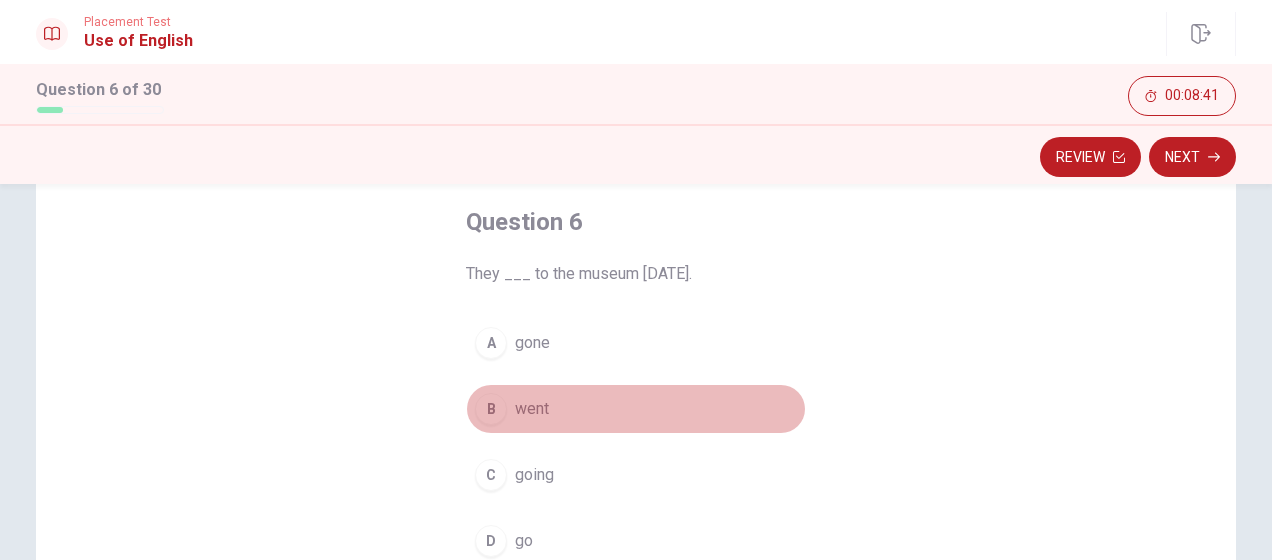 click on "went" at bounding box center [532, 409] 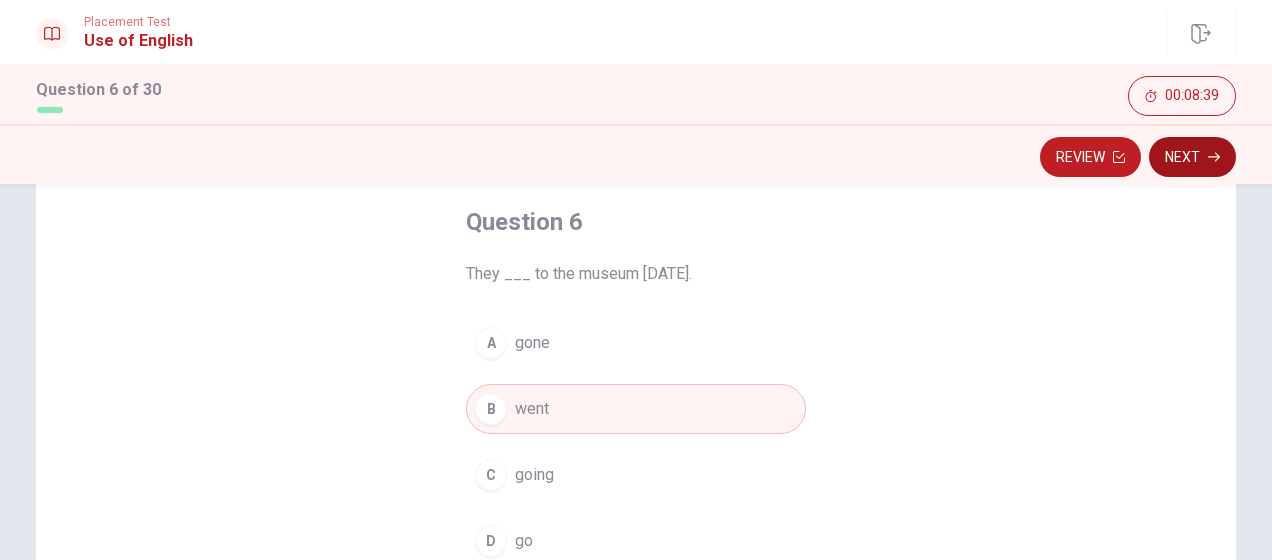 click on "Next" at bounding box center [1192, 157] 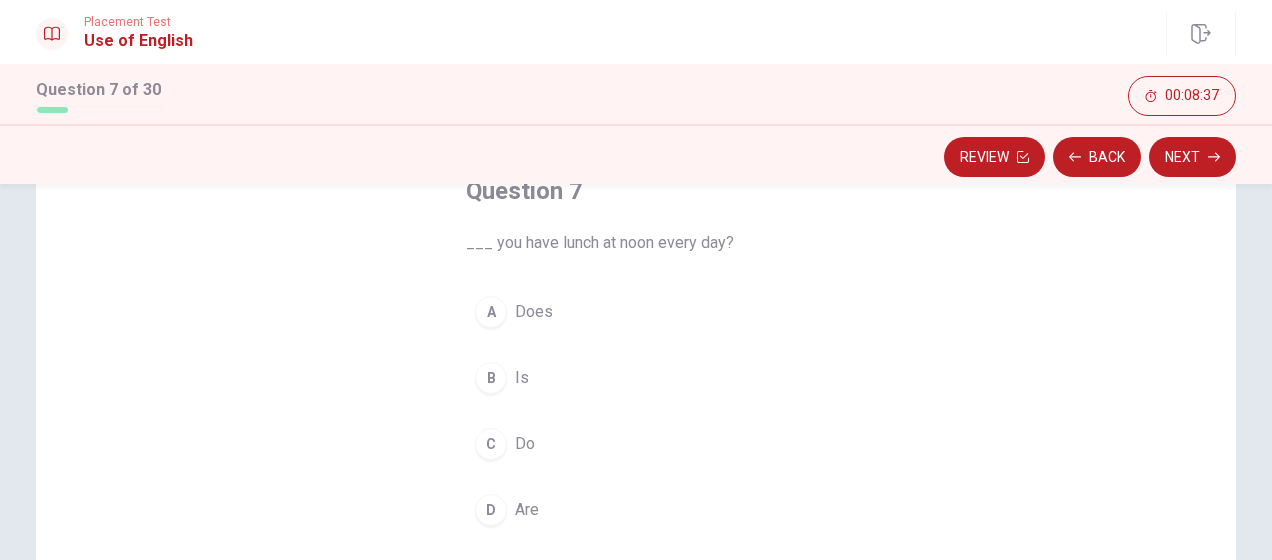scroll, scrollTop: 100, scrollLeft: 0, axis: vertical 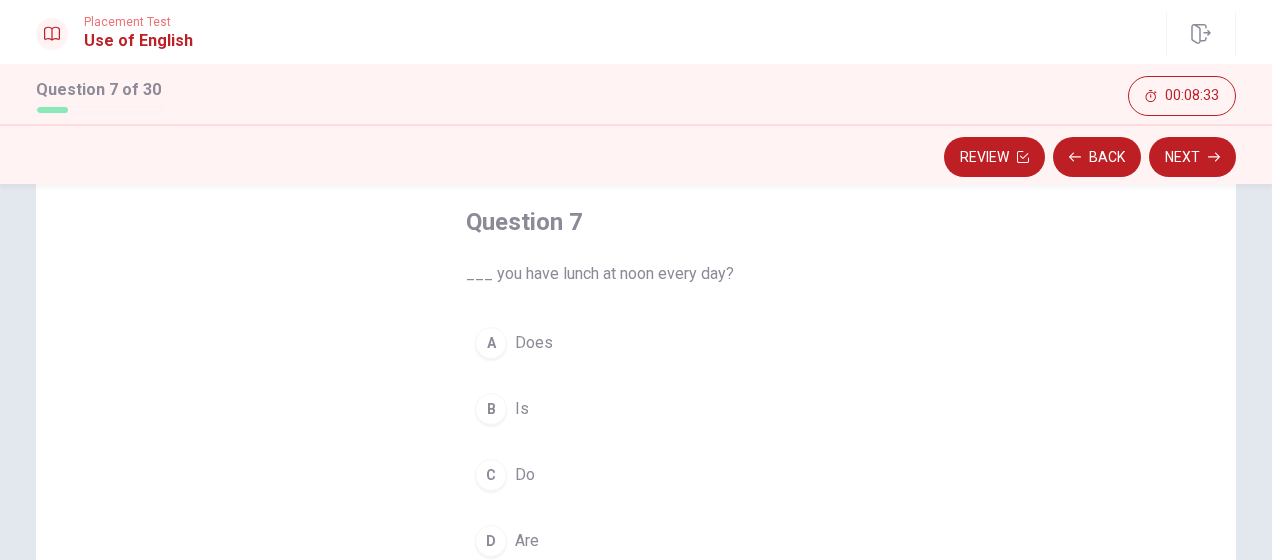 click on "C" at bounding box center (491, 475) 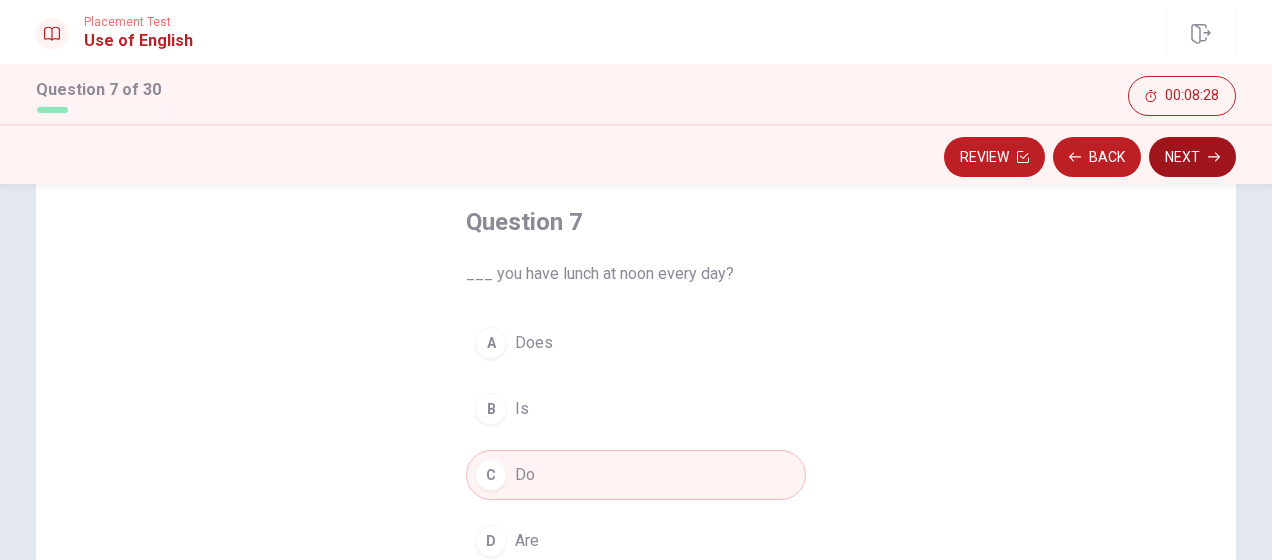 click on "Next" at bounding box center [1192, 157] 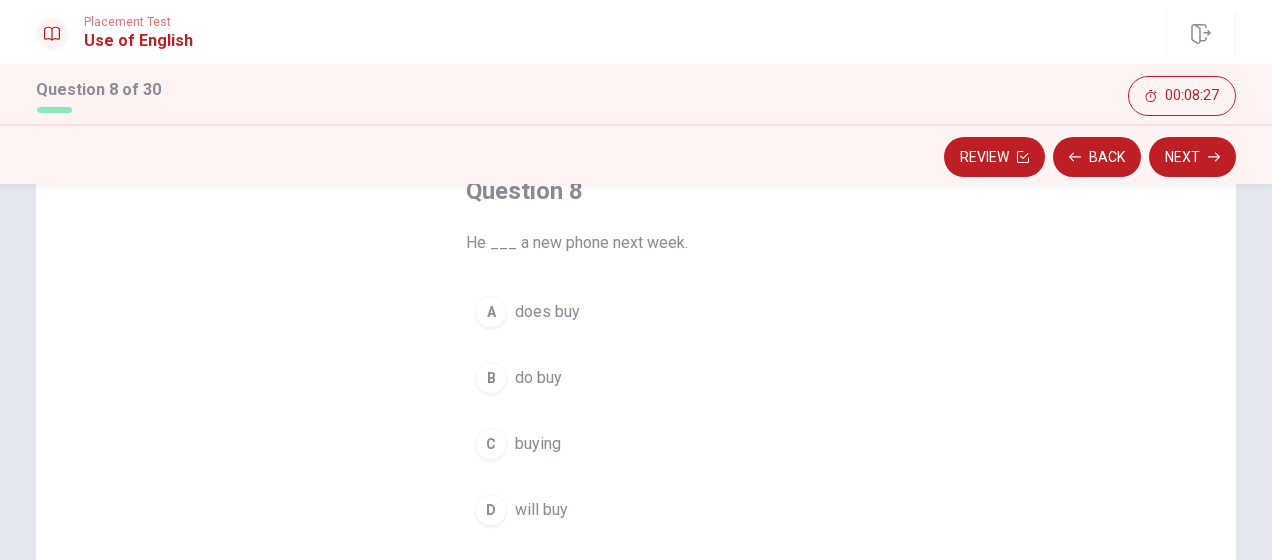 scroll, scrollTop: 100, scrollLeft: 0, axis: vertical 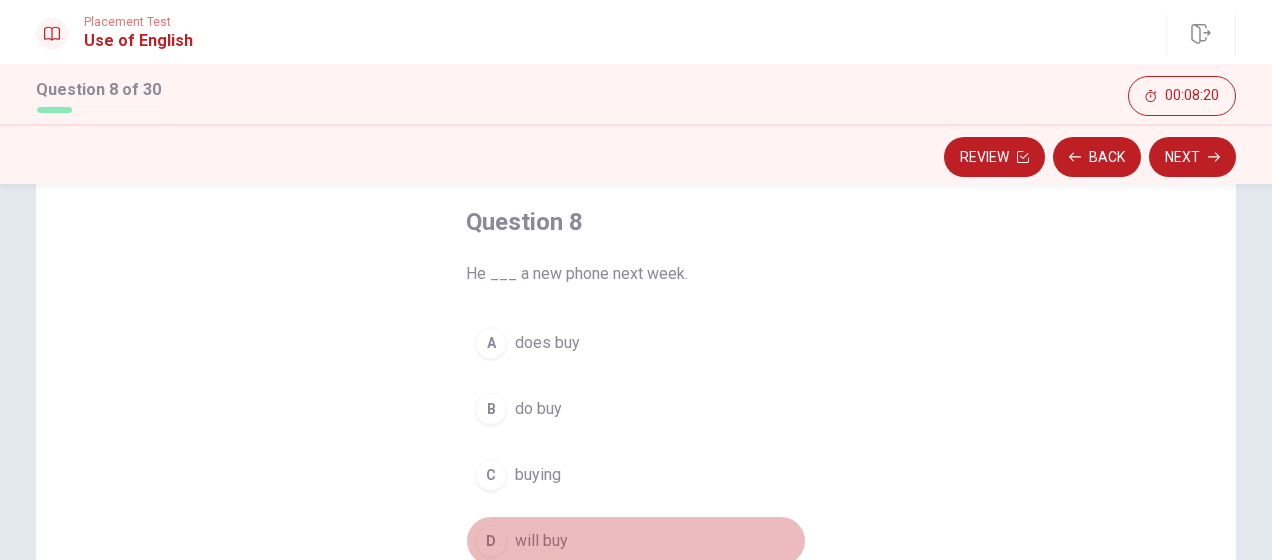 click on "D will buy" at bounding box center (636, 541) 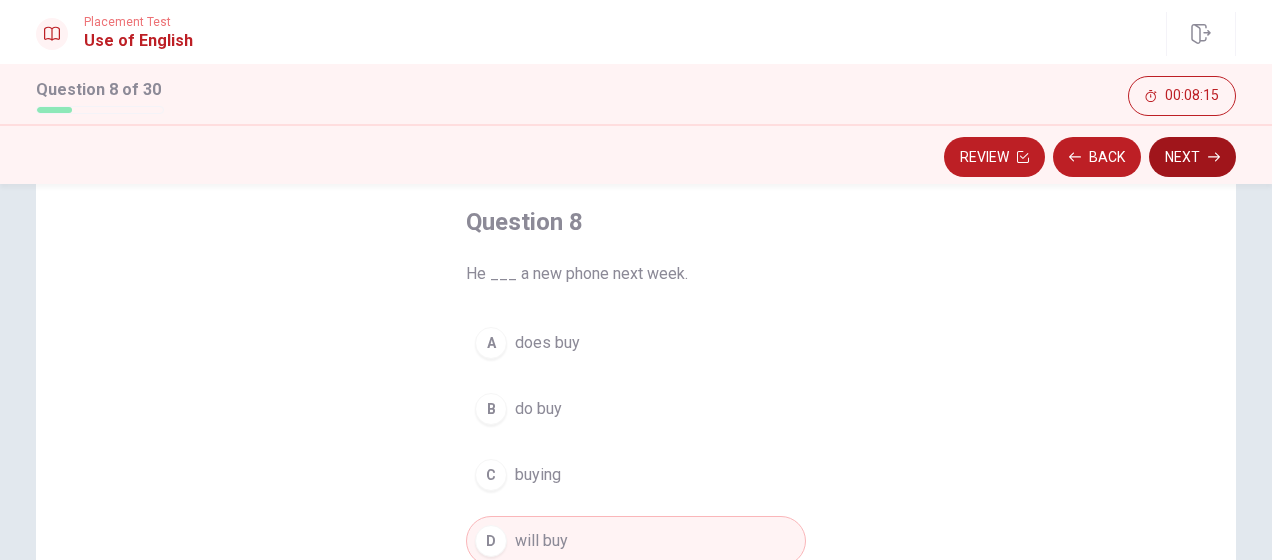 click on "Next" at bounding box center [1192, 157] 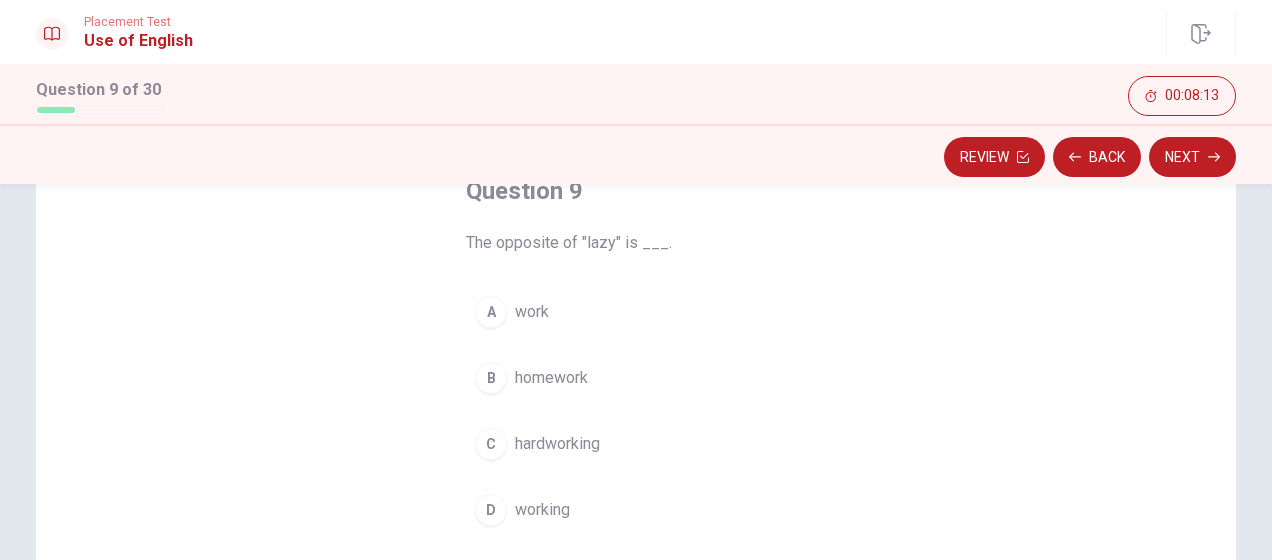 scroll, scrollTop: 100, scrollLeft: 0, axis: vertical 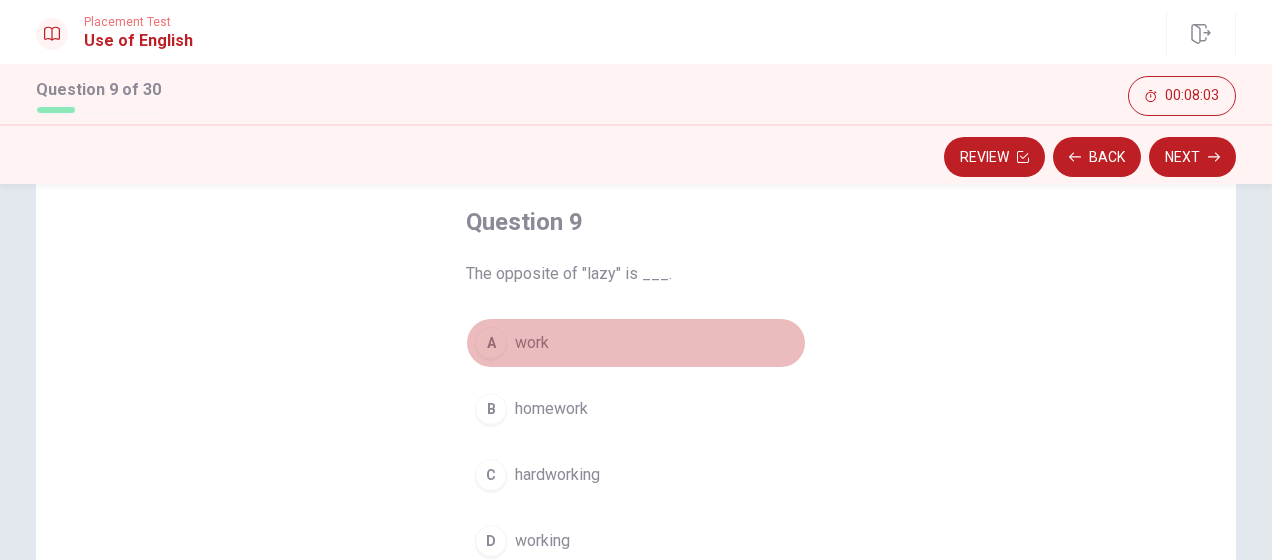 click on "A work" at bounding box center [636, 343] 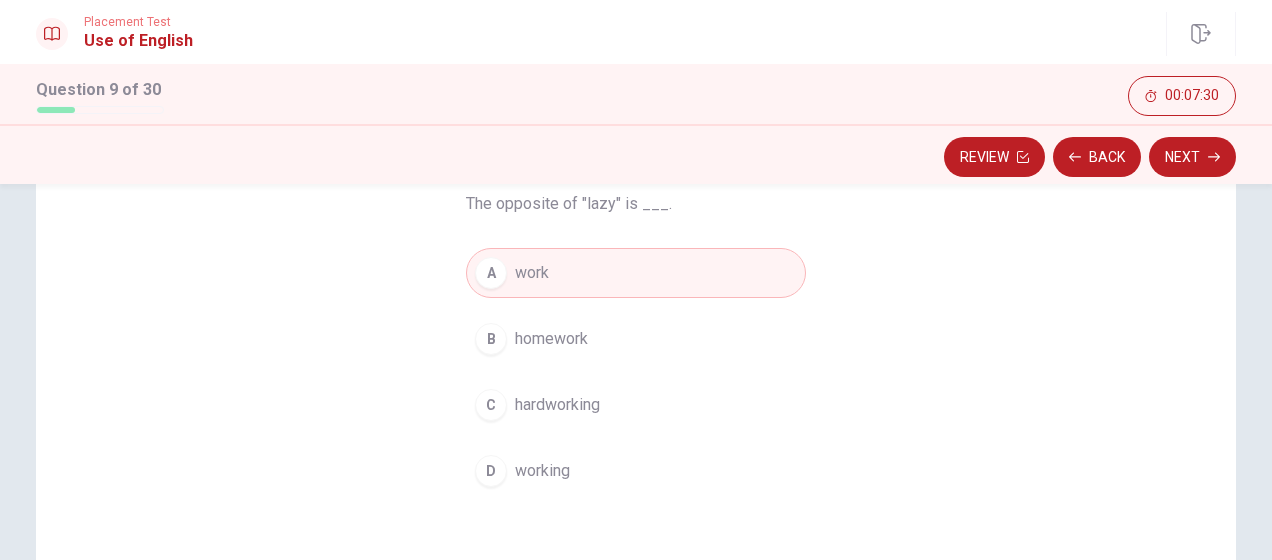 scroll, scrollTop: 200, scrollLeft: 0, axis: vertical 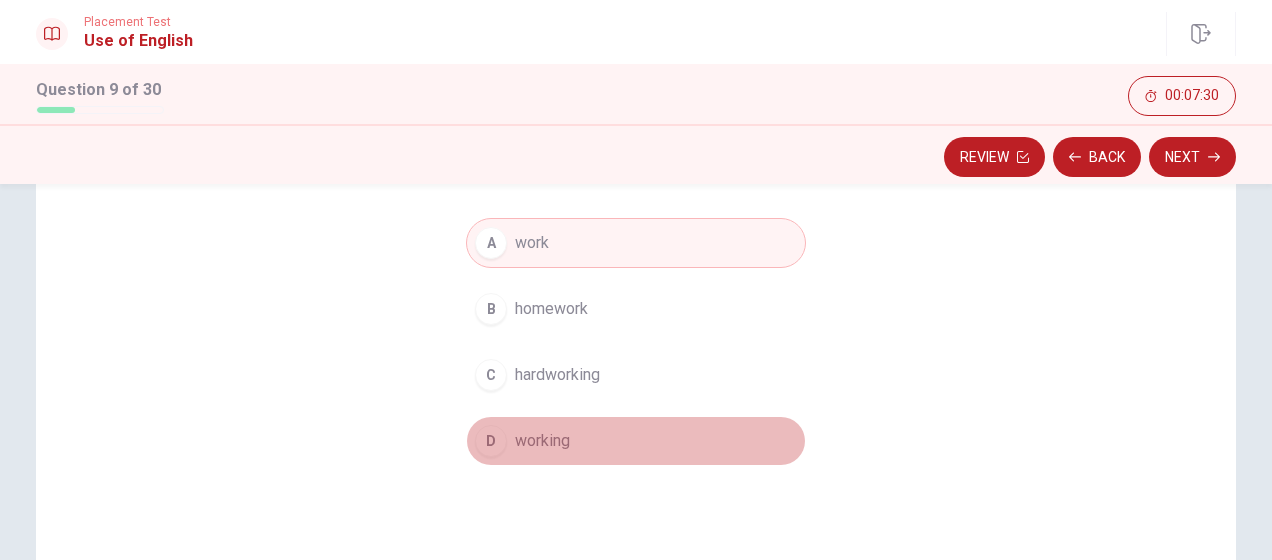 click on "working" at bounding box center [542, 441] 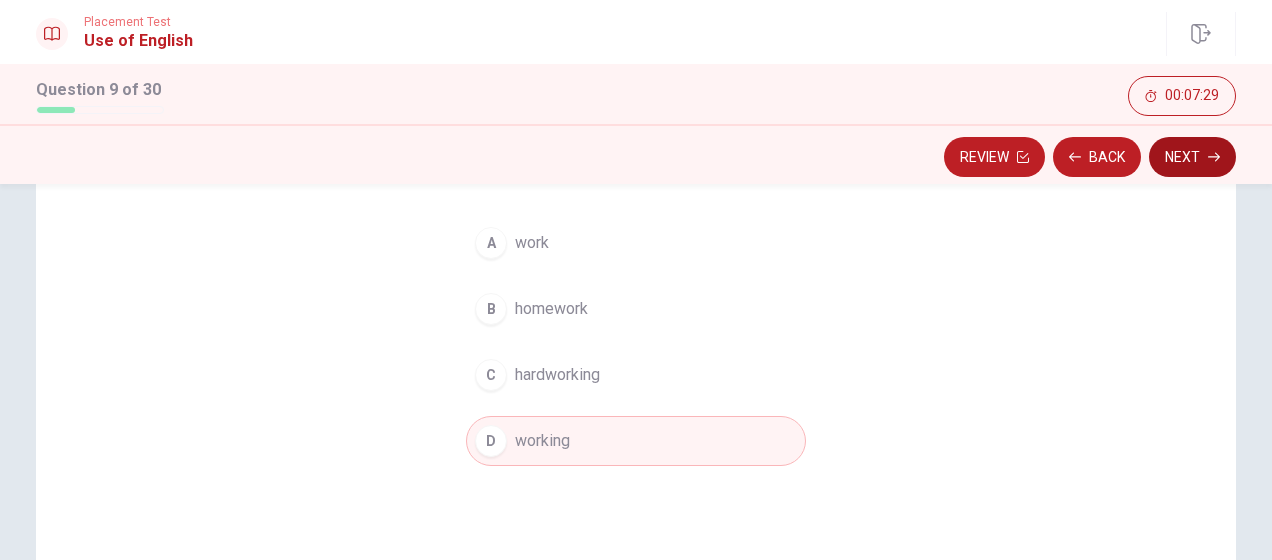 click on "Next" at bounding box center (1192, 157) 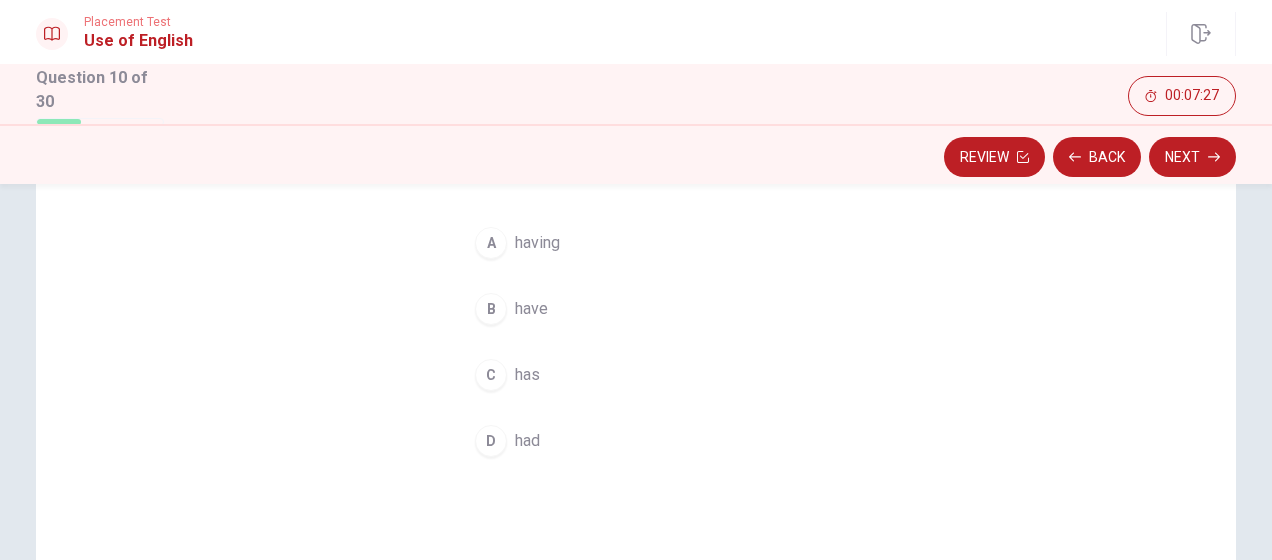 scroll, scrollTop: 100, scrollLeft: 0, axis: vertical 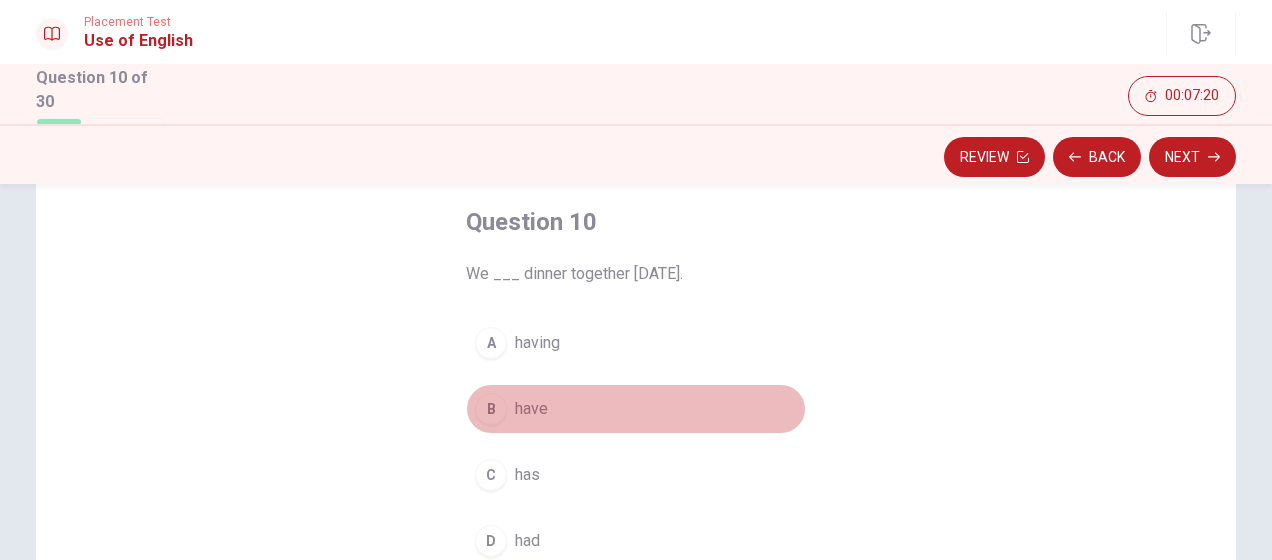 click on "B have" at bounding box center (636, 409) 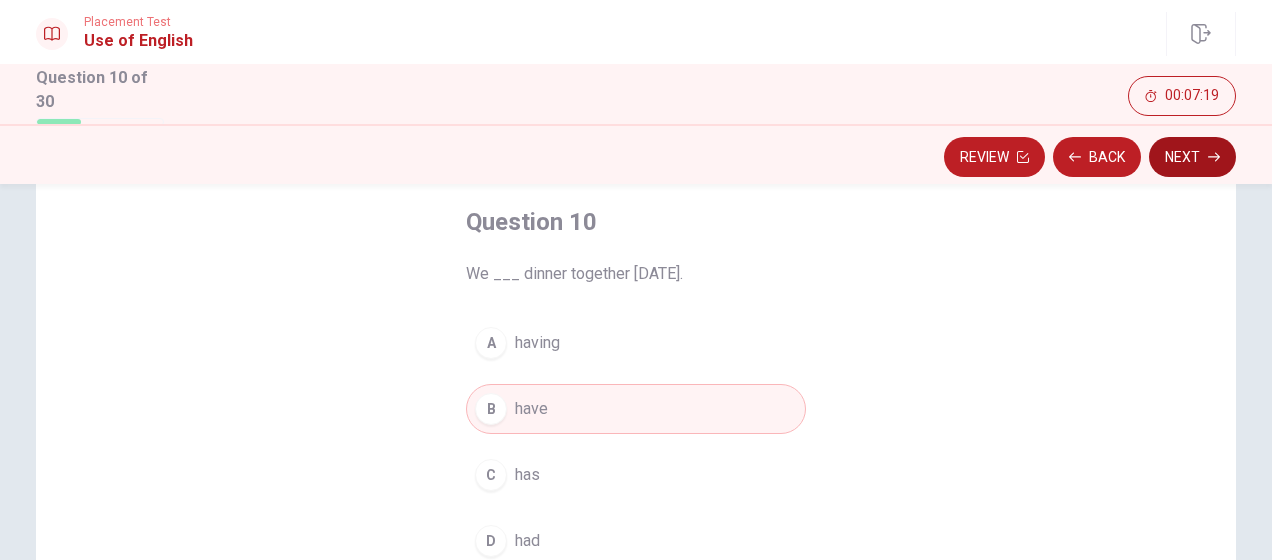 click on "Next" at bounding box center [1192, 157] 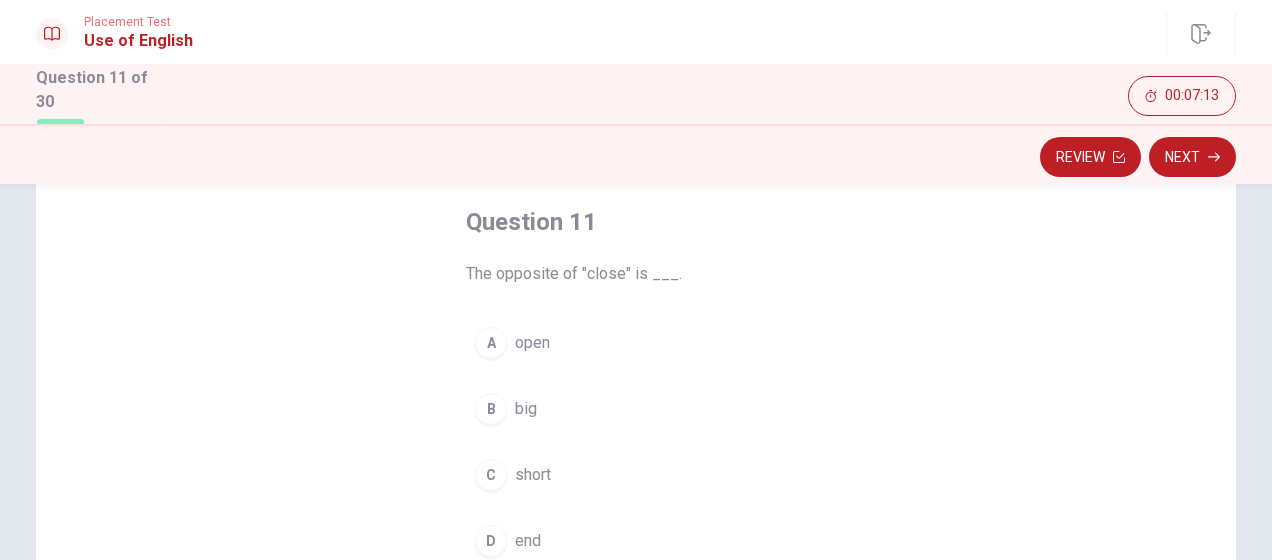 scroll, scrollTop: 200, scrollLeft: 0, axis: vertical 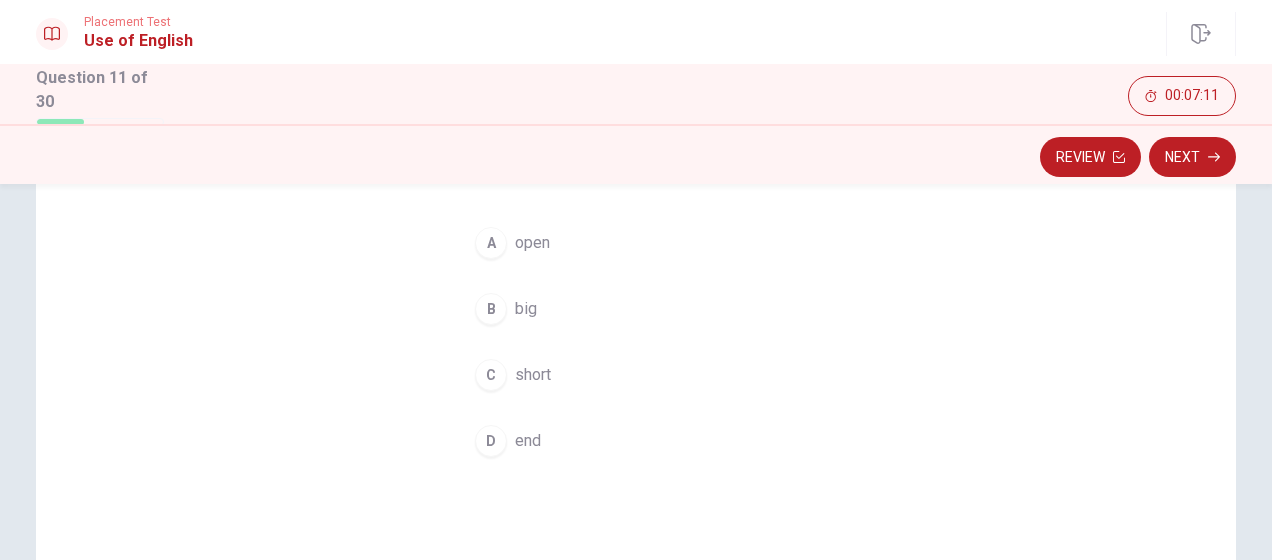 click on "A open" at bounding box center [636, 243] 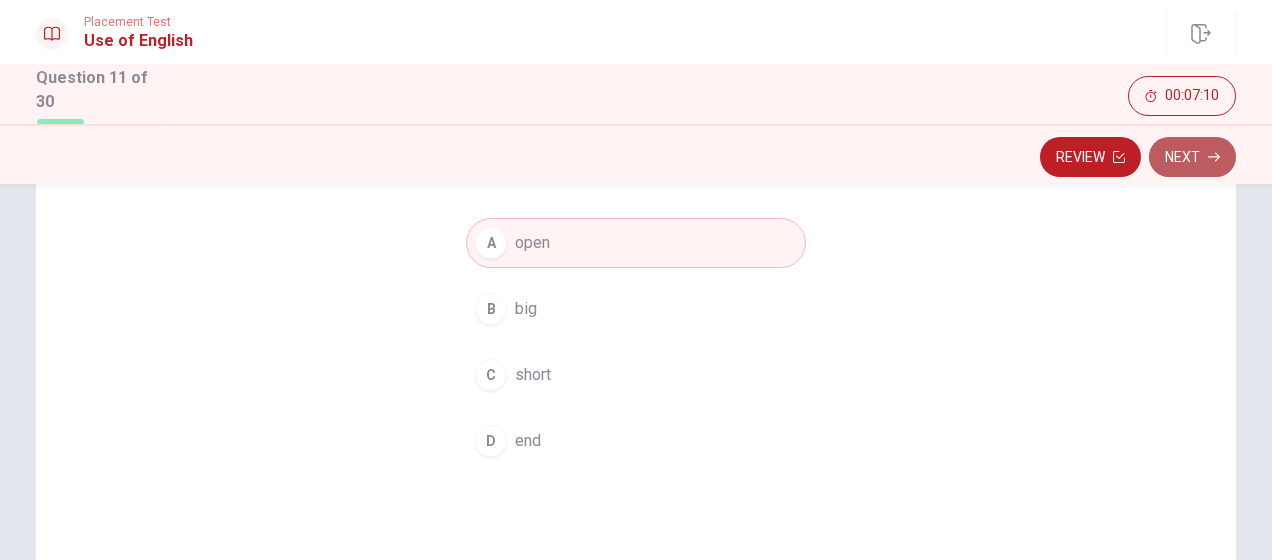 click on "Next" at bounding box center [1192, 157] 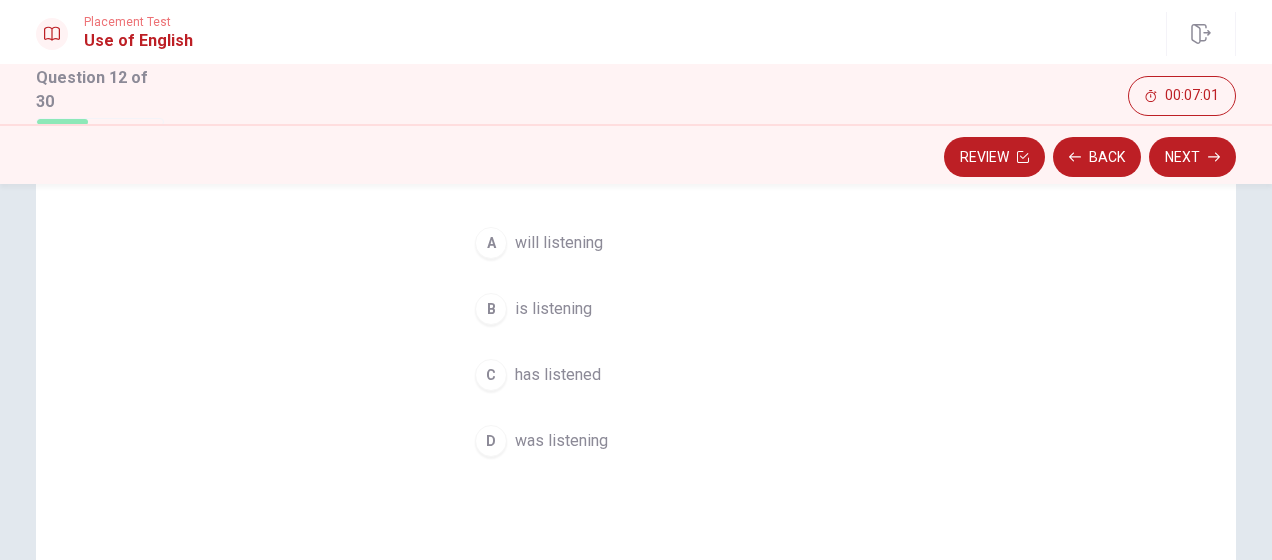 scroll, scrollTop: 100, scrollLeft: 0, axis: vertical 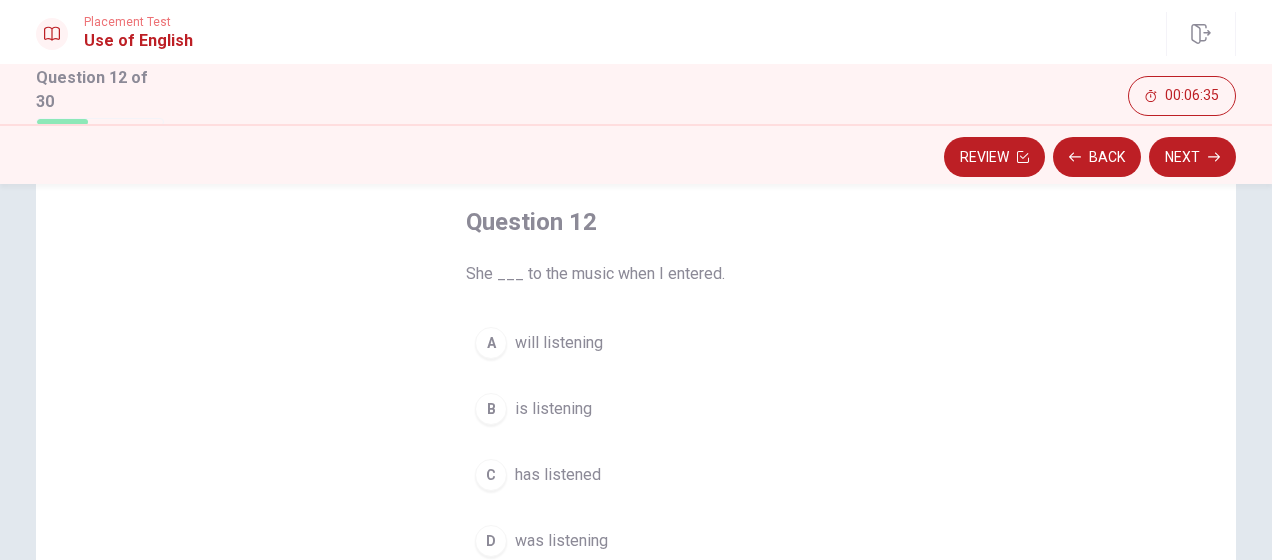 click on "was listening" at bounding box center [561, 541] 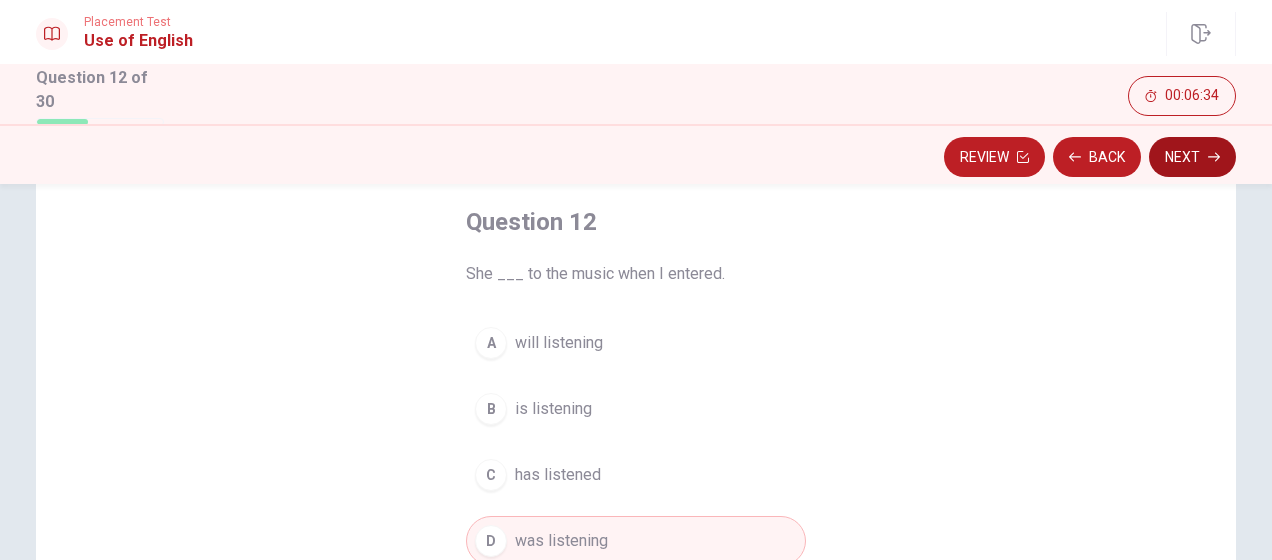 click on "Next" at bounding box center [1192, 157] 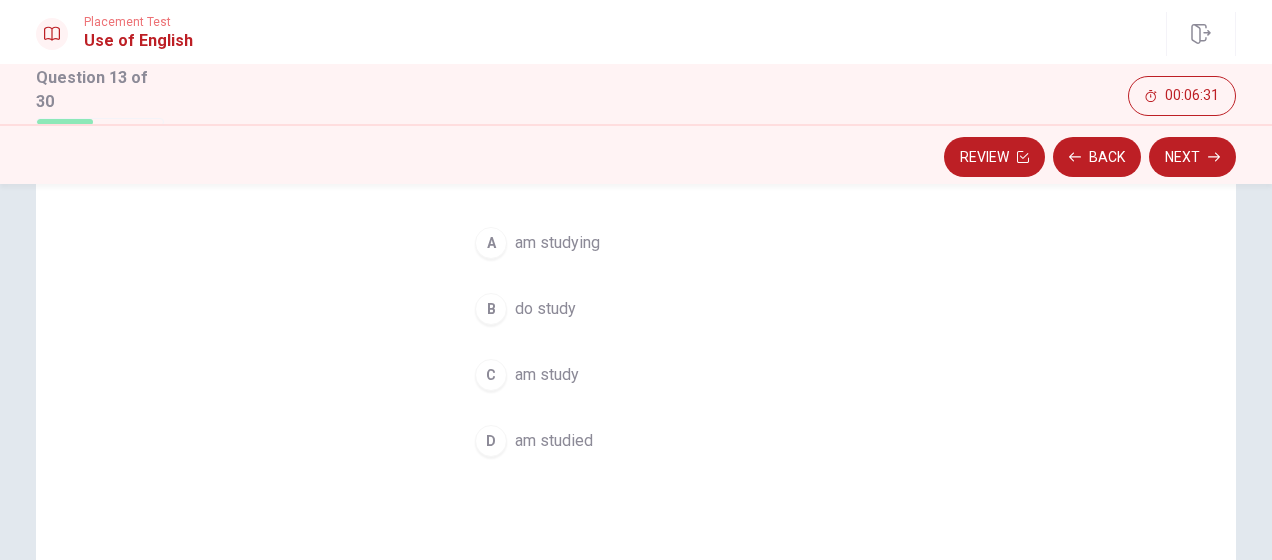 scroll, scrollTop: 100, scrollLeft: 0, axis: vertical 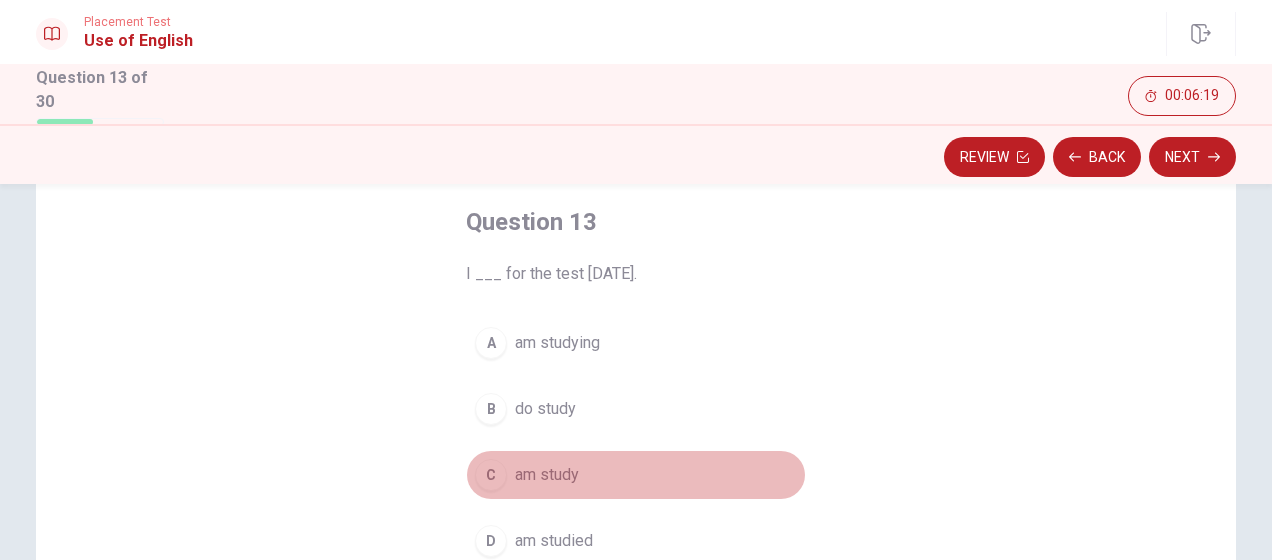 click on "am study" at bounding box center [547, 475] 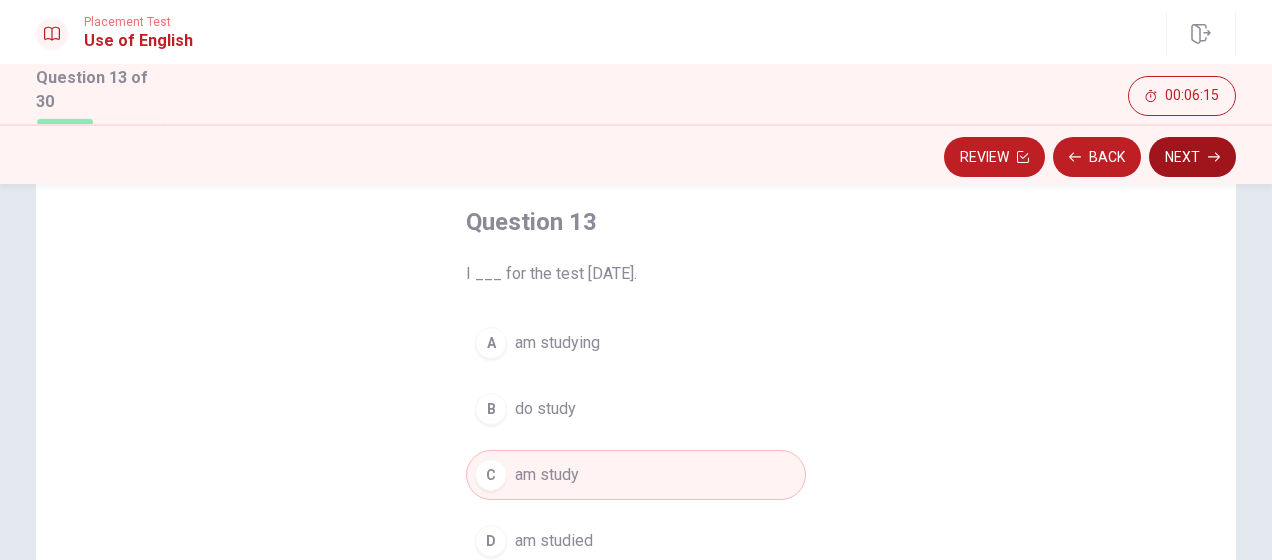 click on "Next" at bounding box center [1192, 157] 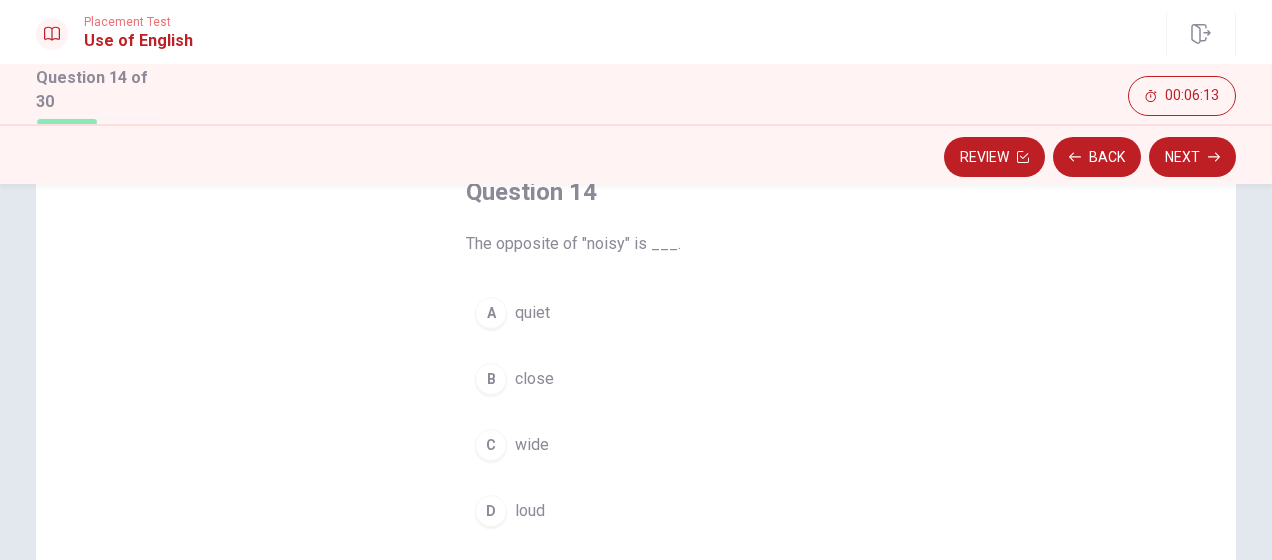 scroll, scrollTop: 100, scrollLeft: 0, axis: vertical 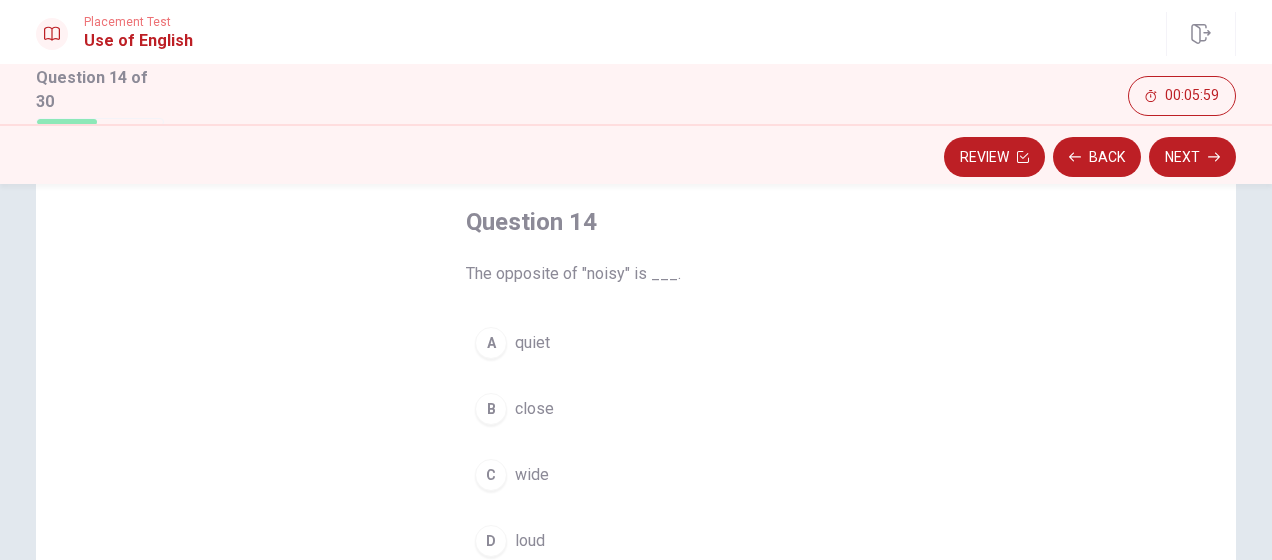 click on "A quiet" at bounding box center [636, 343] 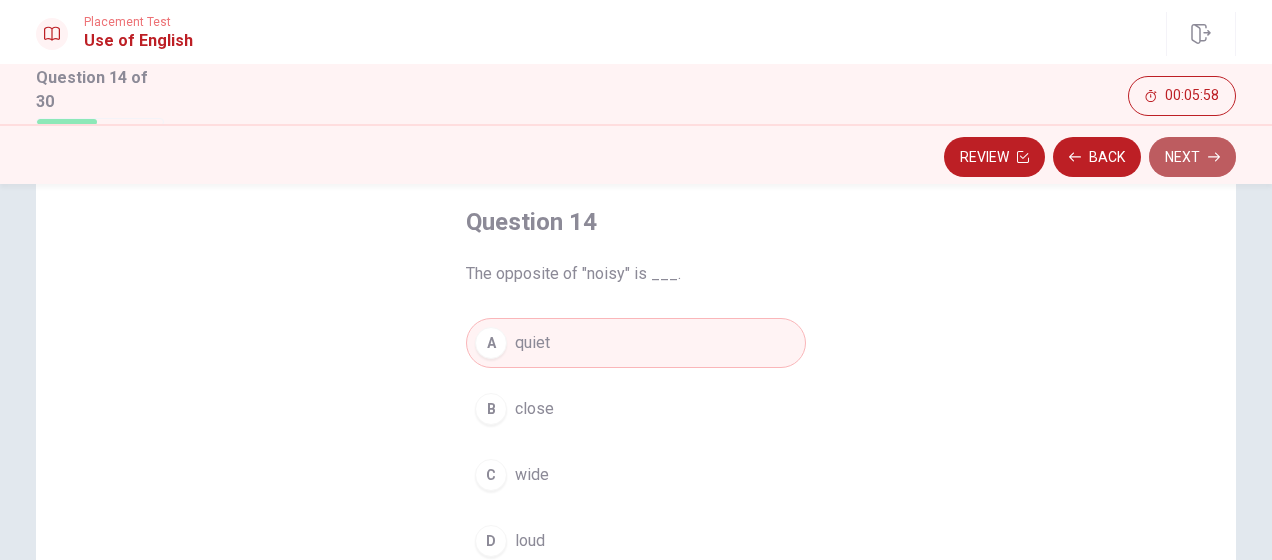 click on "Next" at bounding box center (1192, 157) 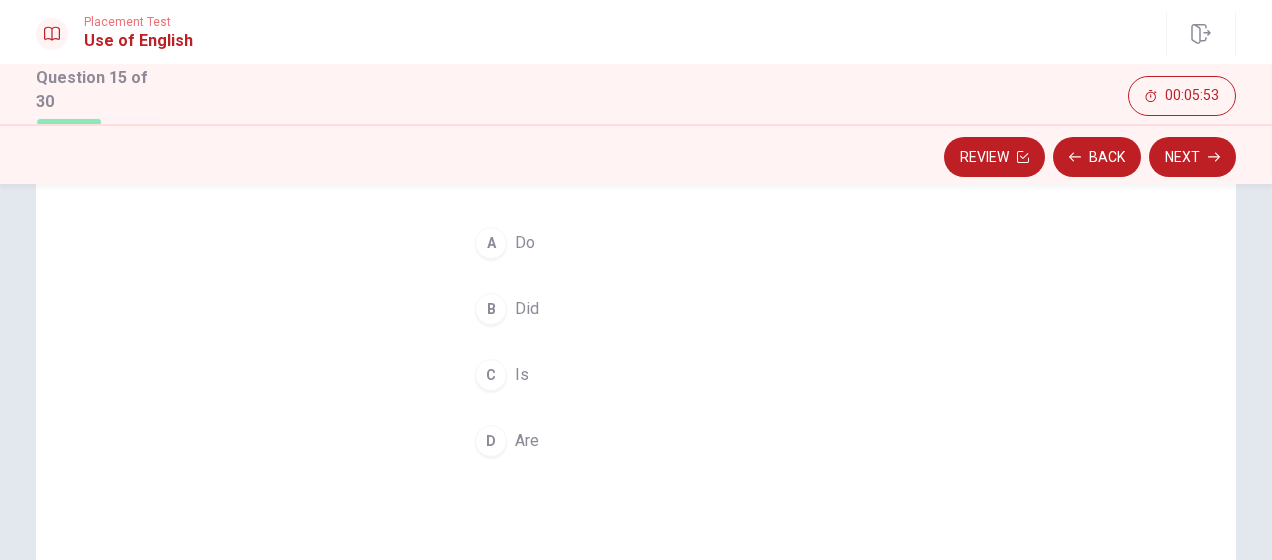 scroll, scrollTop: 100, scrollLeft: 0, axis: vertical 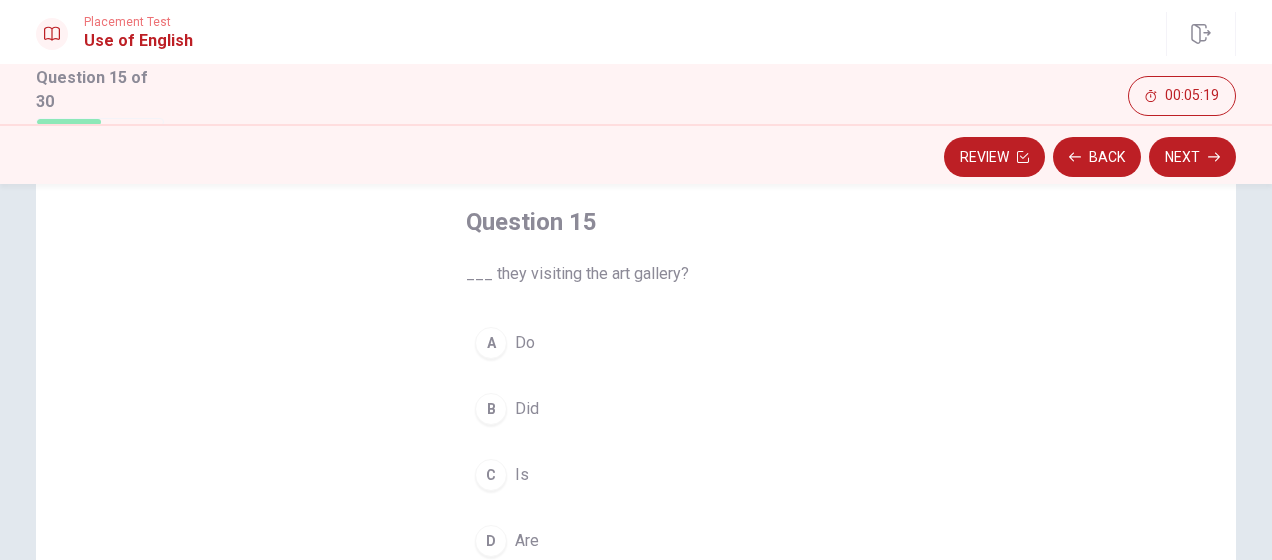 click on "B Did" at bounding box center [636, 409] 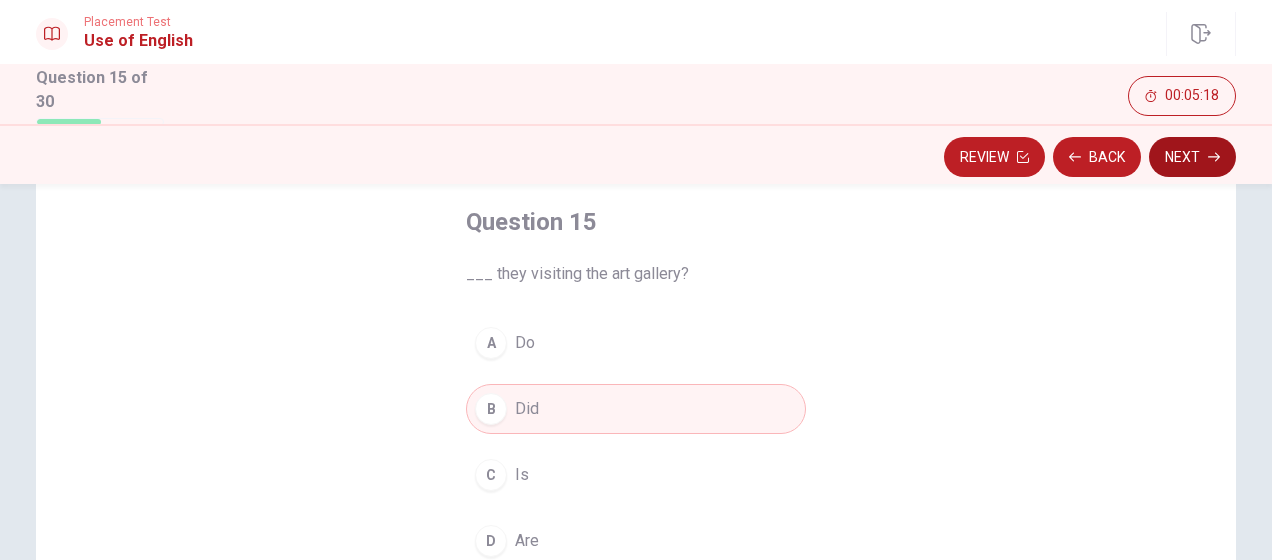 click on "Next" at bounding box center (1192, 157) 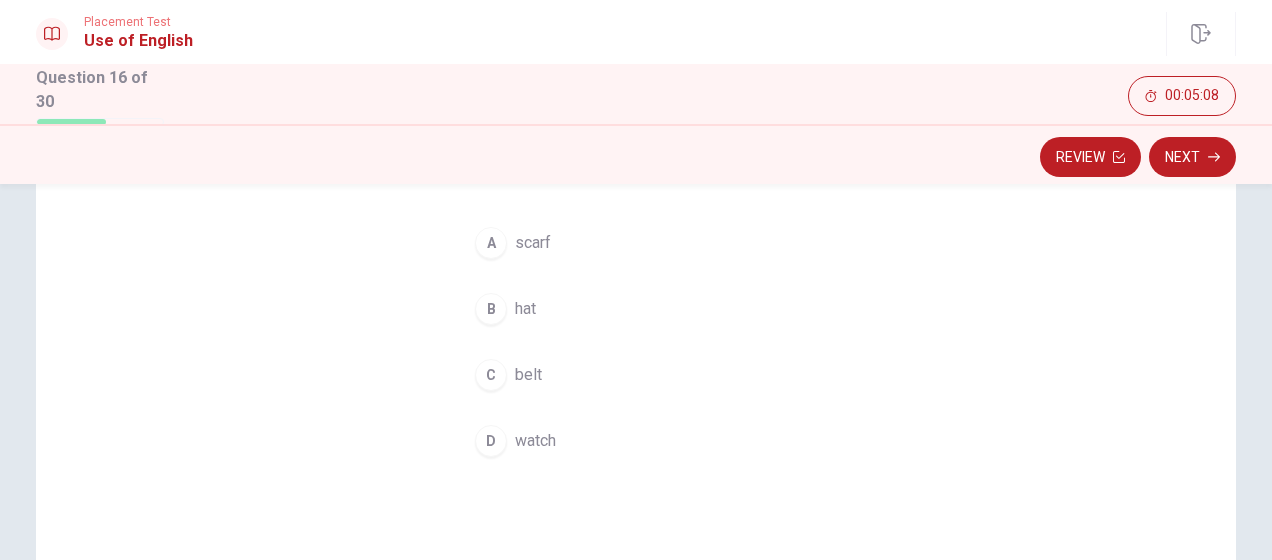 scroll, scrollTop: 100, scrollLeft: 0, axis: vertical 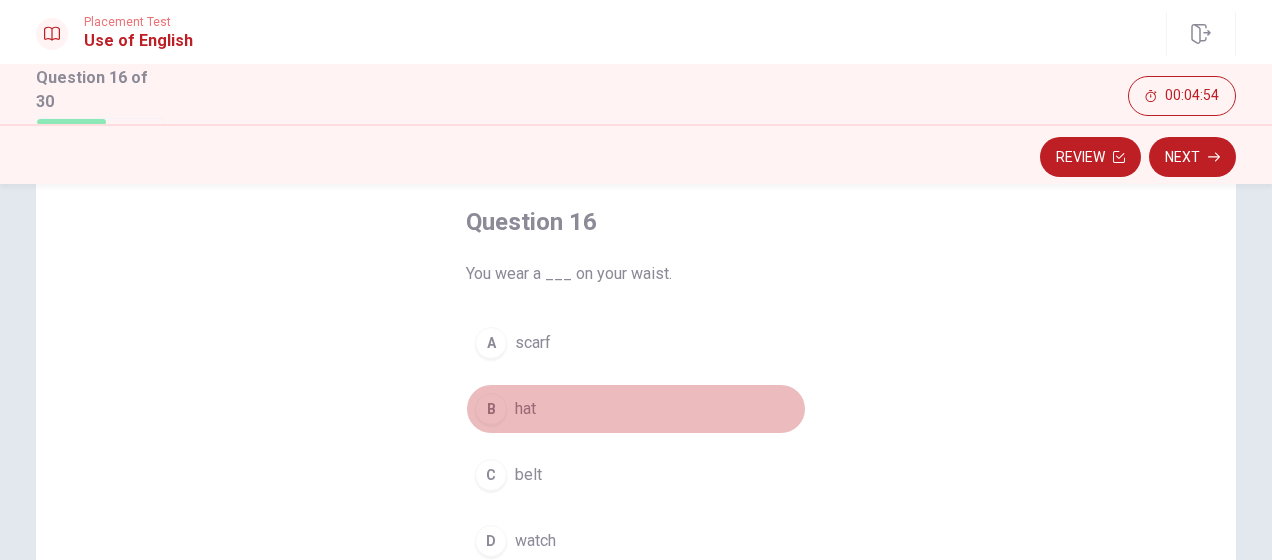 drag, startPoint x: 558, startPoint y: 421, endPoint x: 558, endPoint y: 410, distance: 11 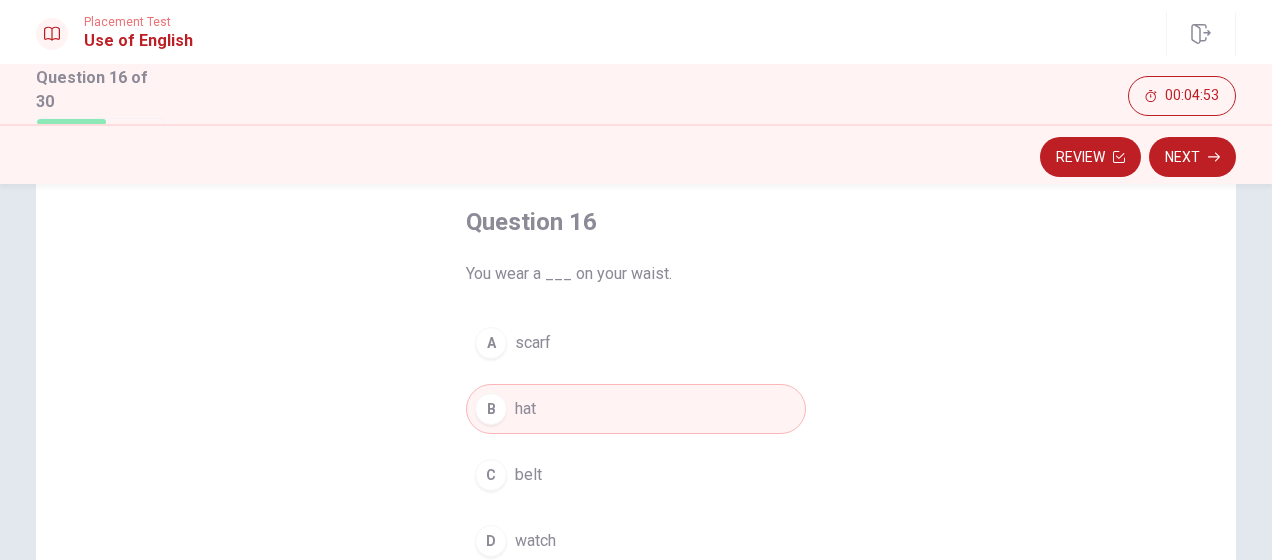 click on "C belt" at bounding box center [636, 475] 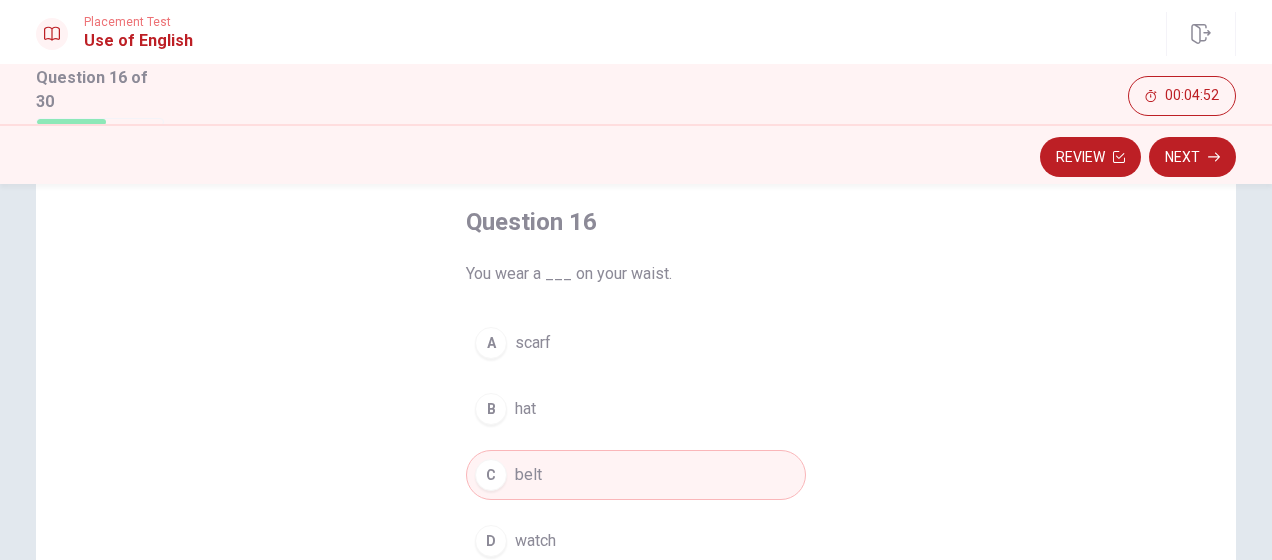 click on "A scarf" at bounding box center [636, 343] 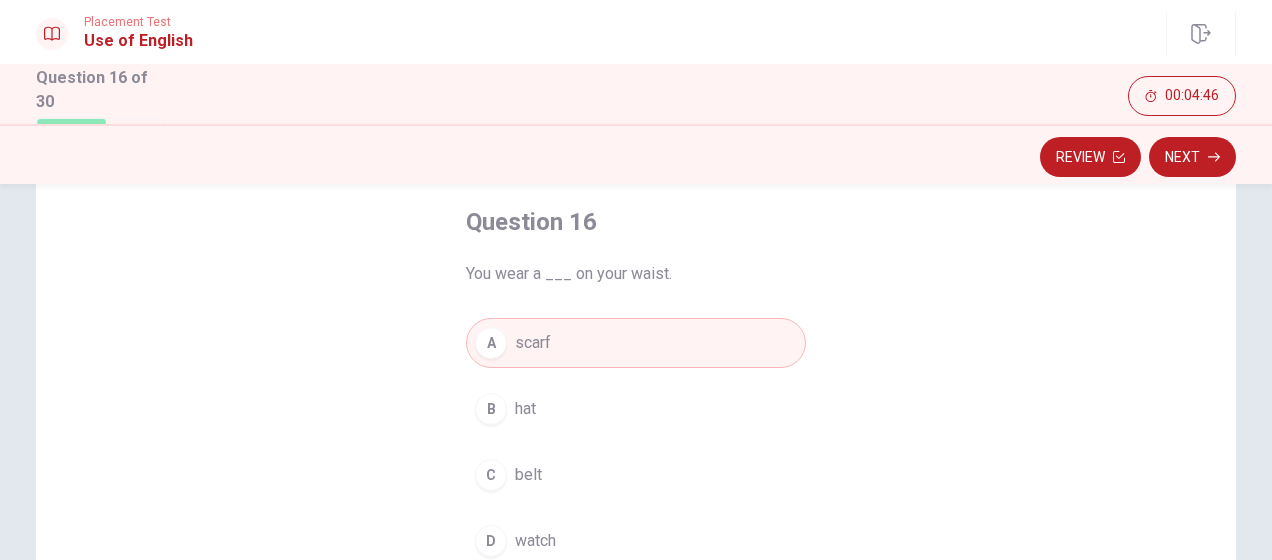 click on "A scarf" at bounding box center (636, 343) 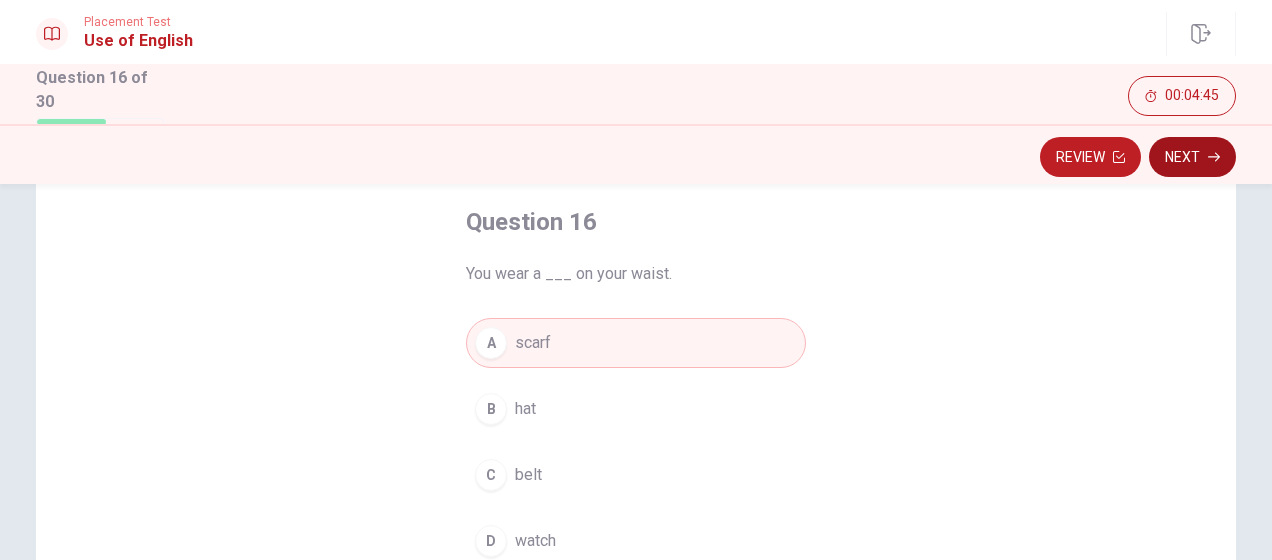click on "Next" at bounding box center [1192, 157] 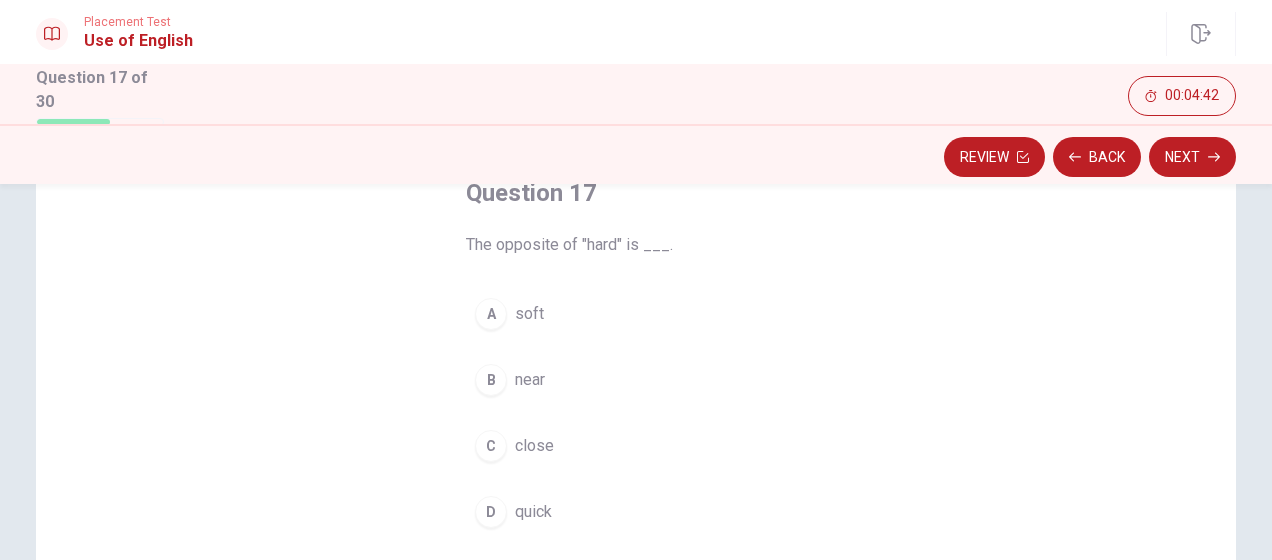 scroll, scrollTop: 100, scrollLeft: 0, axis: vertical 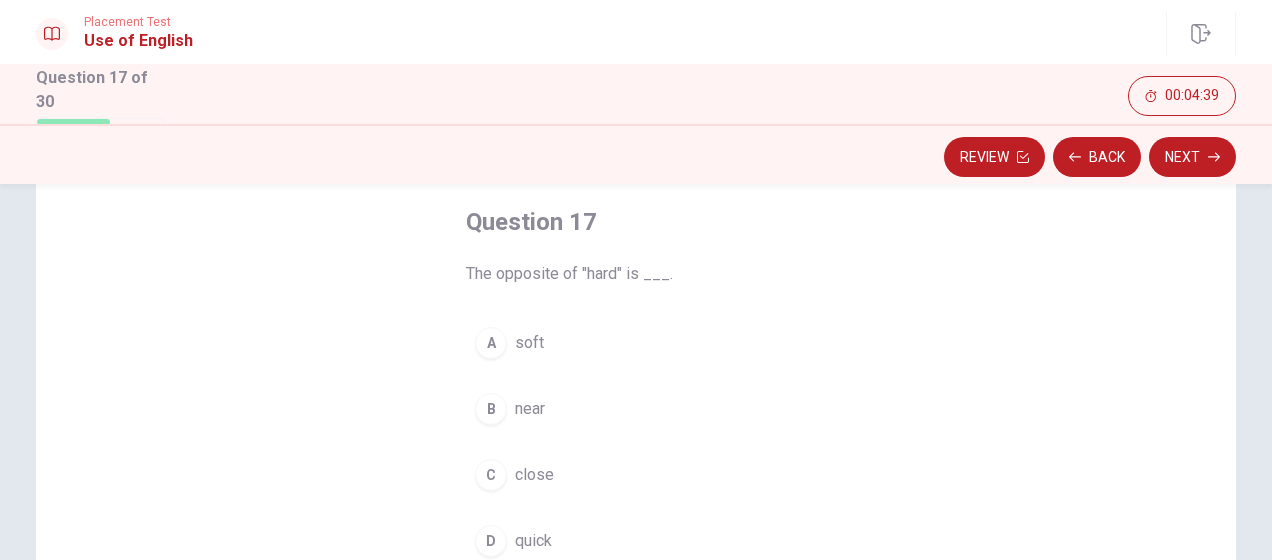 click on "soft" at bounding box center [529, 343] 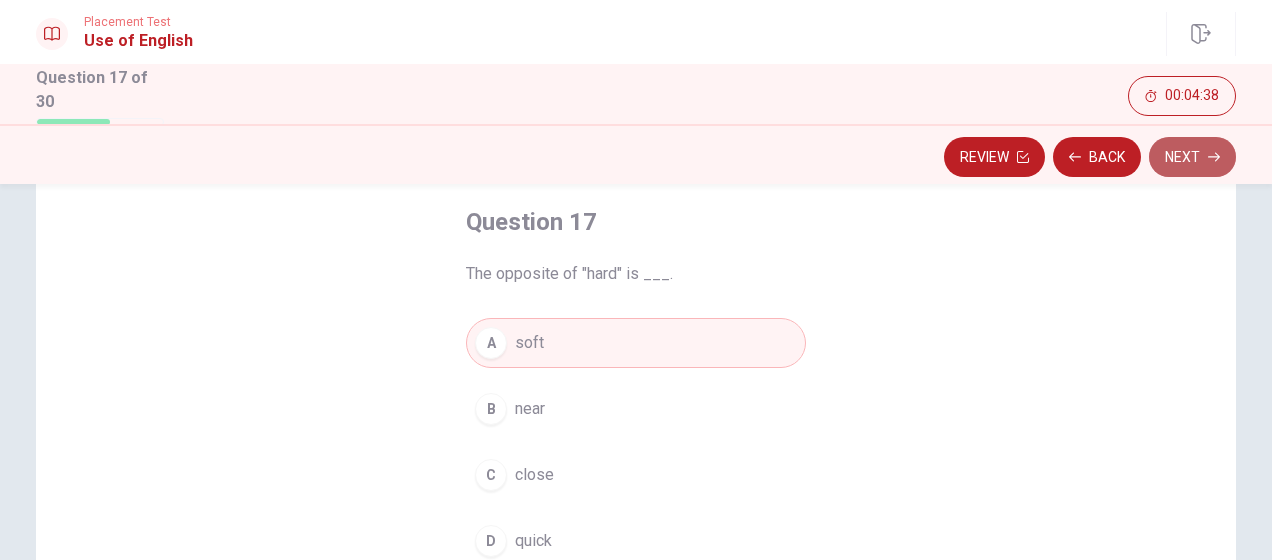 click on "Next" at bounding box center (1192, 157) 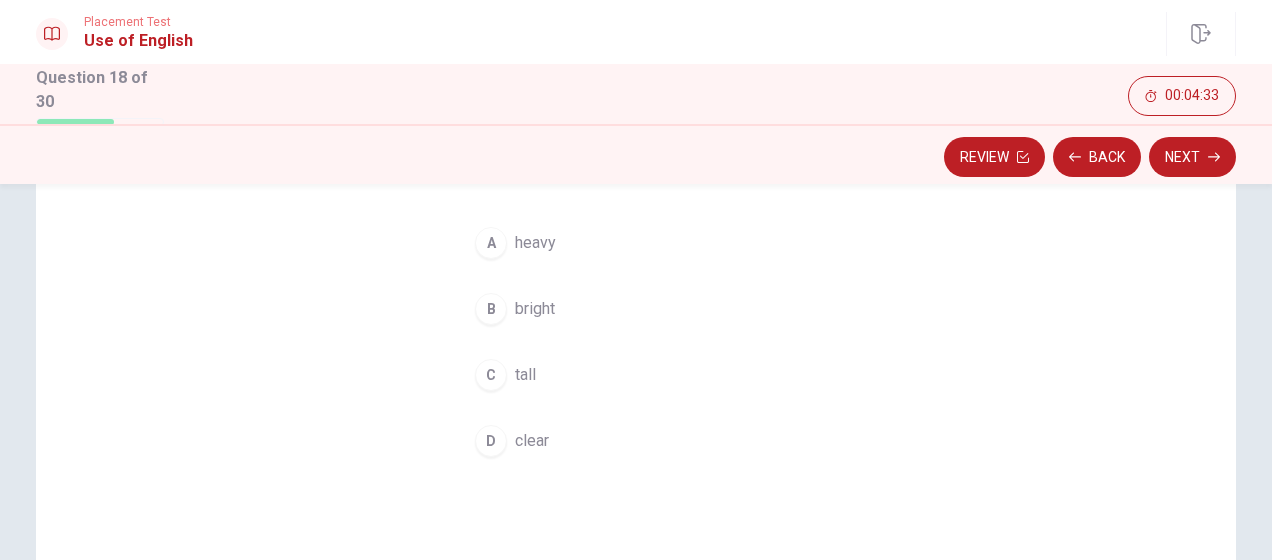 scroll, scrollTop: 100, scrollLeft: 0, axis: vertical 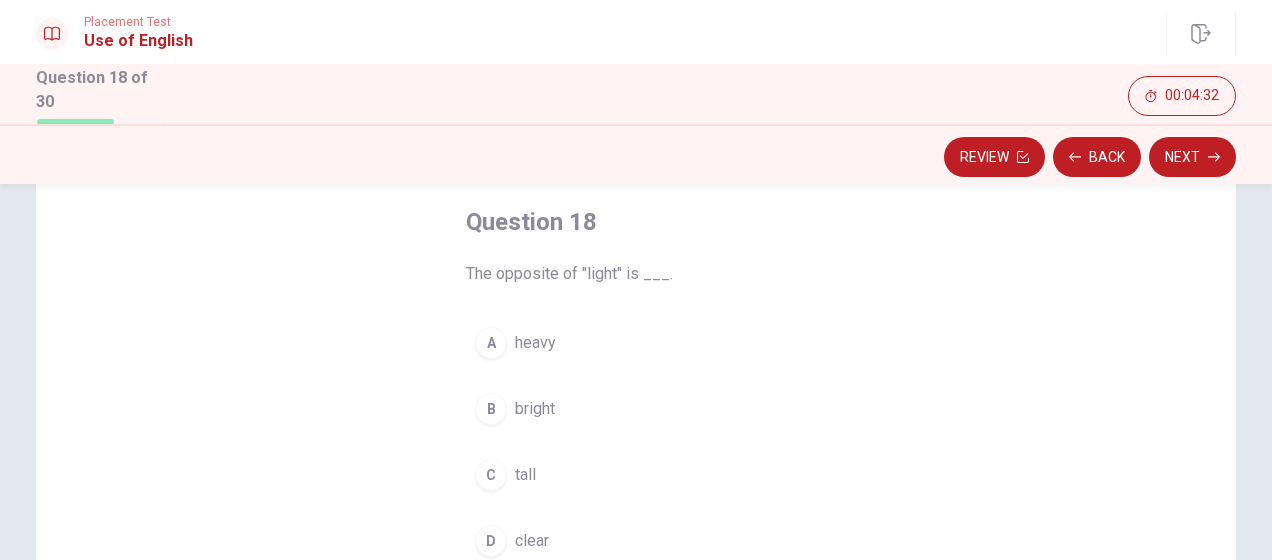 click on "heavy" at bounding box center (535, 343) 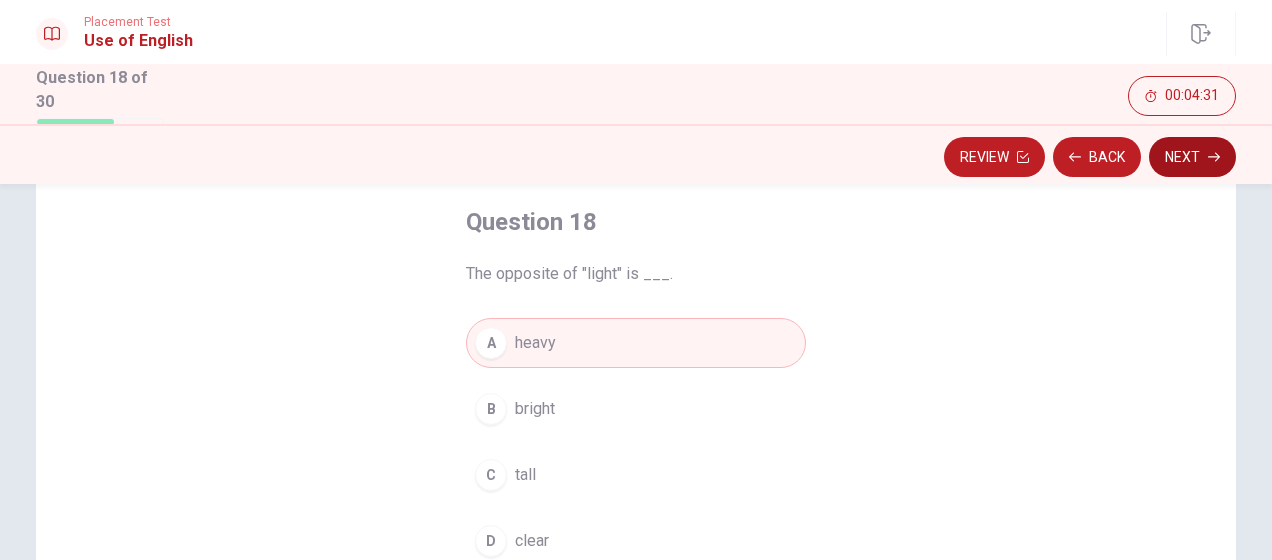 click on "Next" at bounding box center [1192, 157] 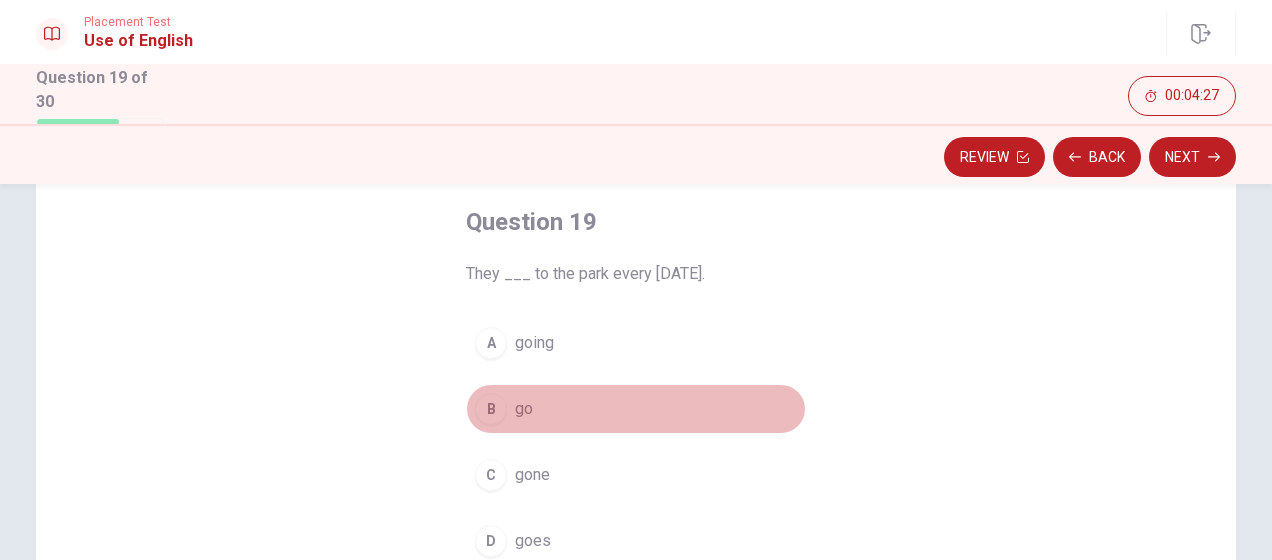click on "B go" at bounding box center (636, 409) 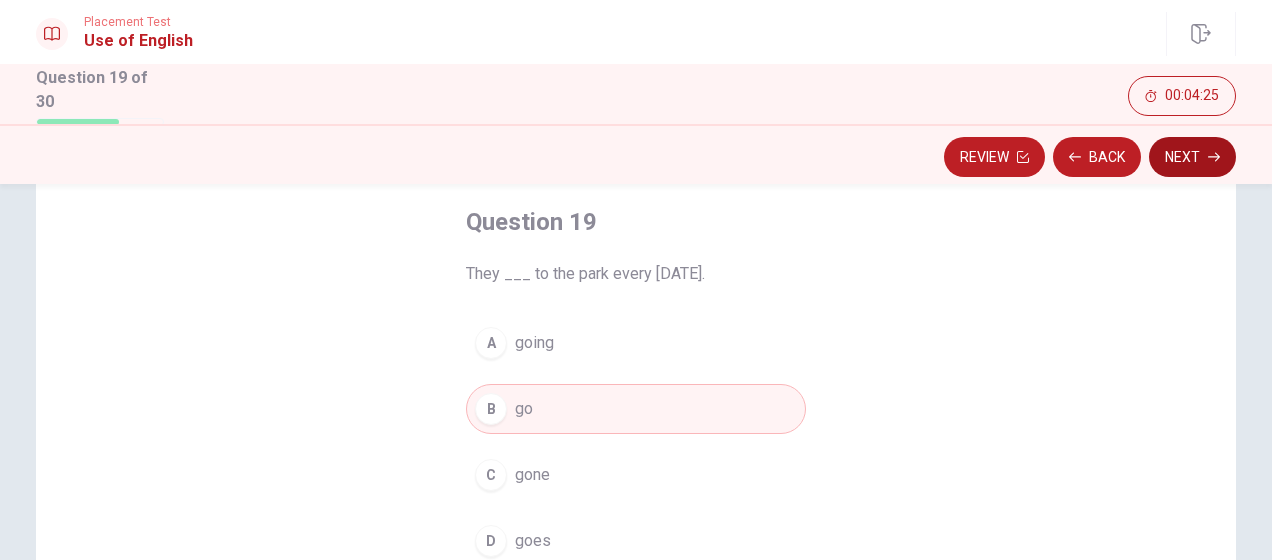 click on "Next" at bounding box center [1192, 157] 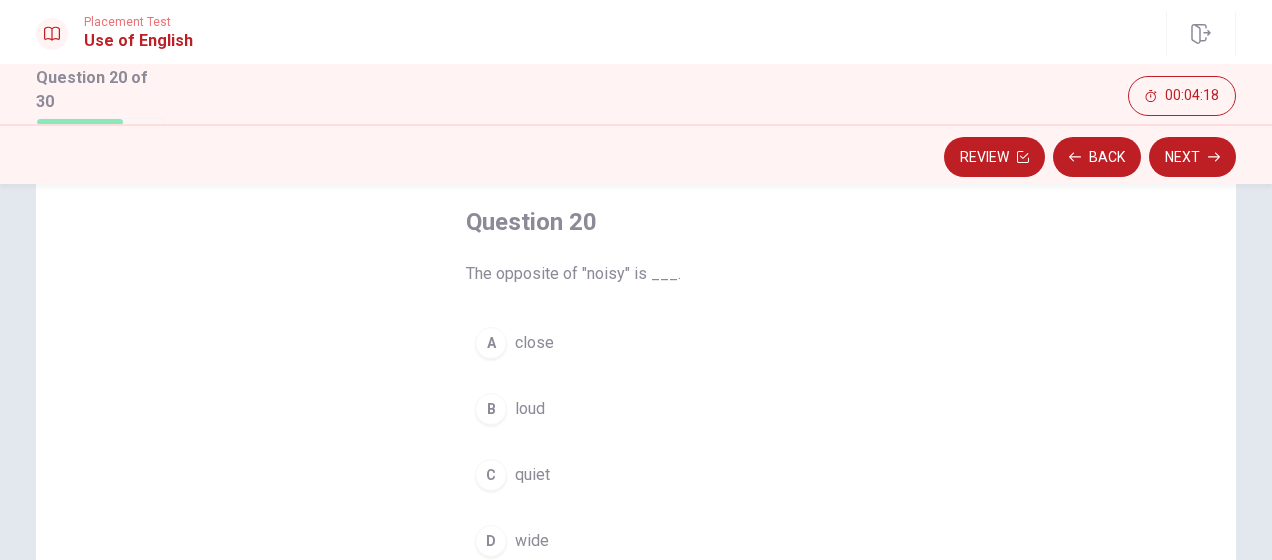 click on "C quiet" at bounding box center [636, 475] 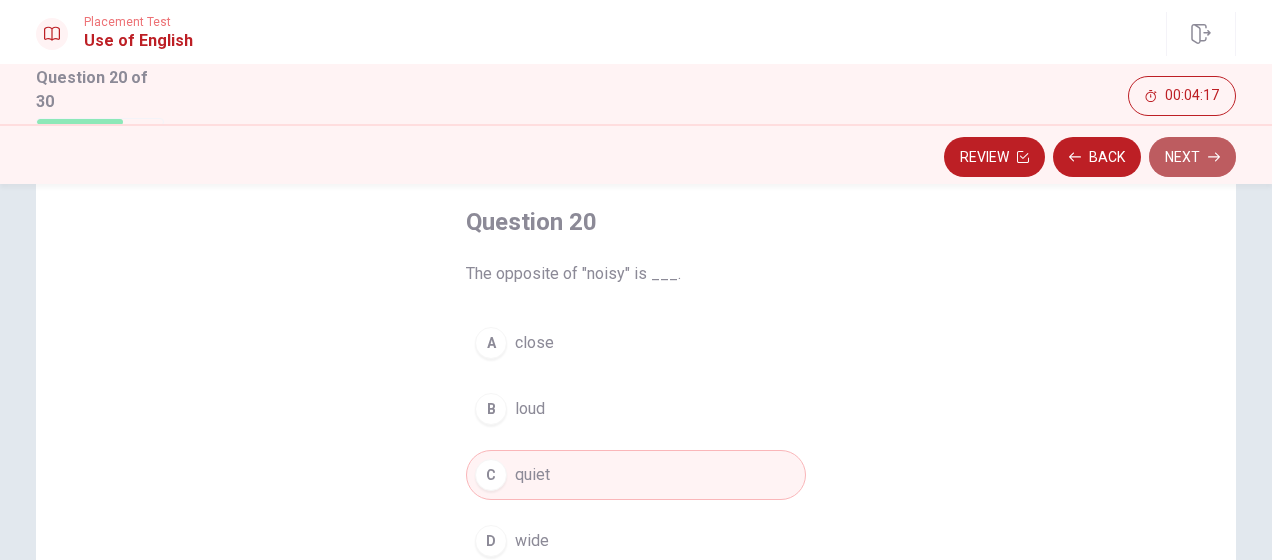 click on "Next" at bounding box center (1192, 157) 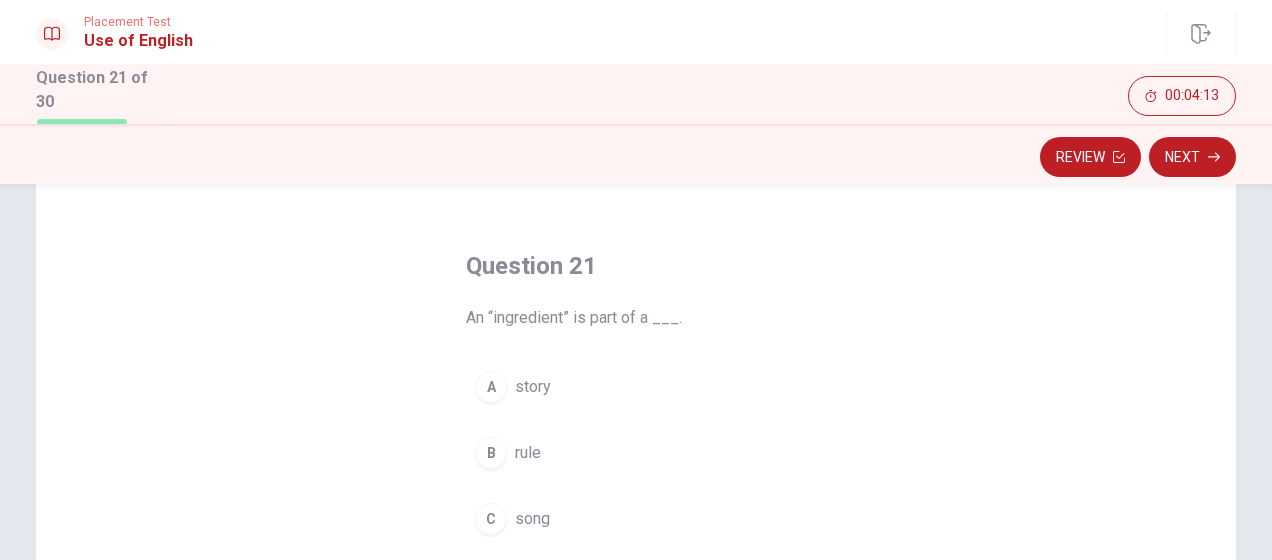 scroll, scrollTop: 100, scrollLeft: 0, axis: vertical 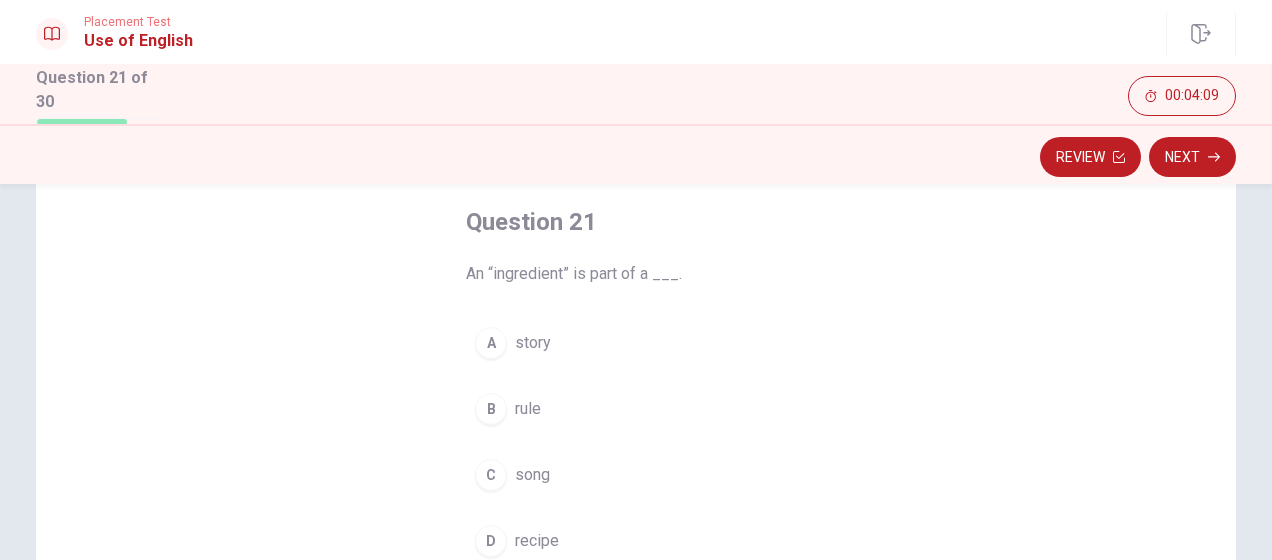 click on "recipe" at bounding box center [537, 541] 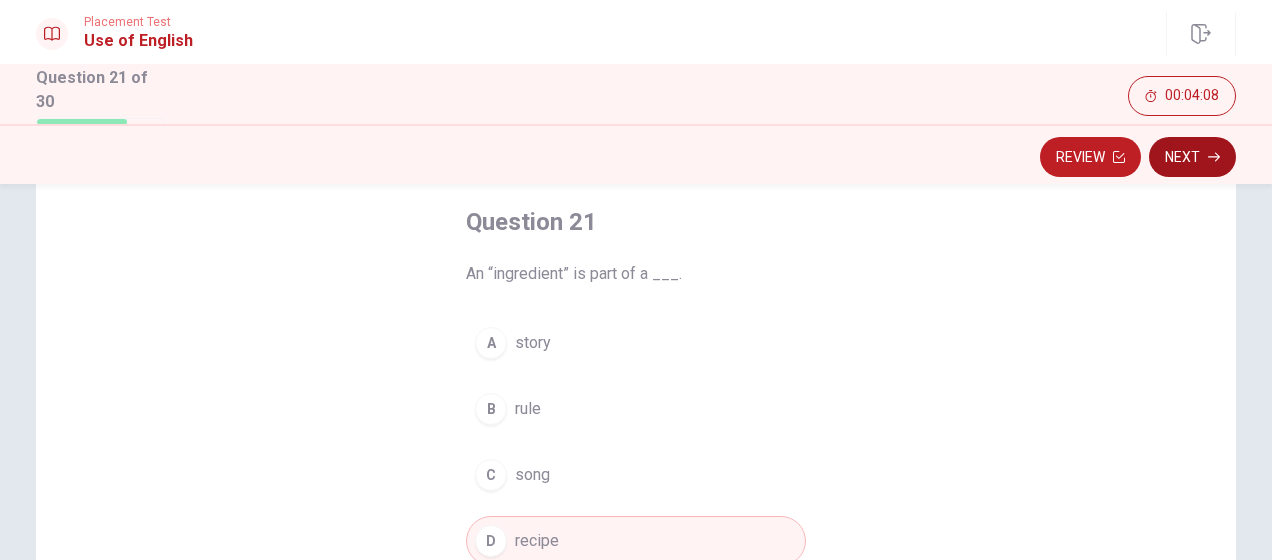 click on "Next" at bounding box center (1192, 157) 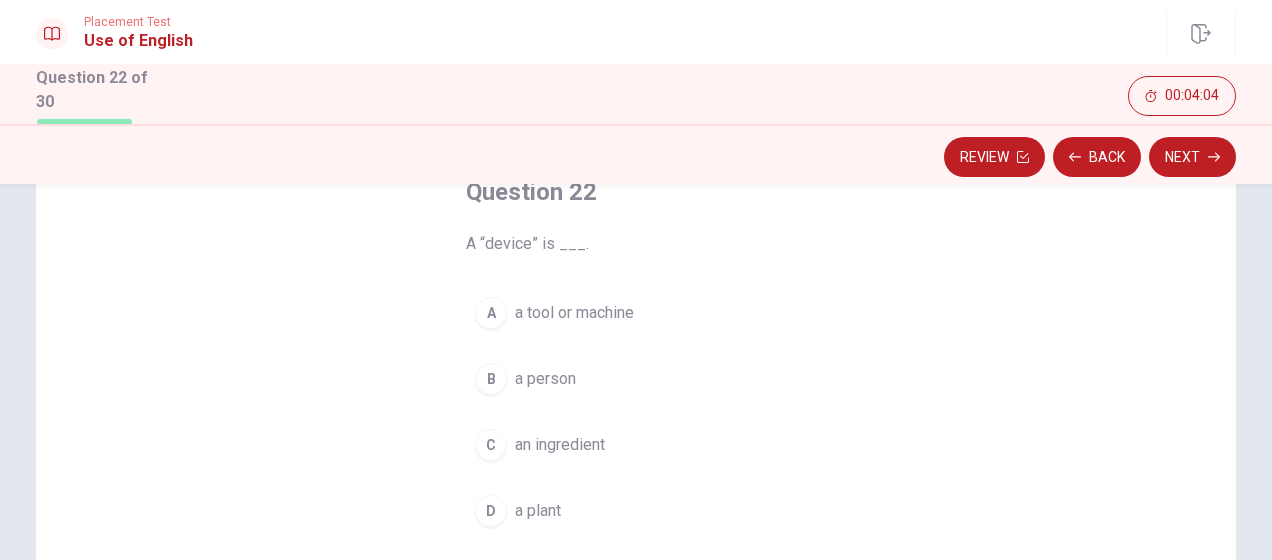 scroll, scrollTop: 100, scrollLeft: 0, axis: vertical 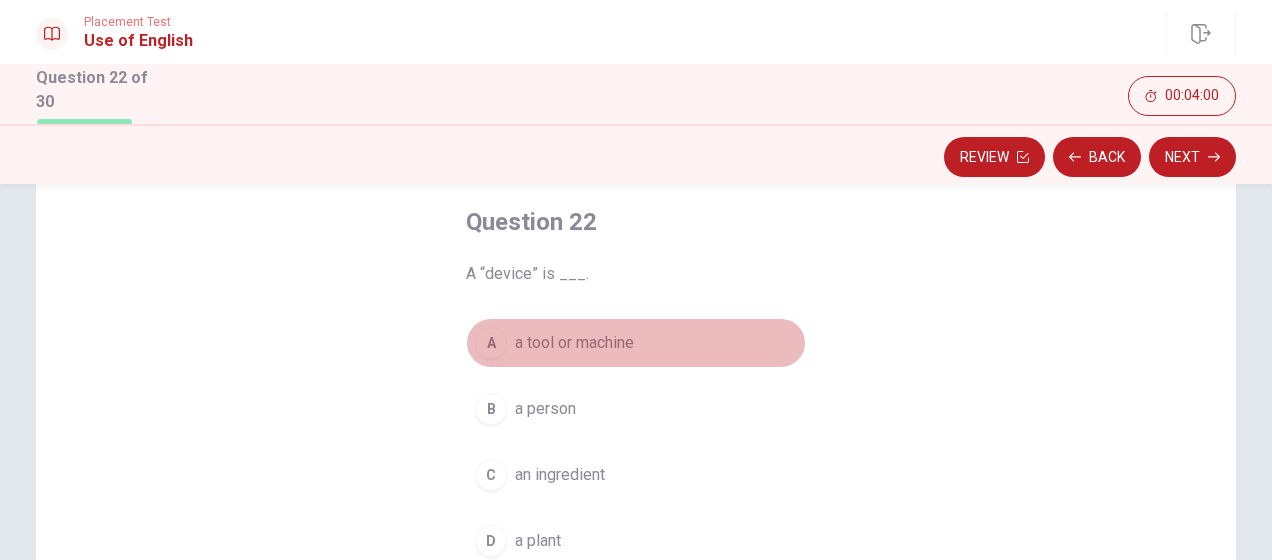 click on "a tool or machine" at bounding box center [574, 343] 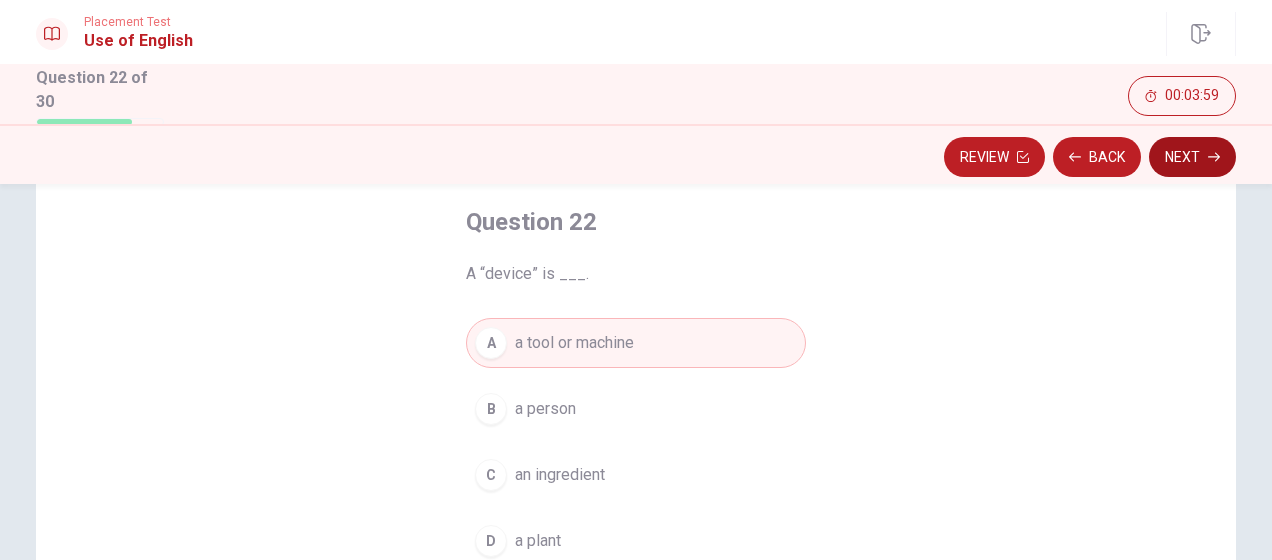click 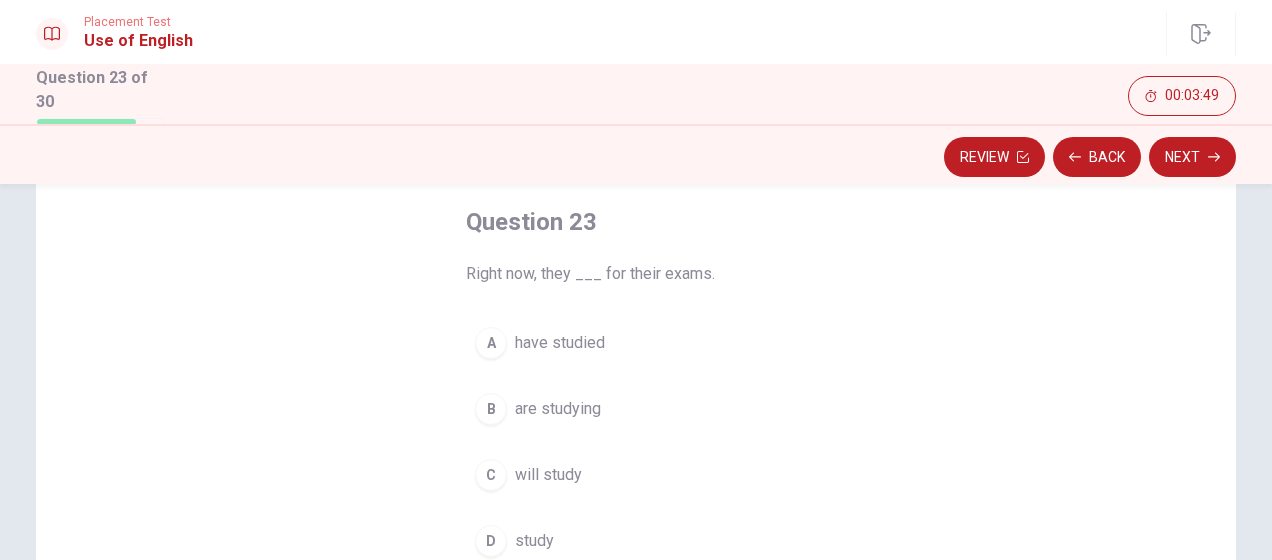 click on "are studying" at bounding box center (558, 409) 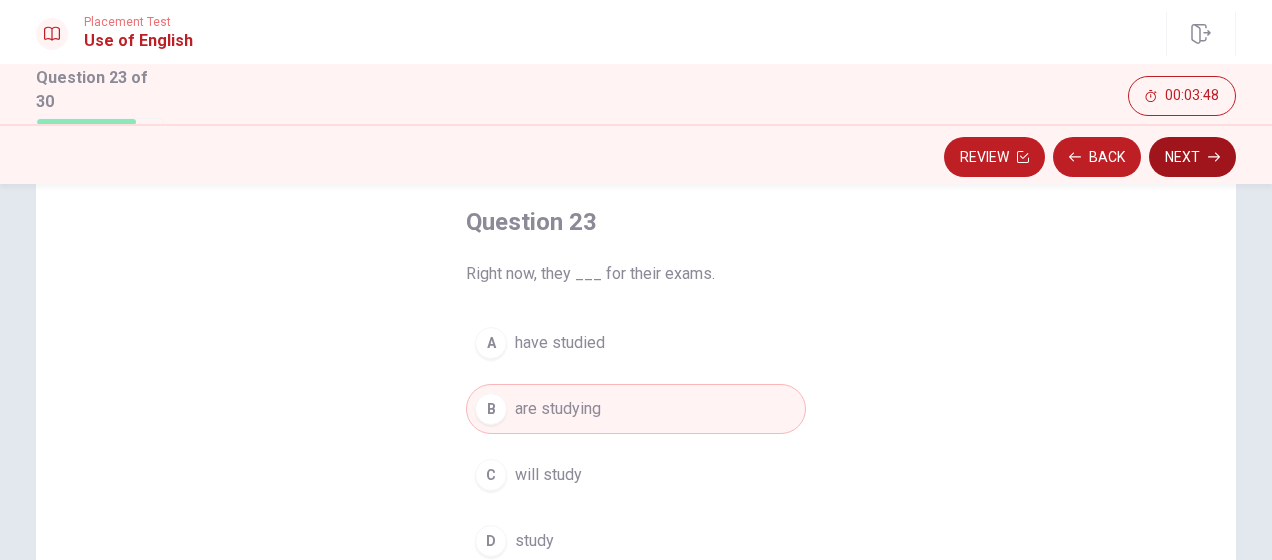 click on "Next" at bounding box center [1192, 157] 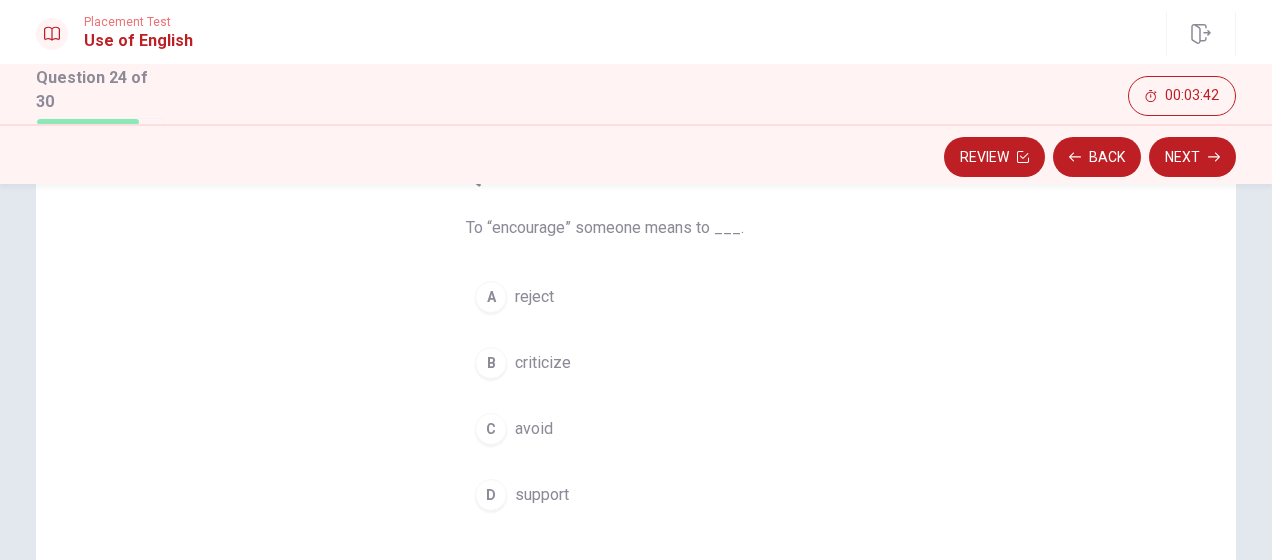 scroll, scrollTop: 100, scrollLeft: 0, axis: vertical 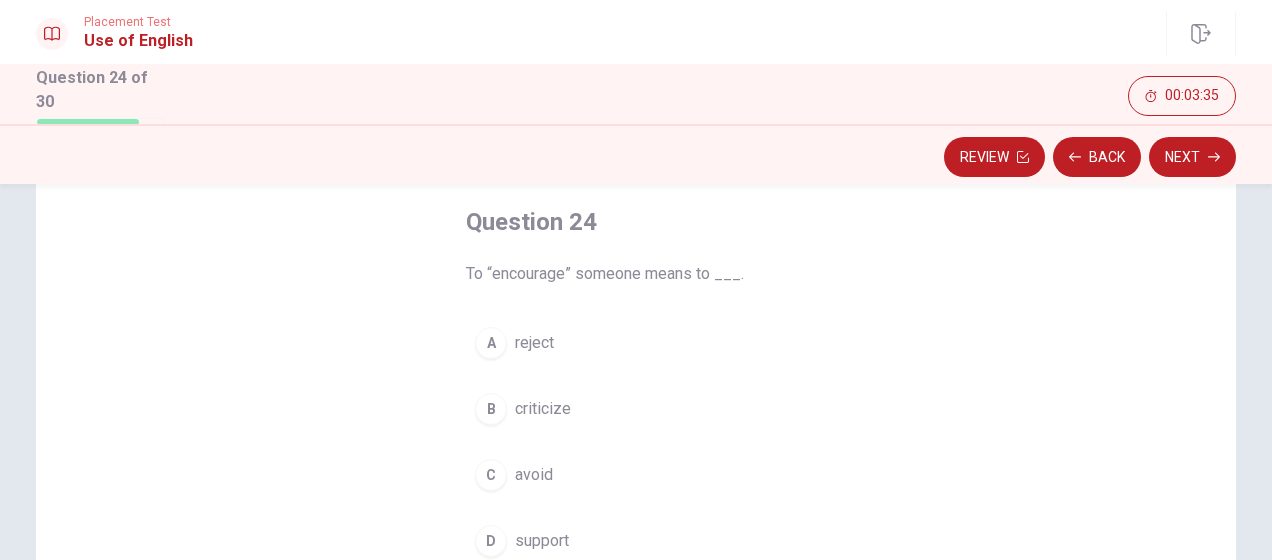 click on "D support" at bounding box center [636, 541] 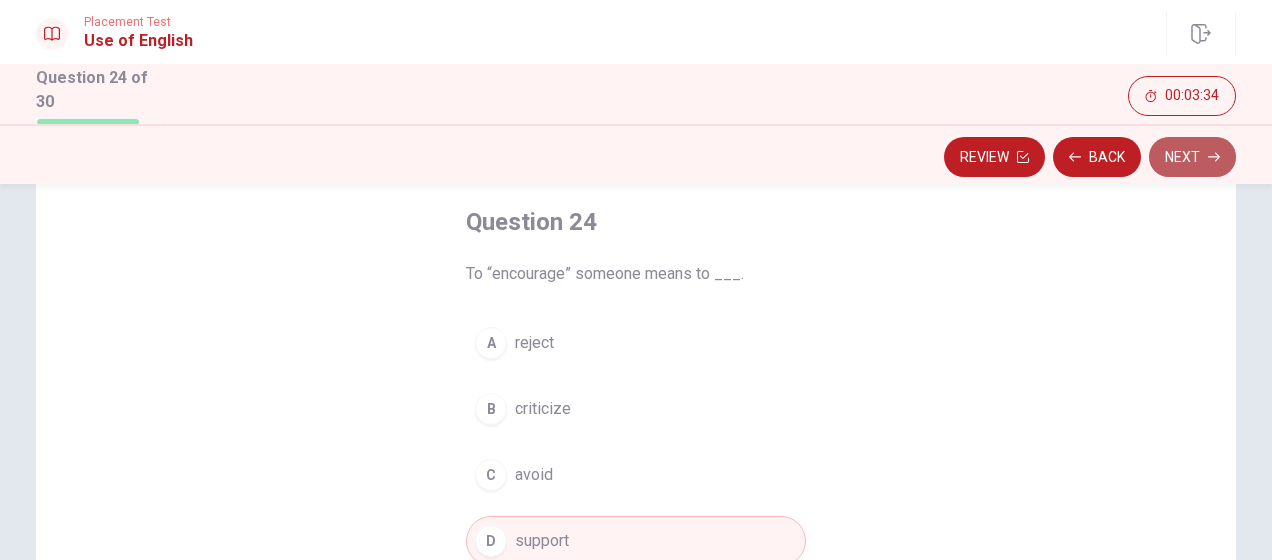 click on "Next" at bounding box center [1192, 157] 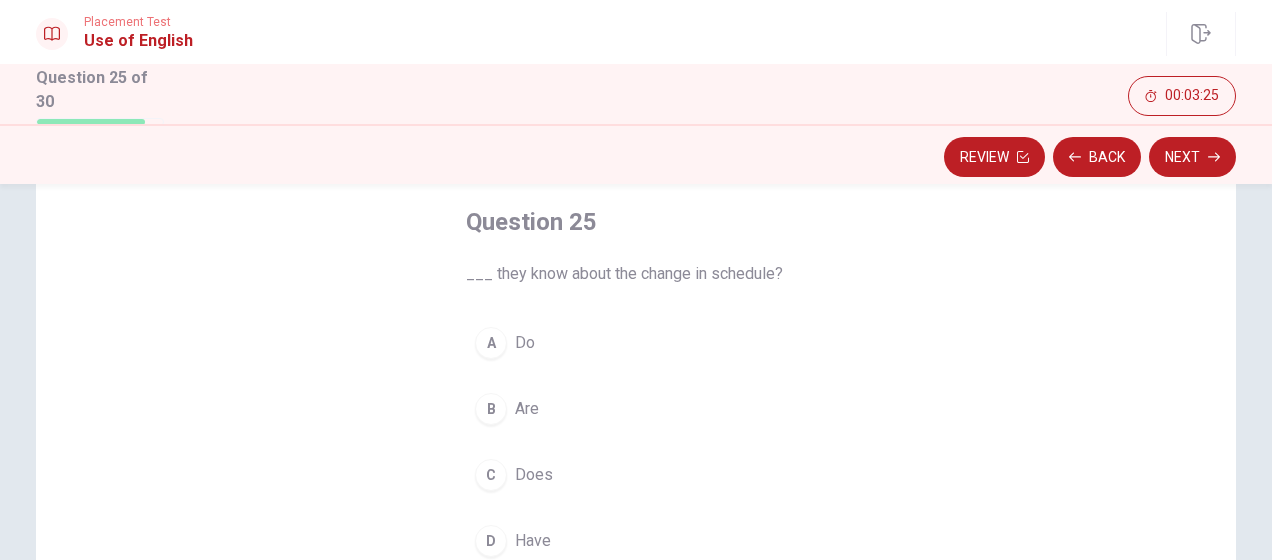 click on "A Do" at bounding box center [636, 343] 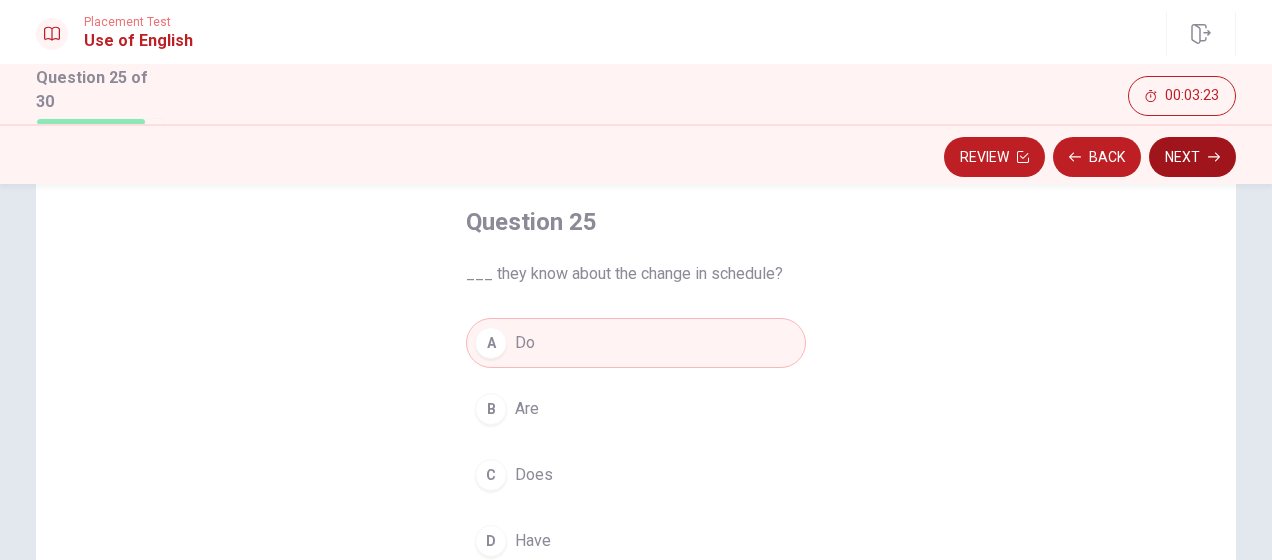 click on "Next" at bounding box center [1192, 157] 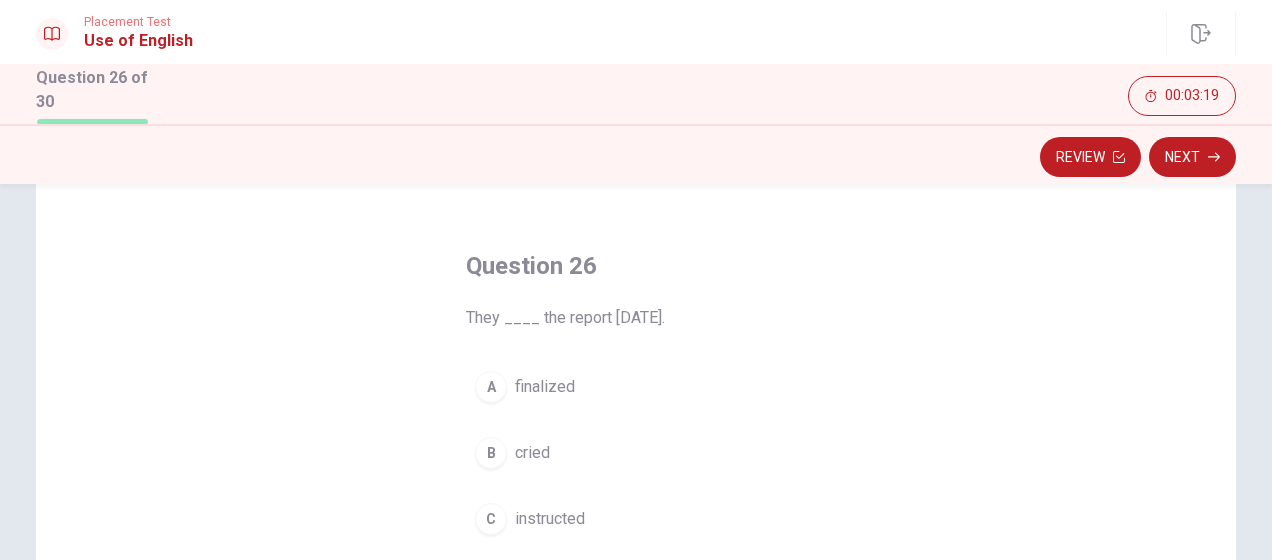 scroll, scrollTop: 100, scrollLeft: 0, axis: vertical 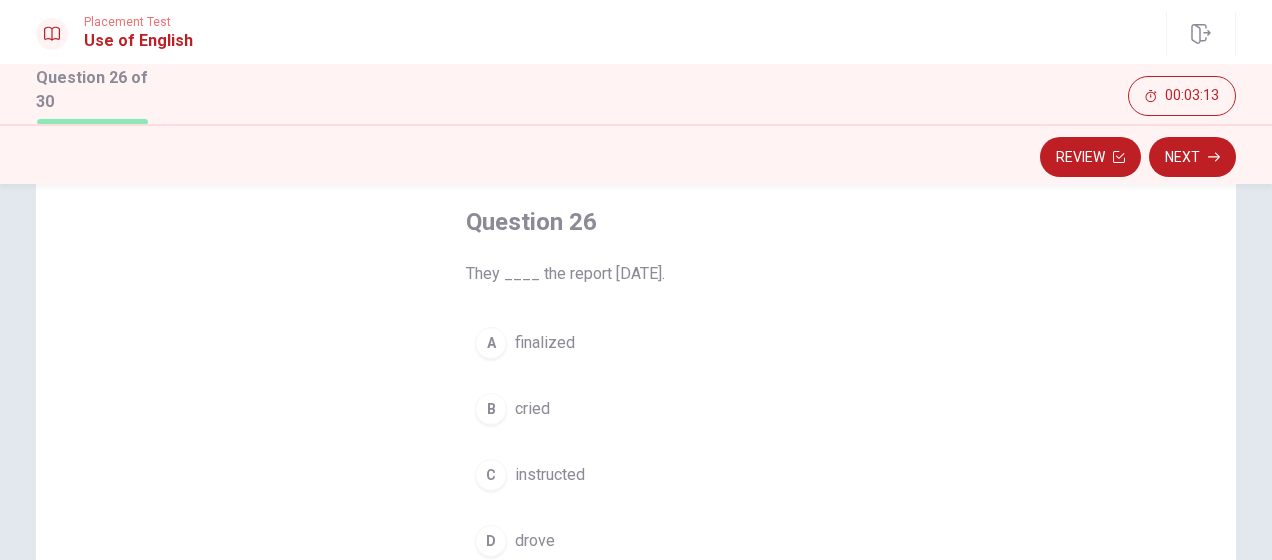 click on "A finalized" at bounding box center (636, 343) 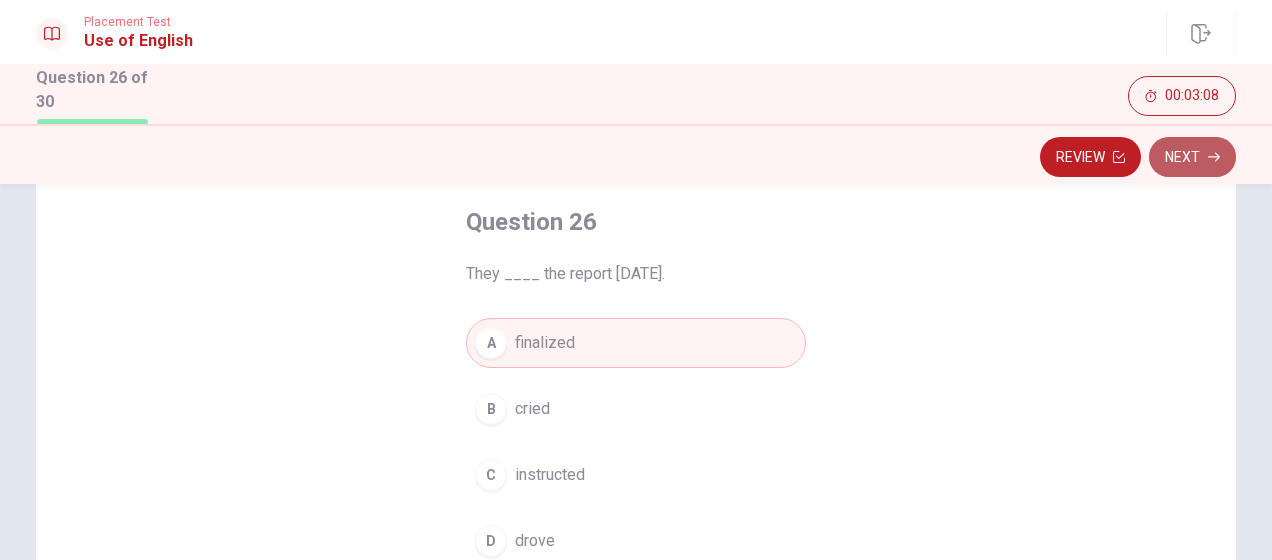 click on "Next" at bounding box center [1192, 157] 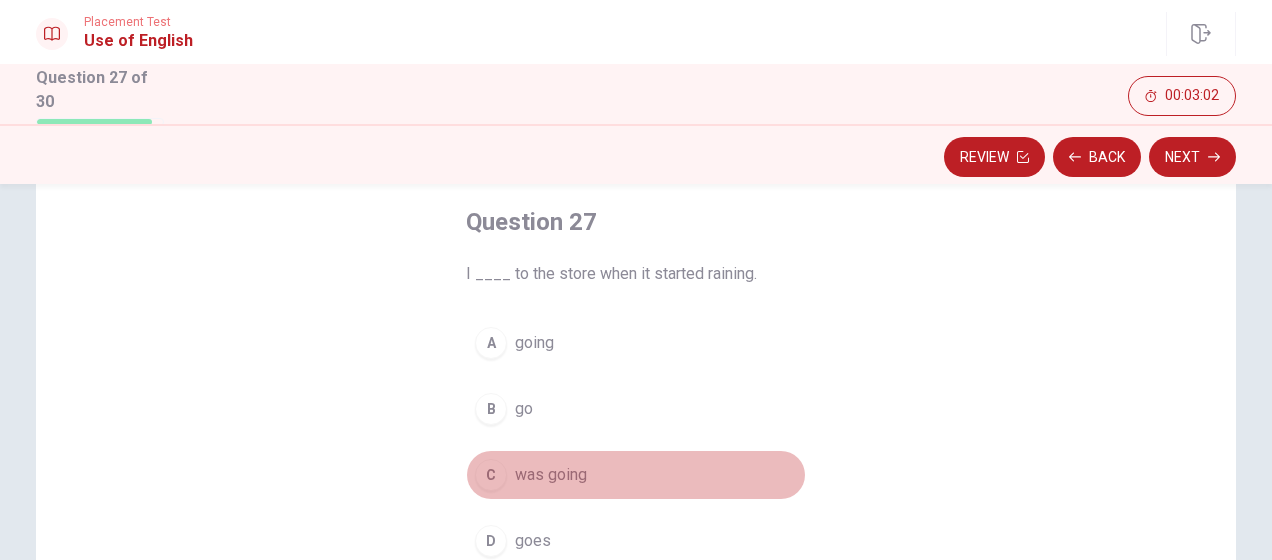 click on "was going" at bounding box center [551, 475] 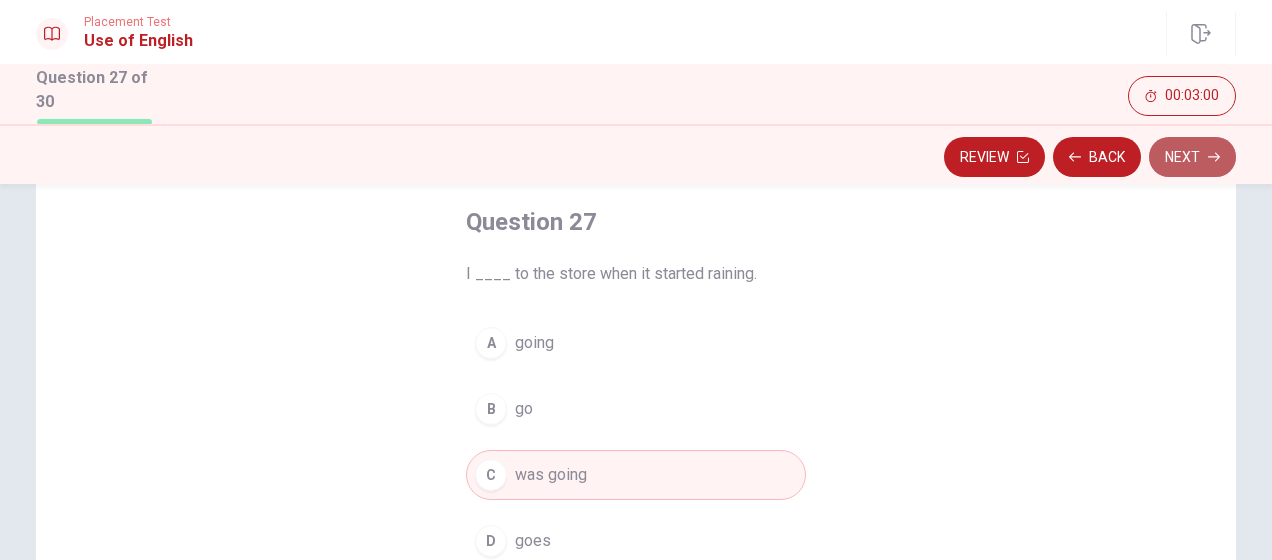 click on "Next" at bounding box center [1192, 157] 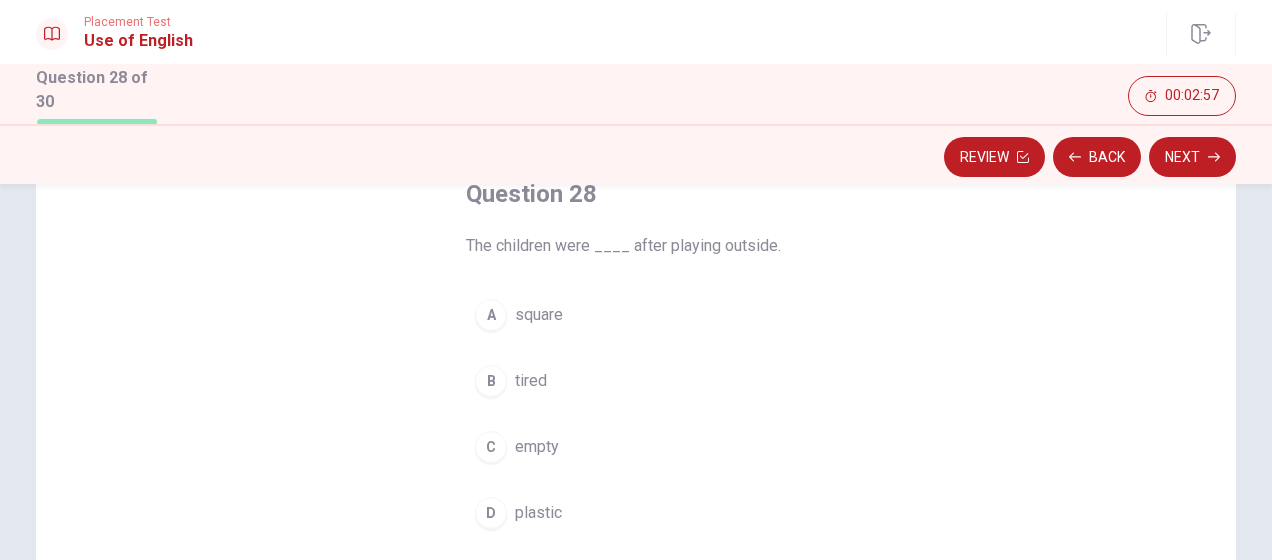 scroll, scrollTop: 100, scrollLeft: 0, axis: vertical 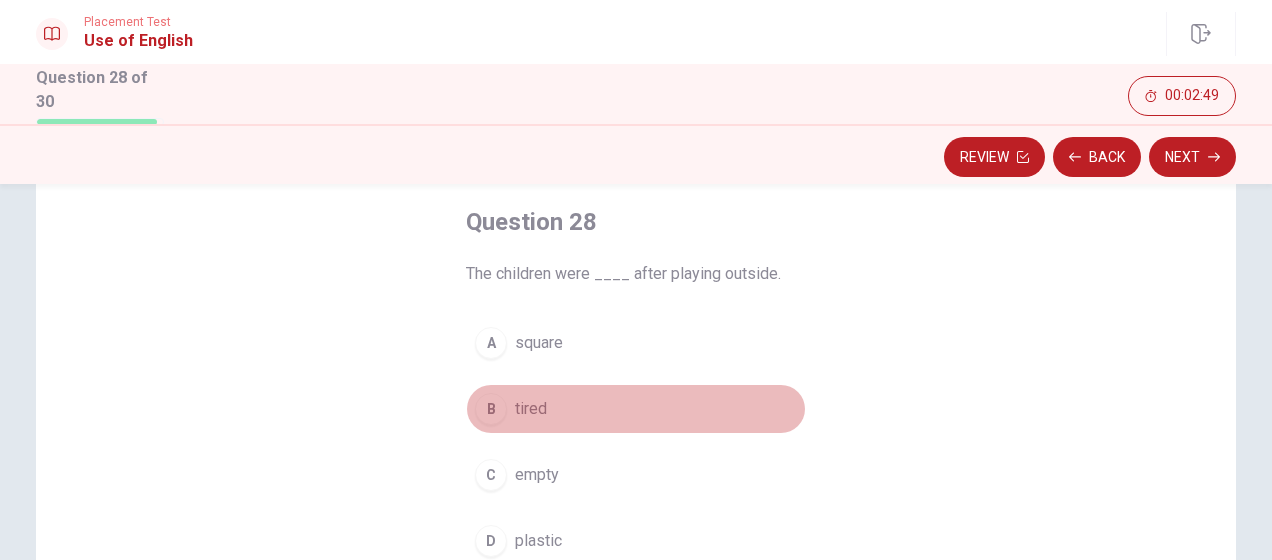 click on "B tired" at bounding box center (636, 409) 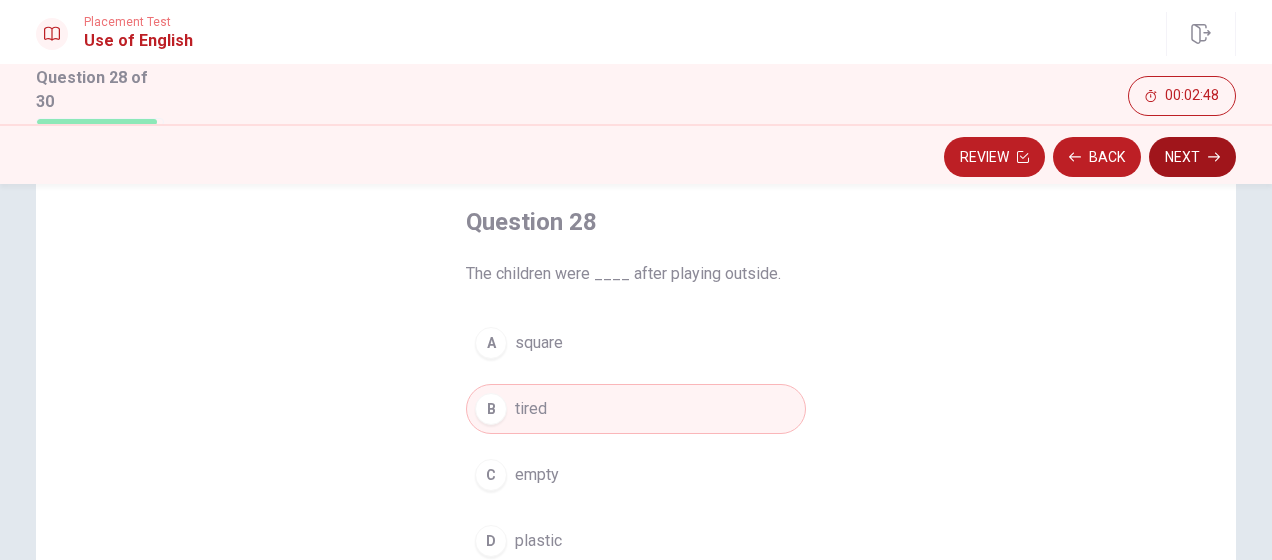 click on "Next" at bounding box center [1192, 157] 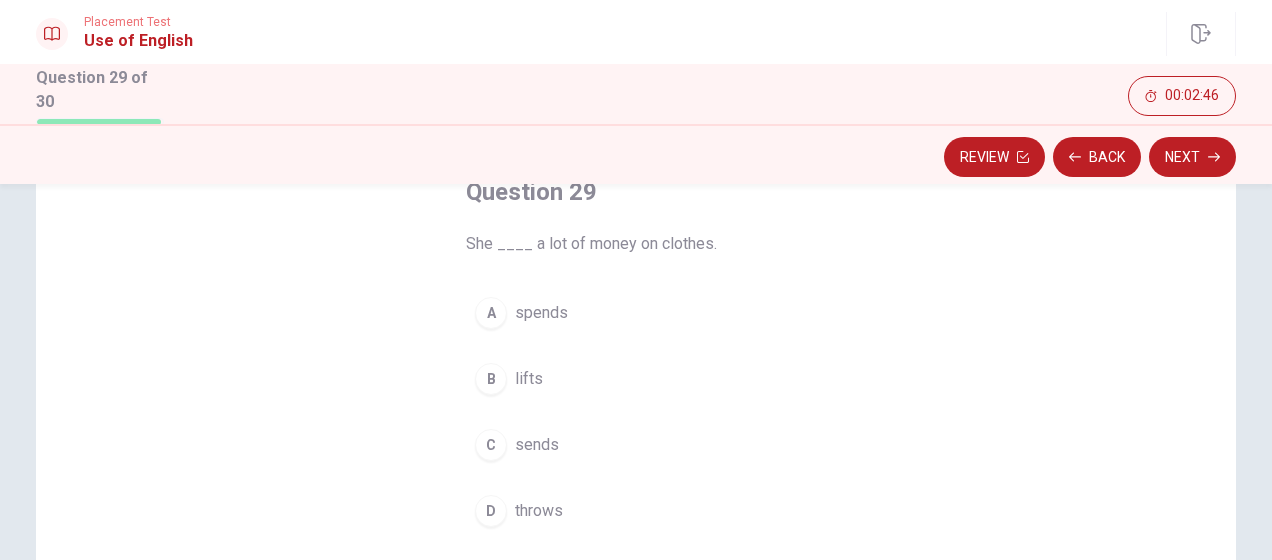 scroll, scrollTop: 100, scrollLeft: 0, axis: vertical 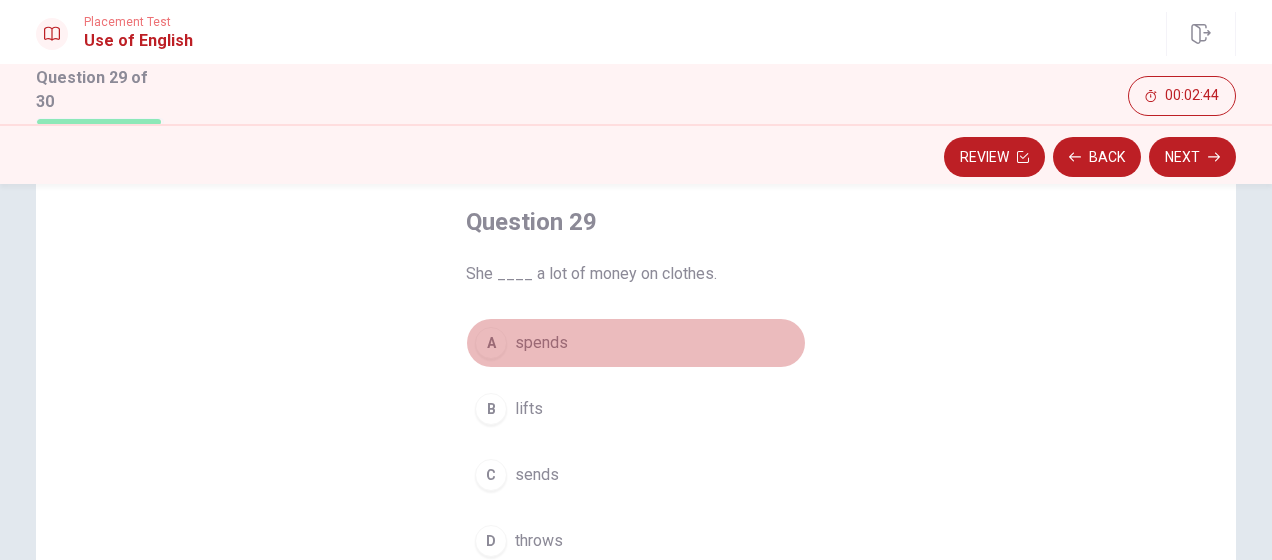 click on "A spends" at bounding box center (636, 343) 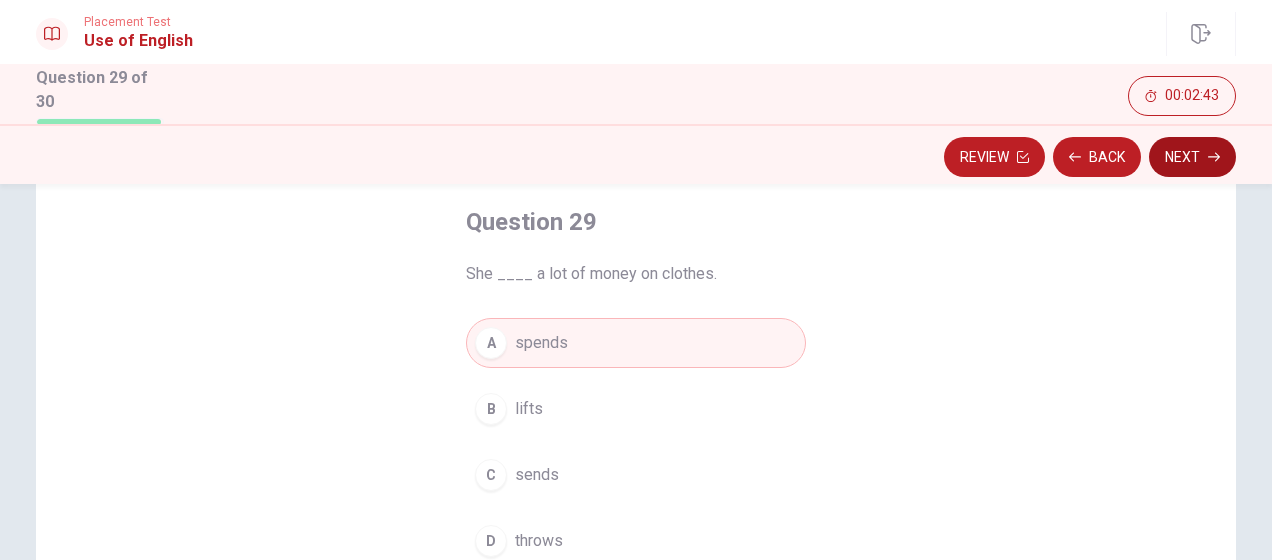 click on "Next" at bounding box center [1192, 157] 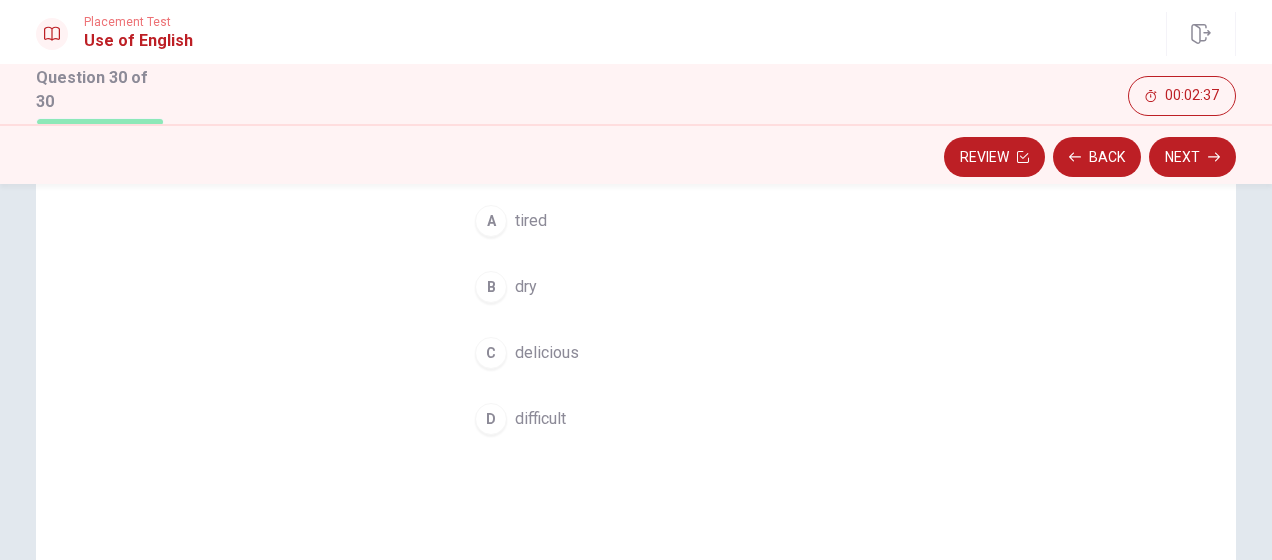 scroll, scrollTop: 200, scrollLeft: 0, axis: vertical 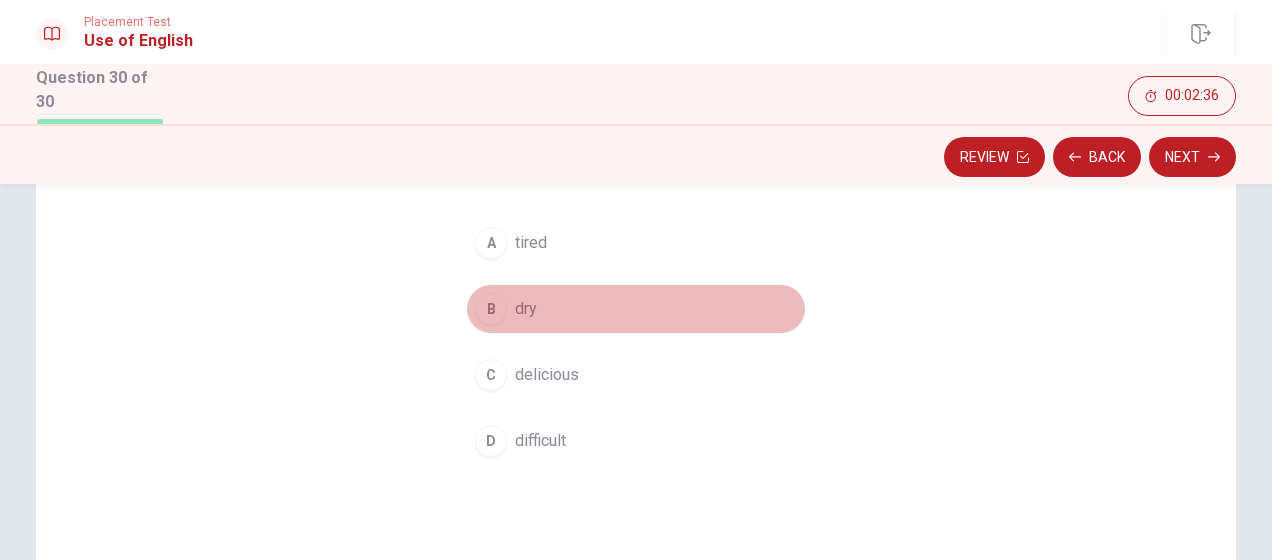 click on "dry" at bounding box center [526, 309] 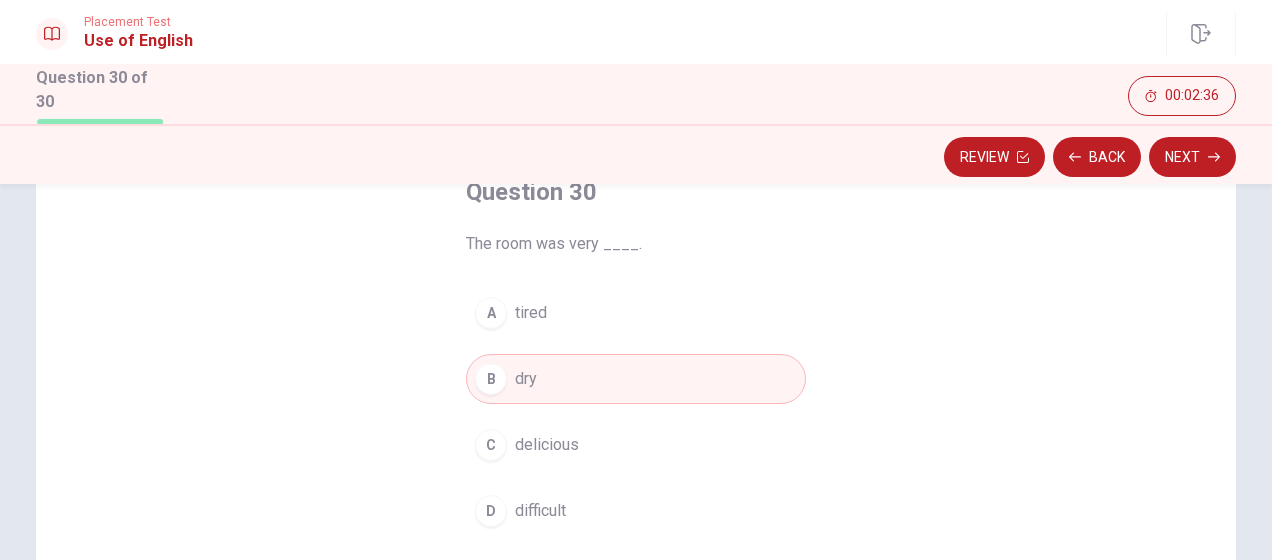 scroll, scrollTop: 100, scrollLeft: 0, axis: vertical 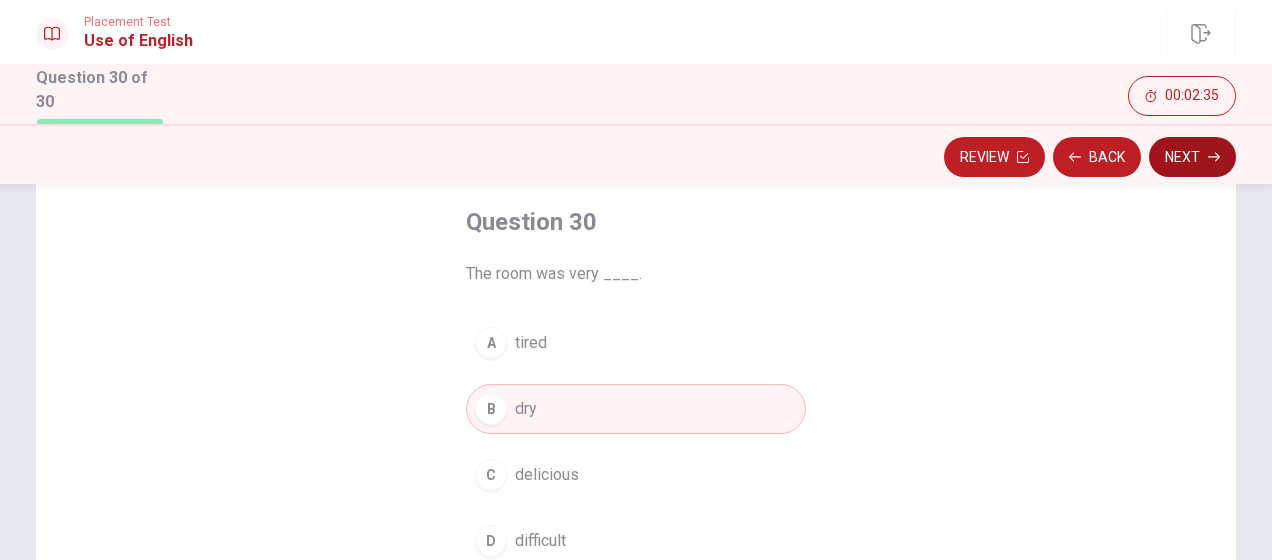 click on "Next" at bounding box center [1192, 157] 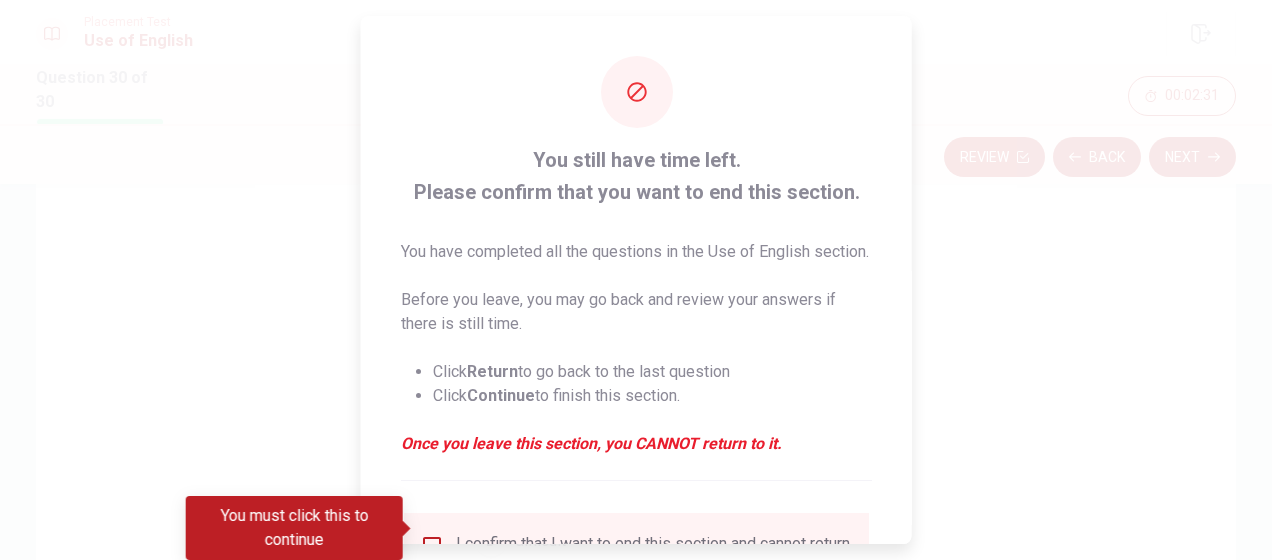 scroll, scrollTop: 100, scrollLeft: 0, axis: vertical 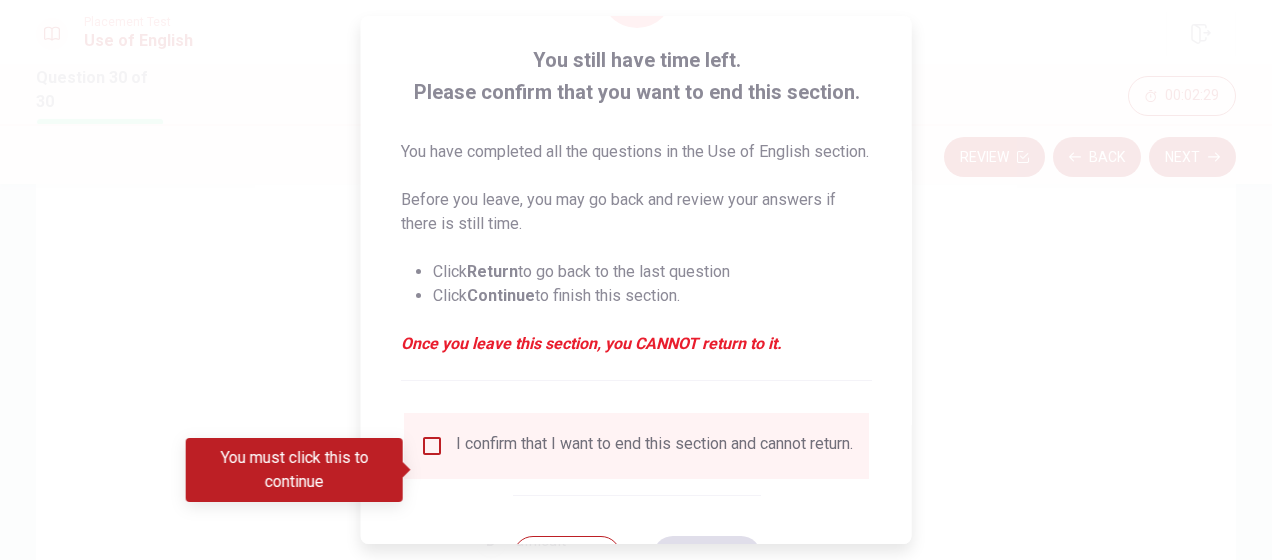 click on "I confirm that I want to end this section and cannot return." at bounding box center [636, 446] 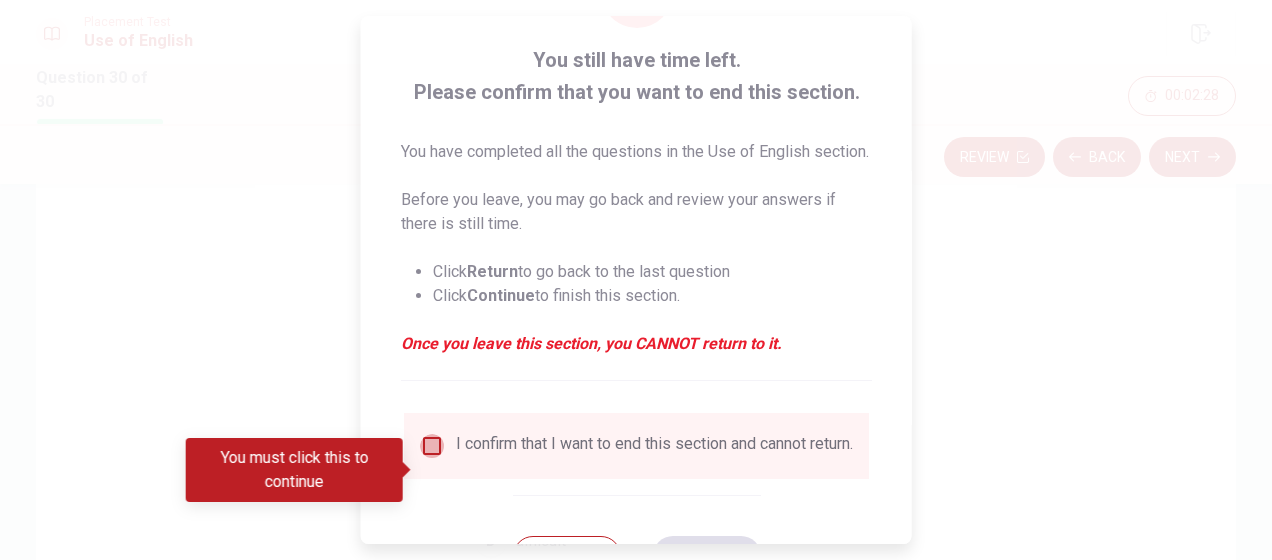 click at bounding box center [432, 446] 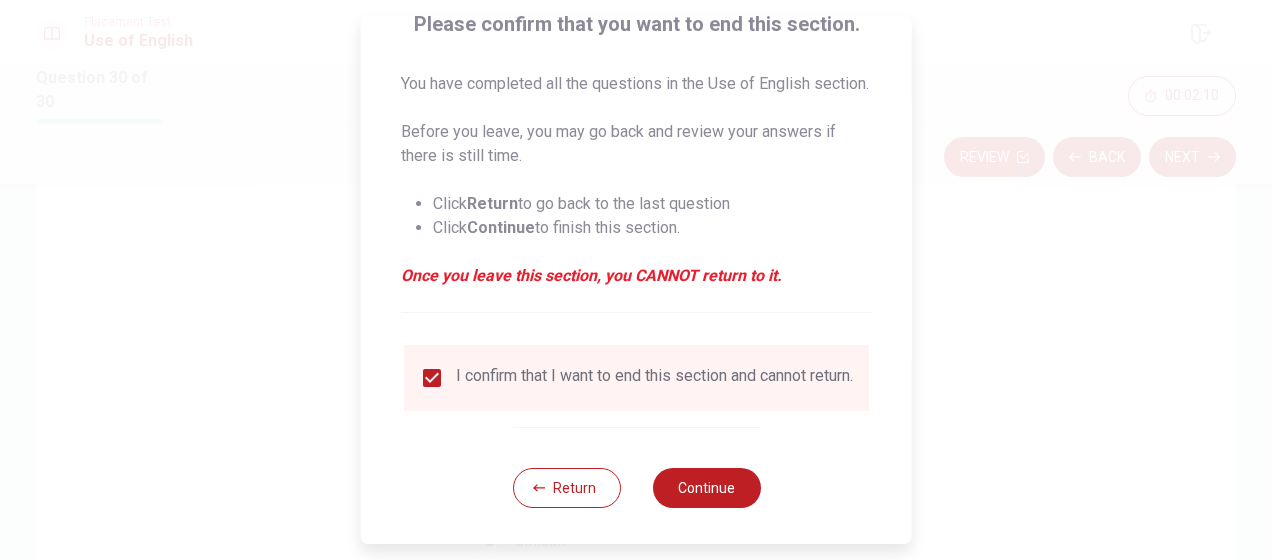 scroll, scrollTop: 210, scrollLeft: 0, axis: vertical 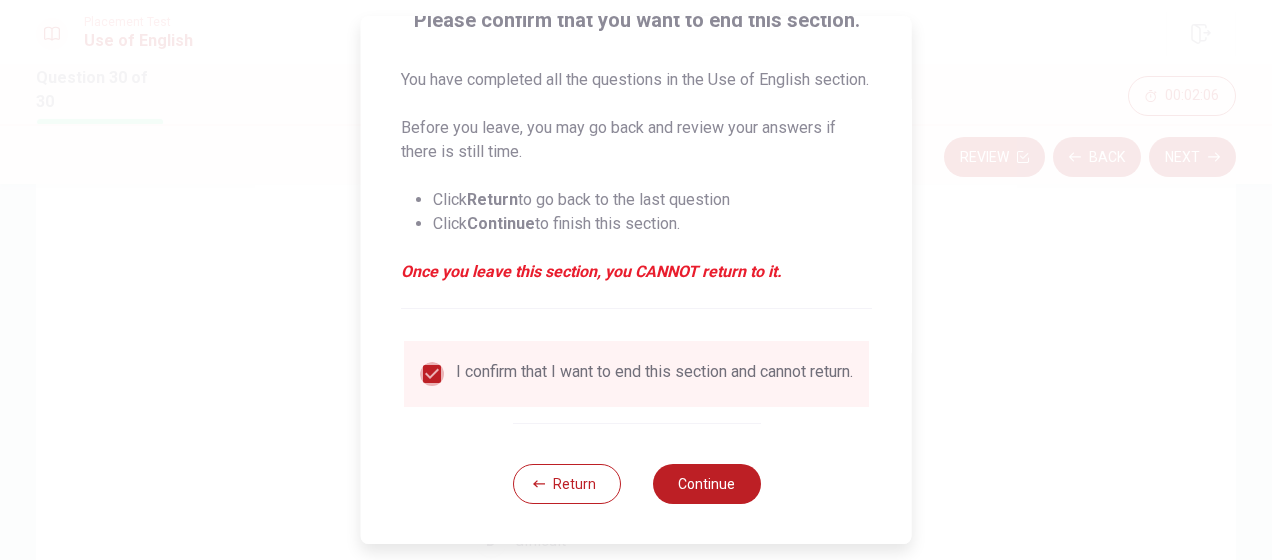 click at bounding box center [432, 374] 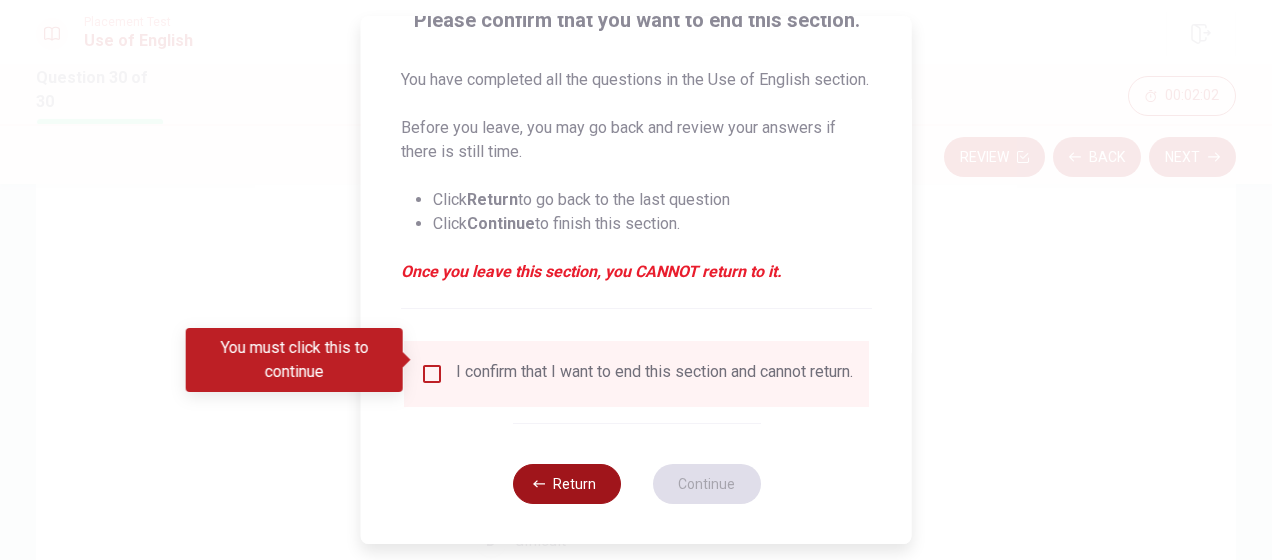 click on "Return" at bounding box center (566, 484) 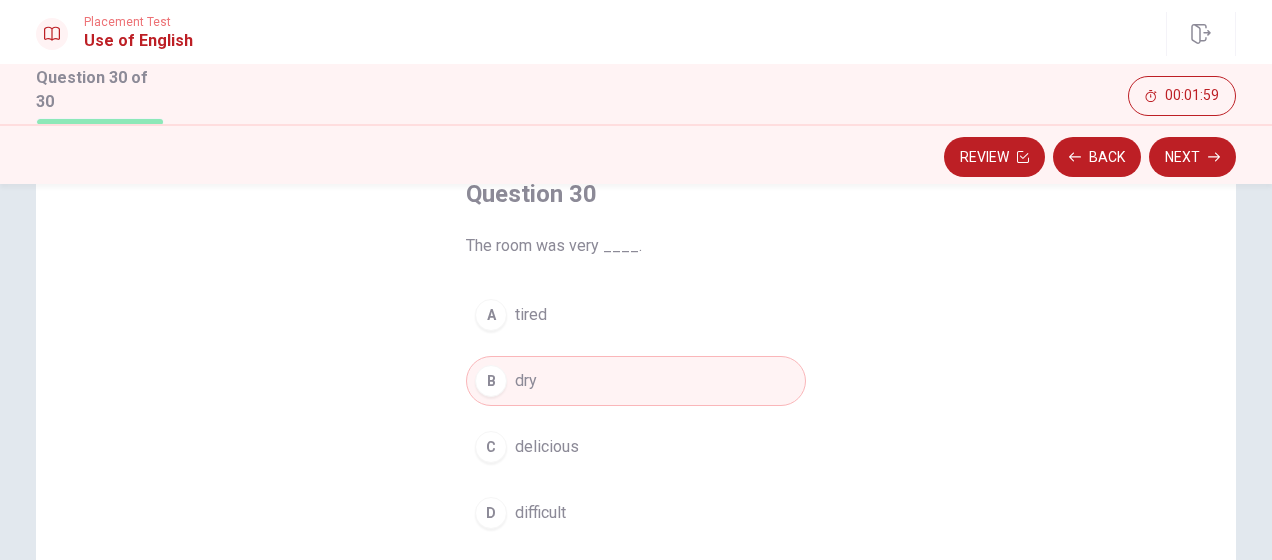 scroll, scrollTop: 100, scrollLeft: 0, axis: vertical 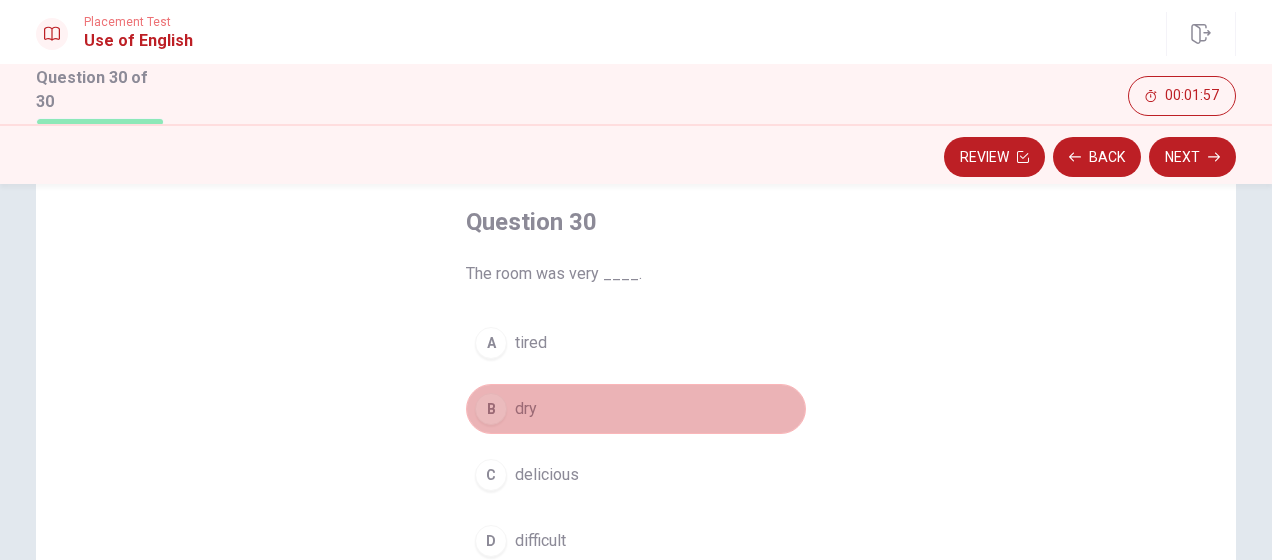 click on "B dry" at bounding box center [636, 409] 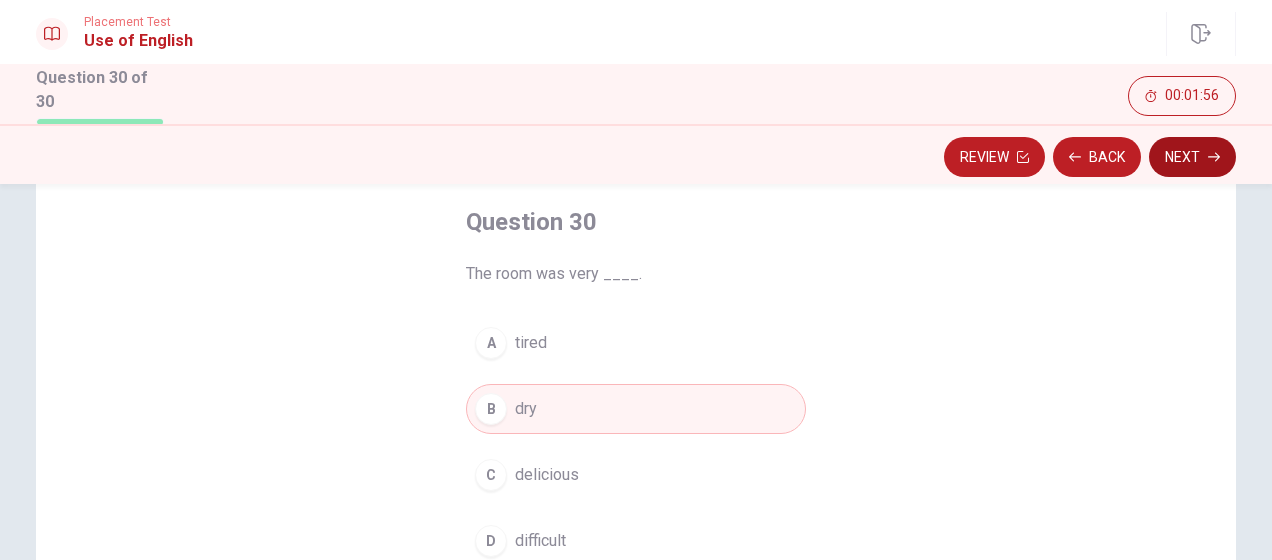 click on "Next" at bounding box center [1192, 157] 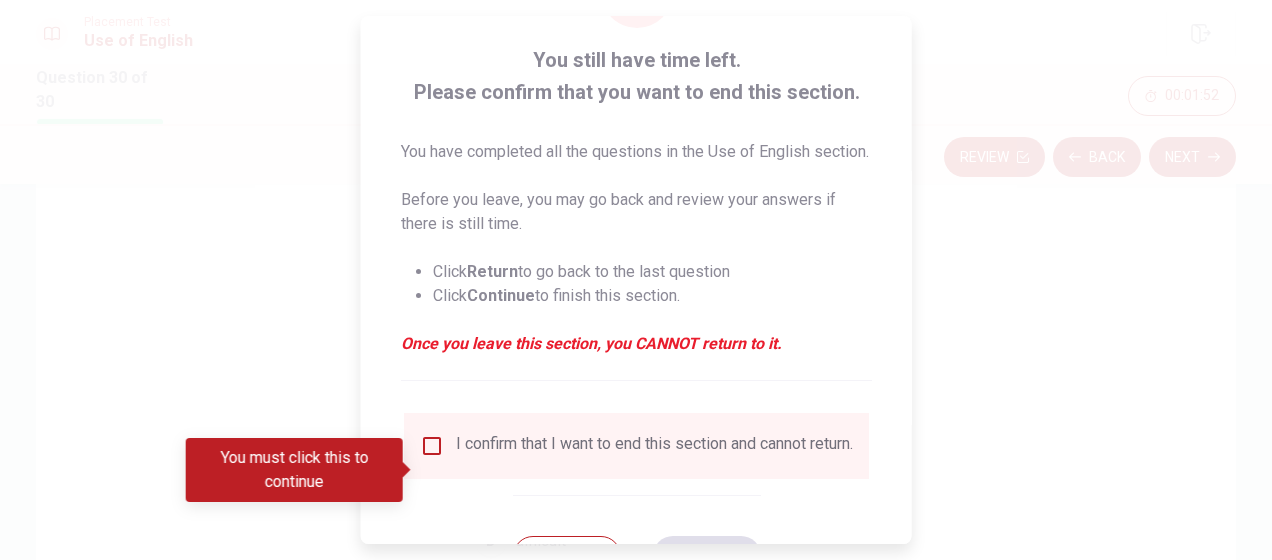 scroll, scrollTop: 200, scrollLeft: 0, axis: vertical 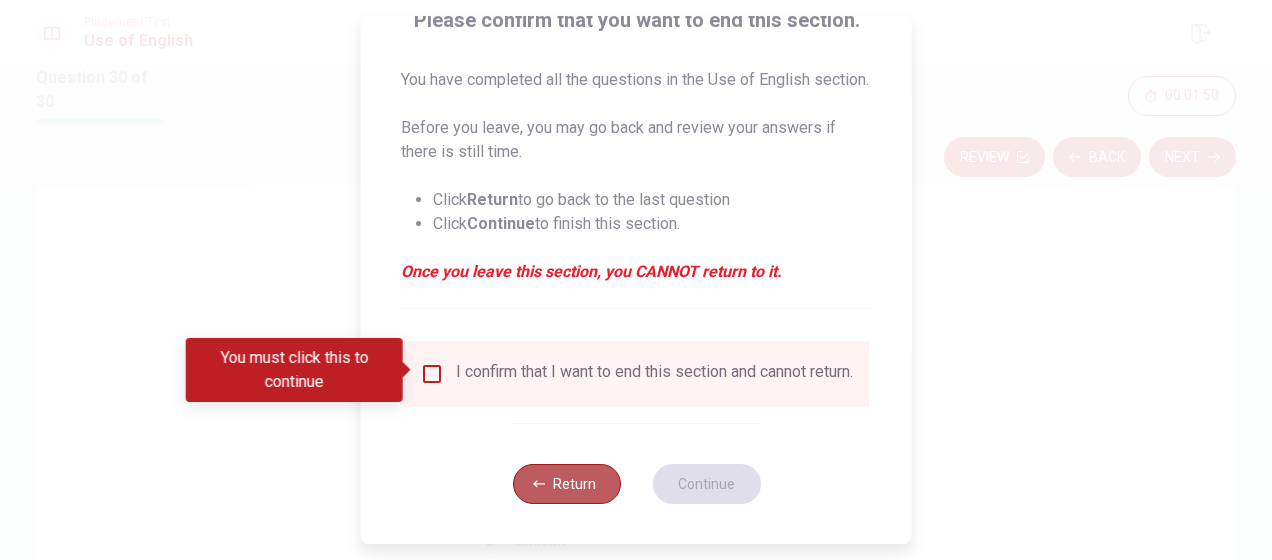 click on "Return" at bounding box center (566, 484) 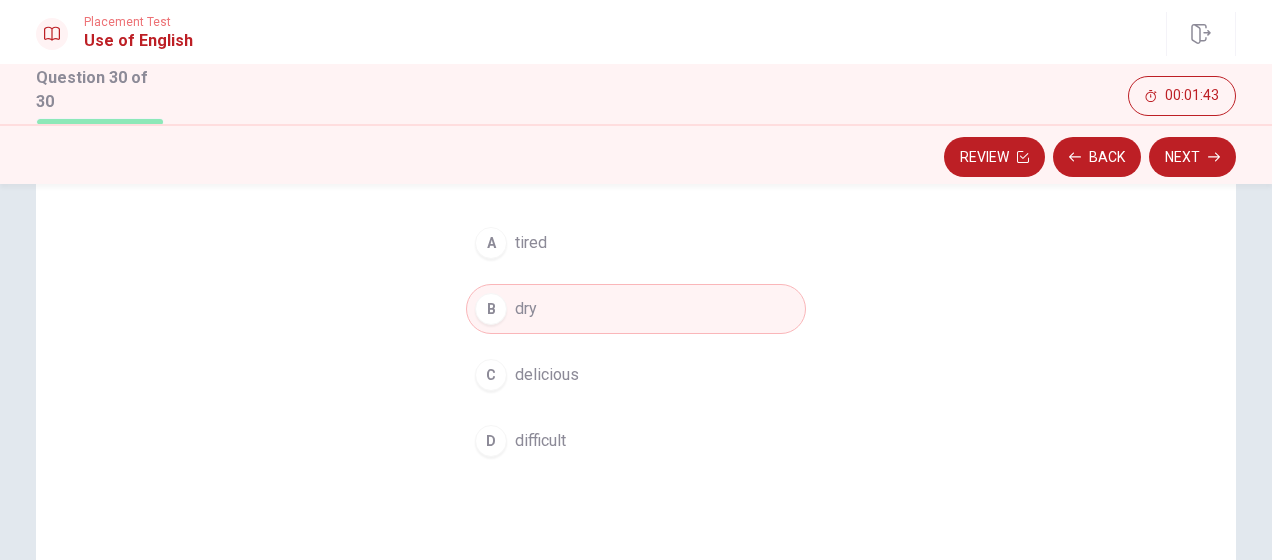 scroll, scrollTop: 100, scrollLeft: 0, axis: vertical 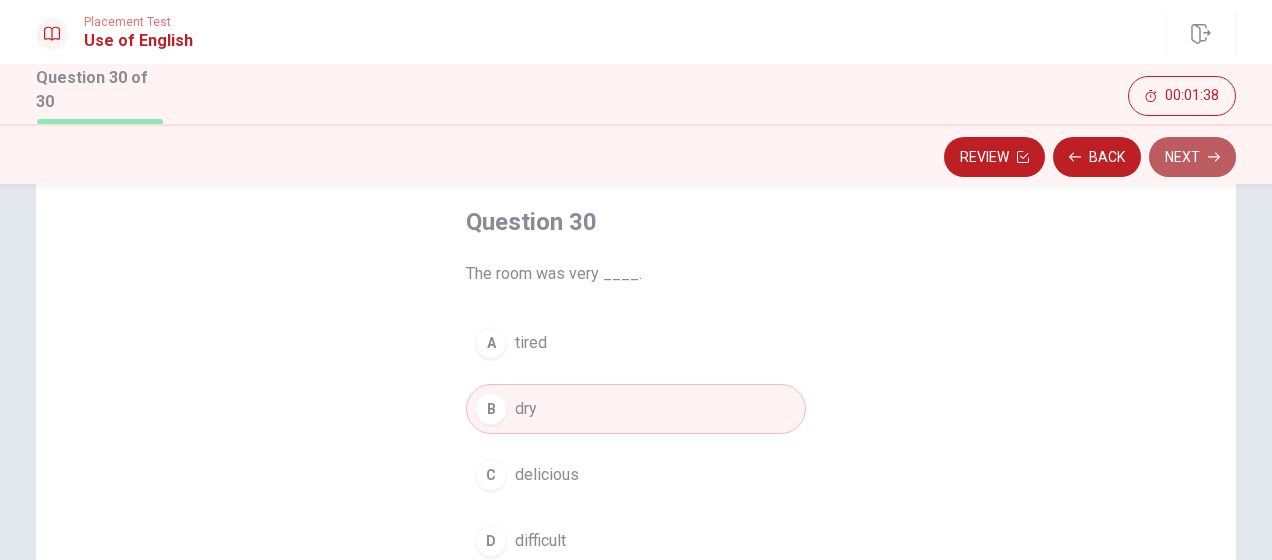 click on "Next" at bounding box center (1192, 157) 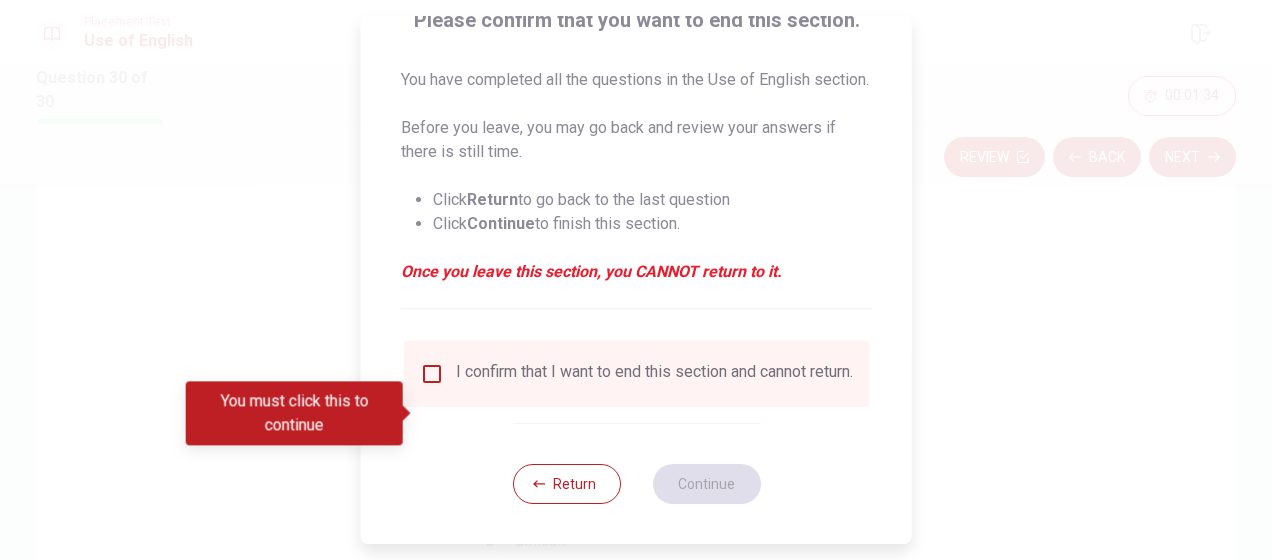 scroll, scrollTop: 210, scrollLeft: 0, axis: vertical 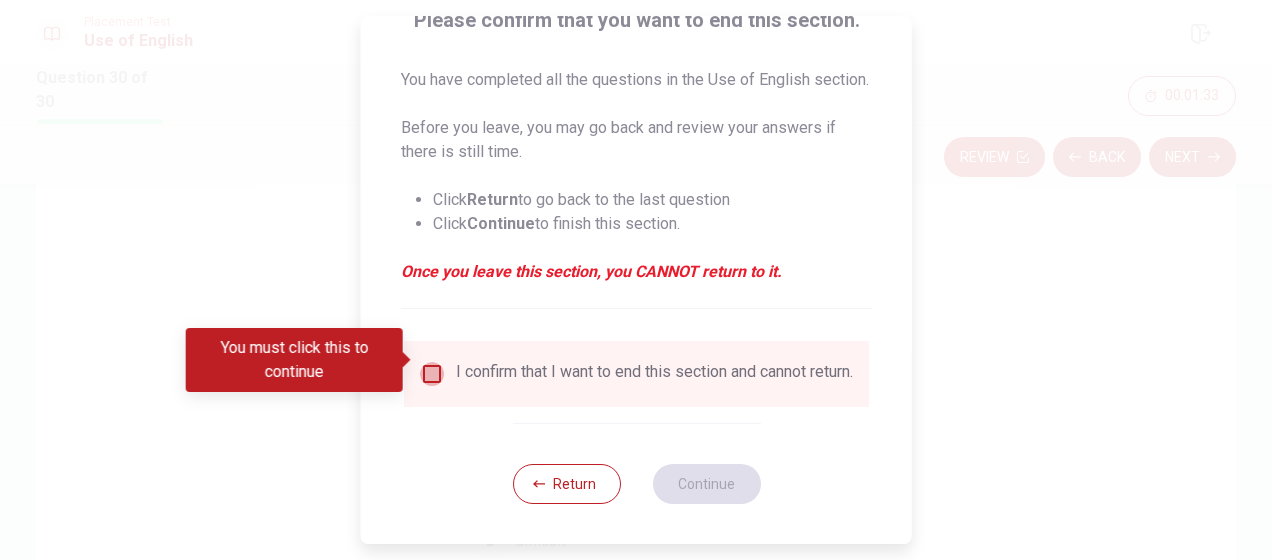 click at bounding box center [432, 374] 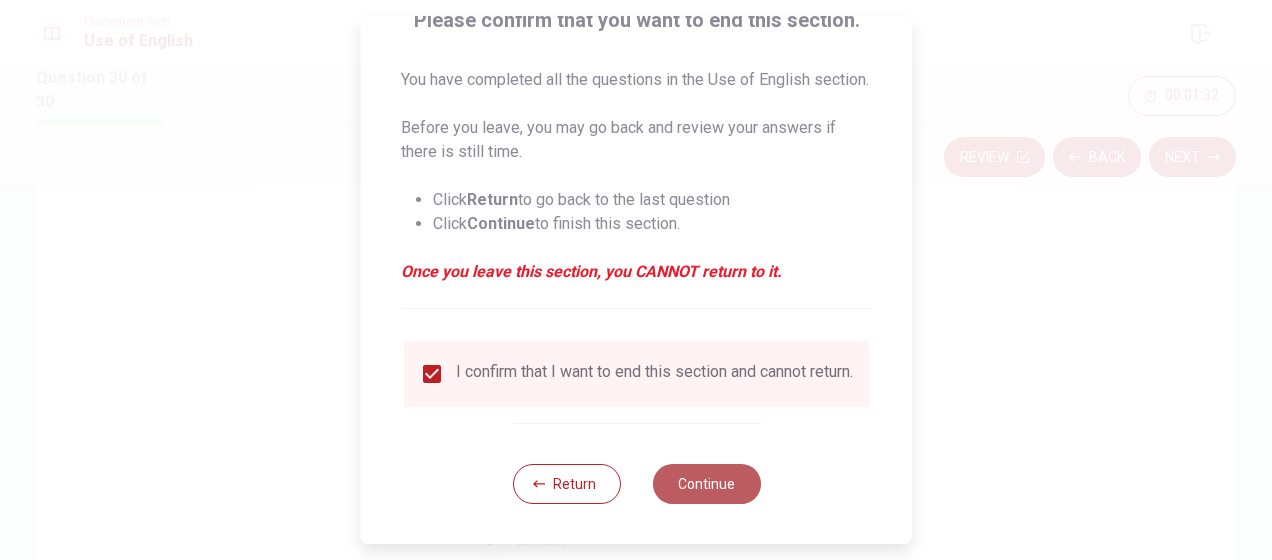click on "Continue" at bounding box center [706, 484] 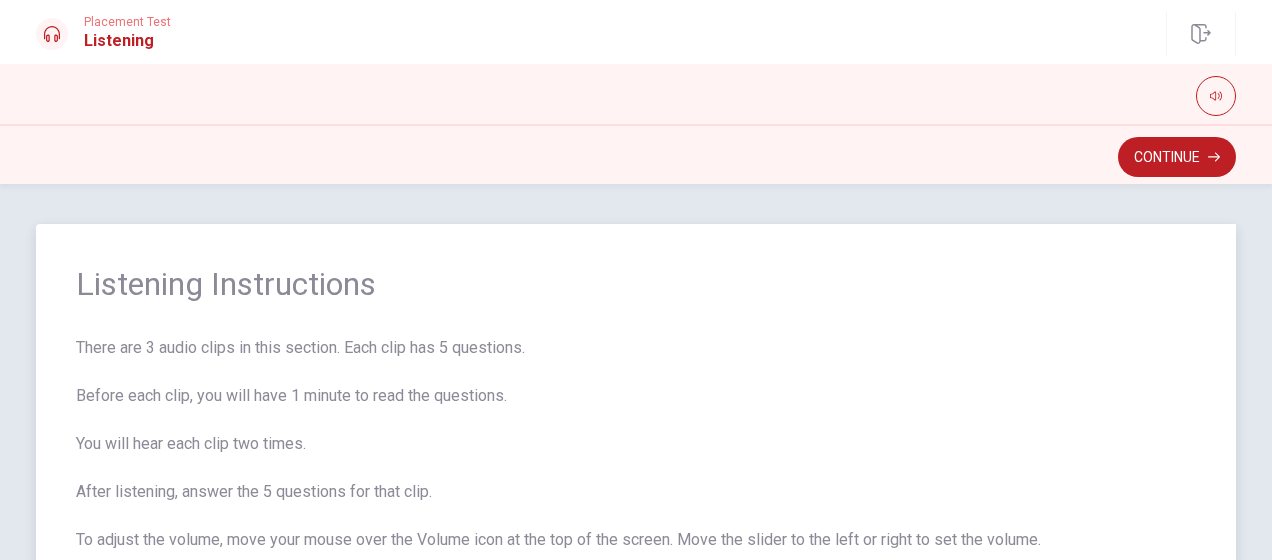 scroll, scrollTop: 100, scrollLeft: 0, axis: vertical 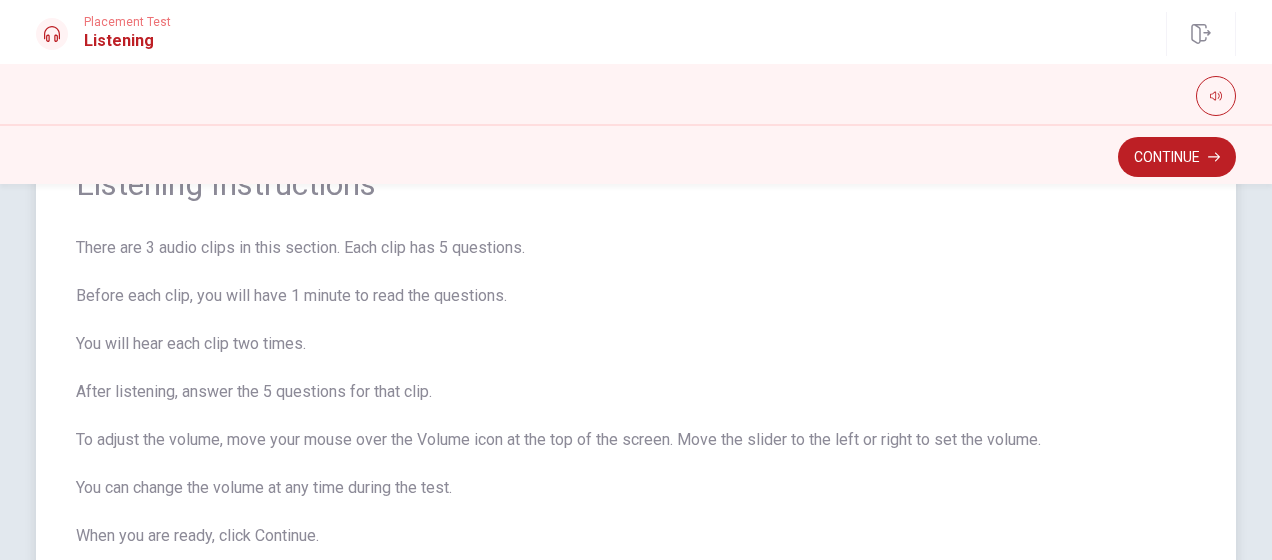 click on "There are 3 audio clips in this section. Each clip has 5 questions.
Before each clip, you will have 1 minute to read the questions.
You will hear each clip two times.
After listening, answer the 5 questions for that clip.
To adjust the volume, move your mouse over the Volume icon at the top of the screen. Move the slider to the left or right to set the volume.
You can change the volume at any time during the test.
When you are ready, click Continue." at bounding box center (636, 392) 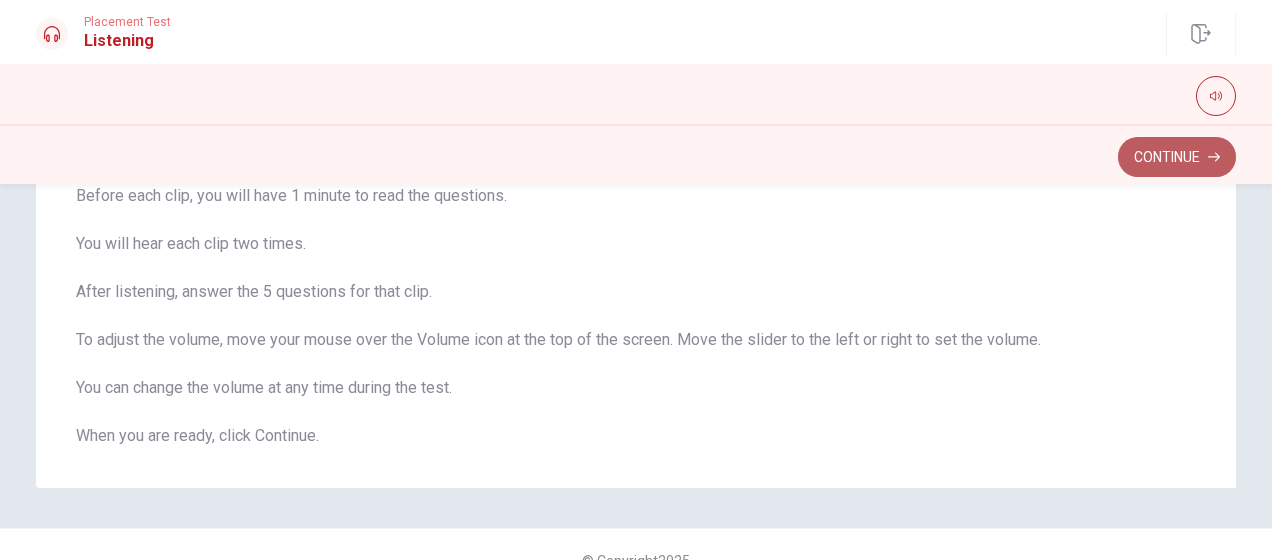 click on "Continue" at bounding box center (1177, 157) 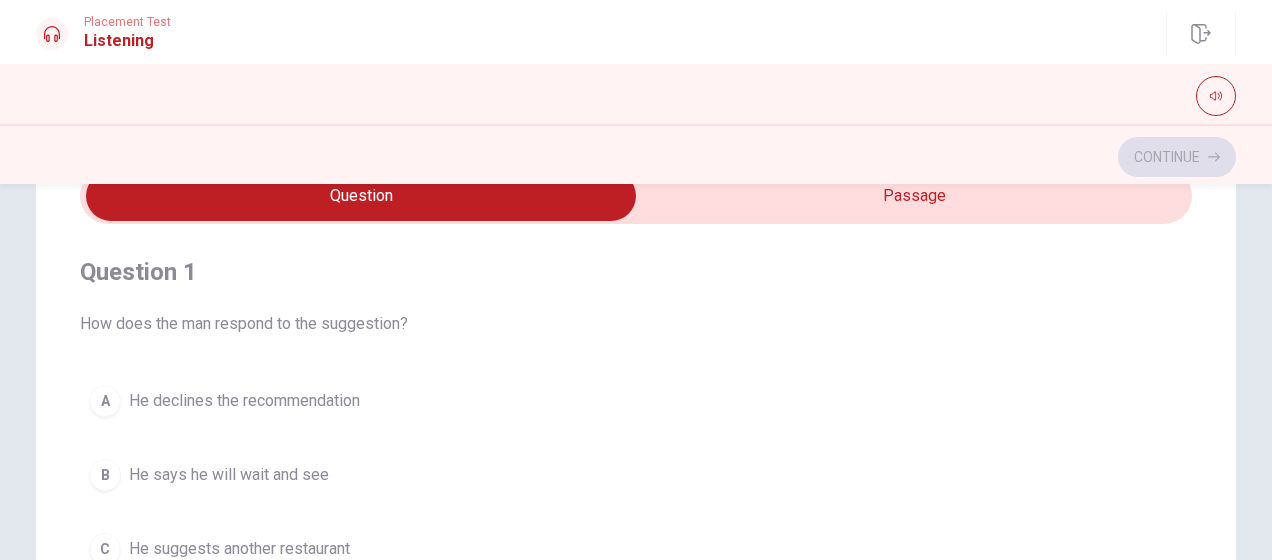 scroll, scrollTop: 0, scrollLeft: 0, axis: both 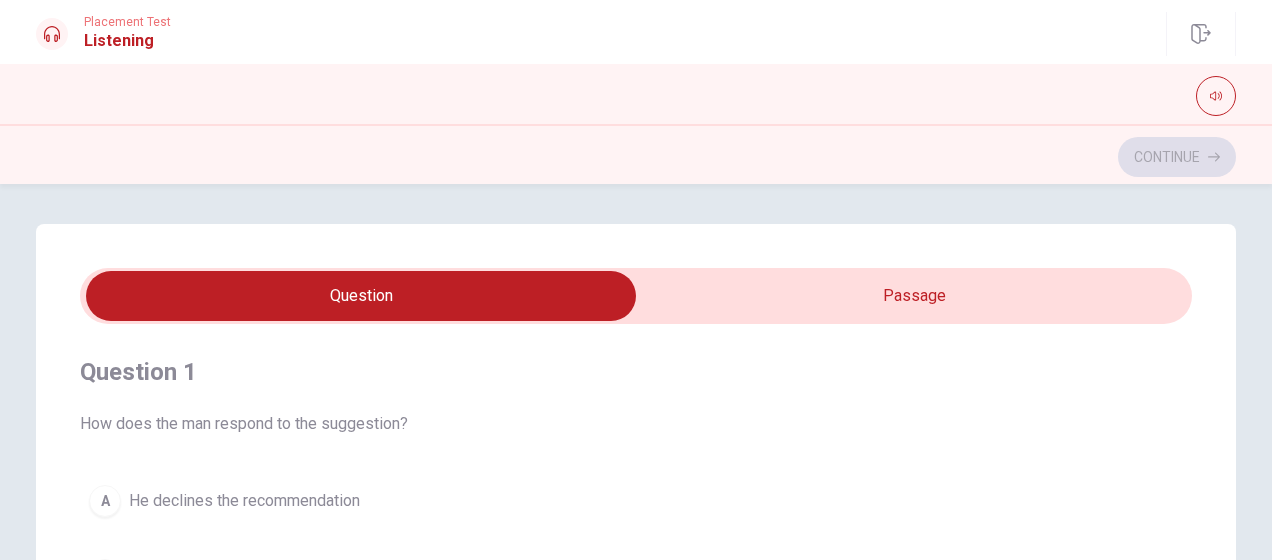 type on "9" 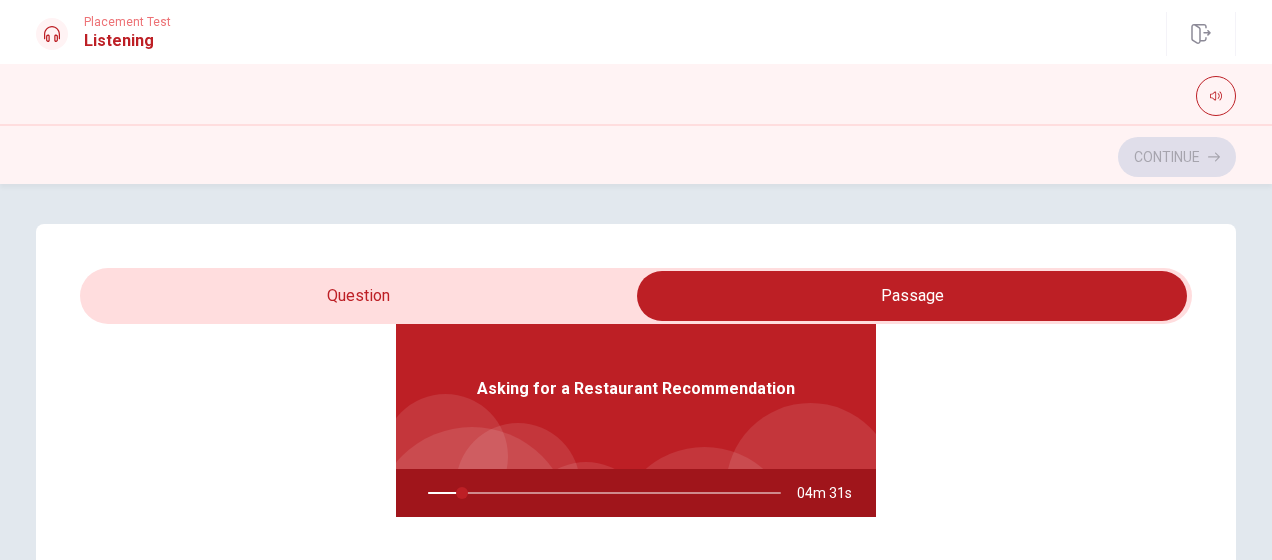 scroll, scrollTop: 112, scrollLeft: 0, axis: vertical 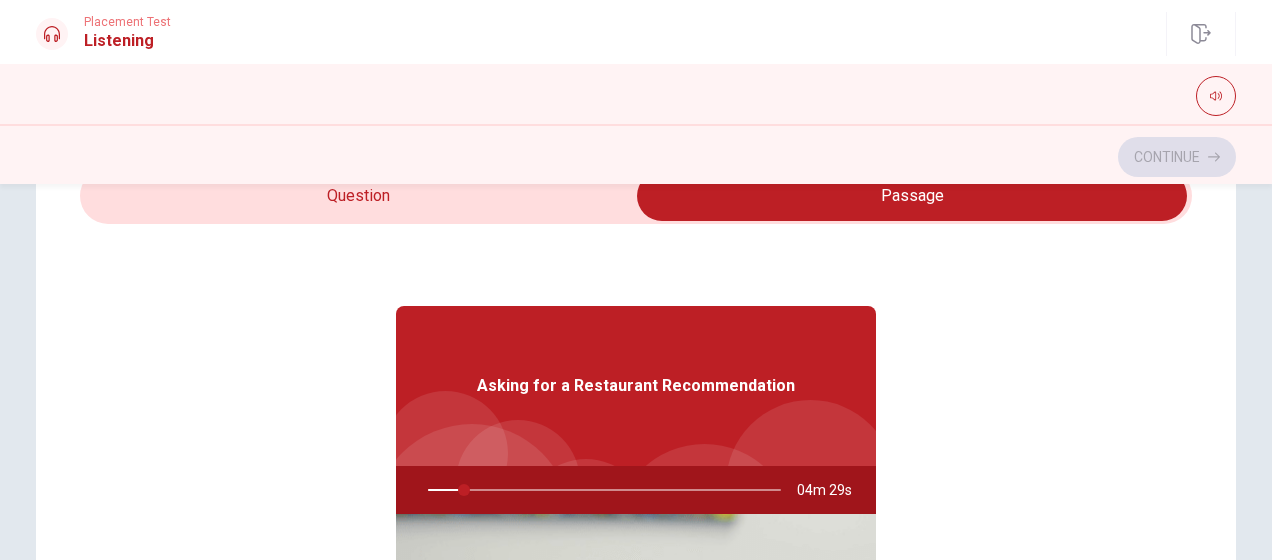 type on "11" 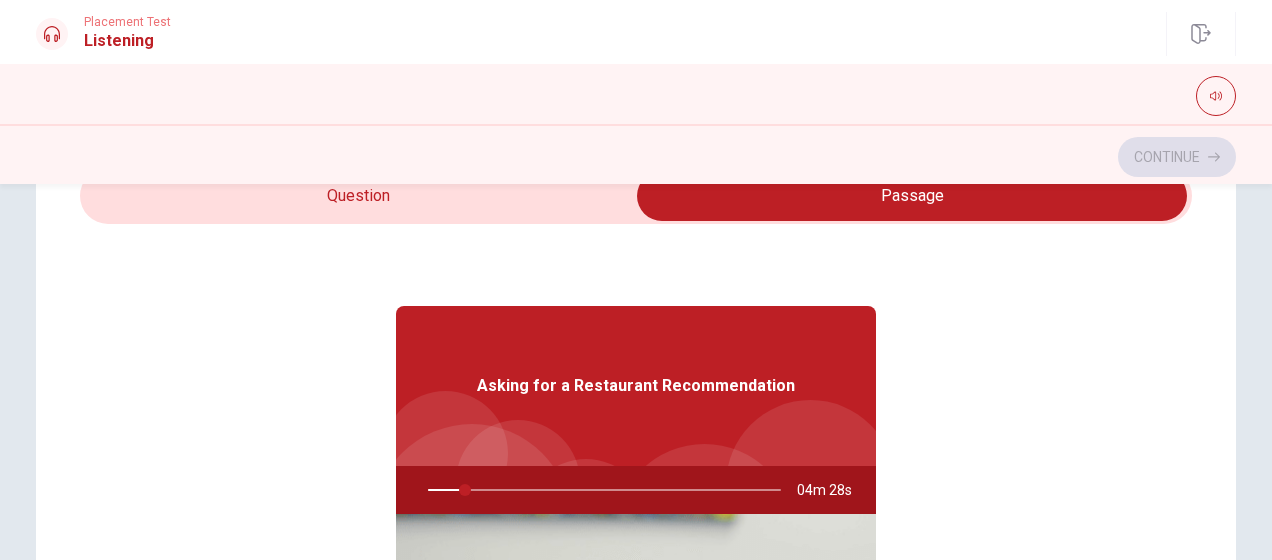 click at bounding box center (912, 196) 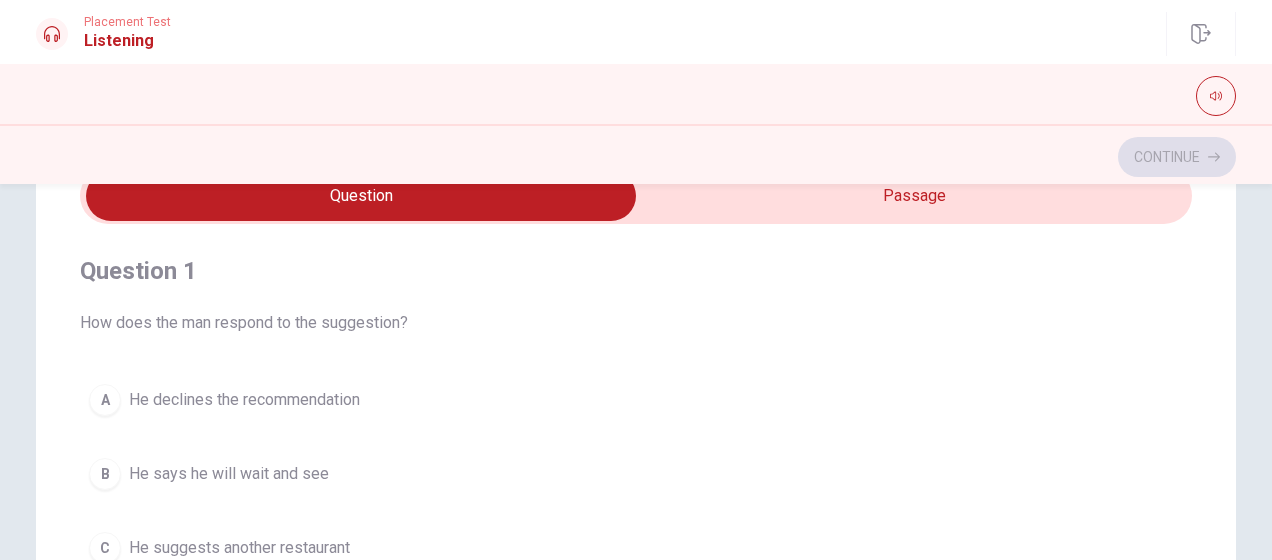 scroll, scrollTop: 0, scrollLeft: 0, axis: both 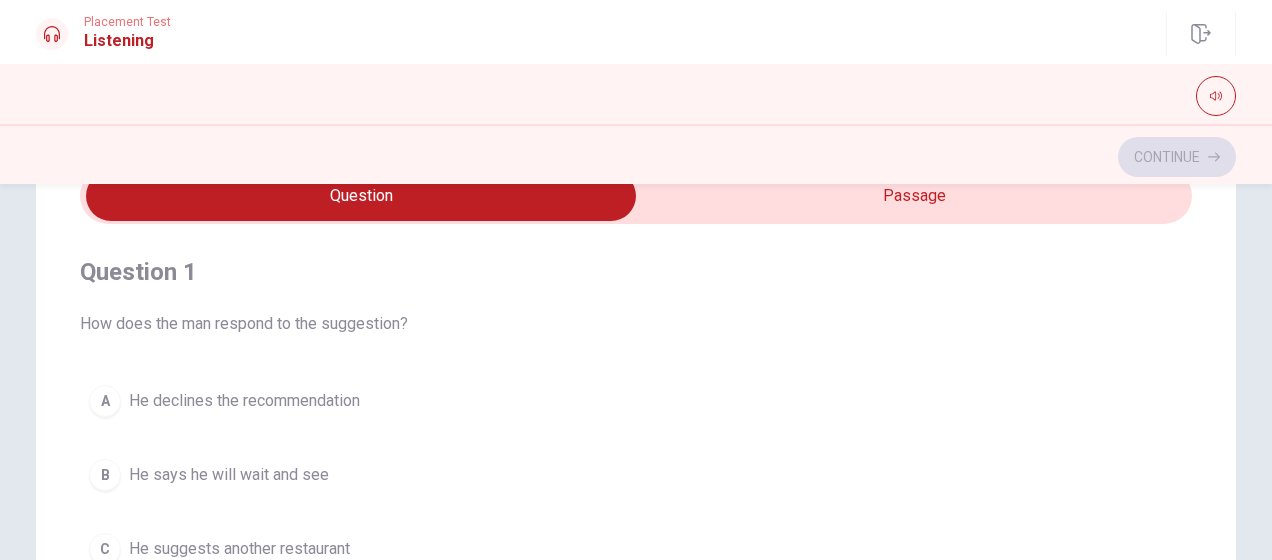 type on "14" 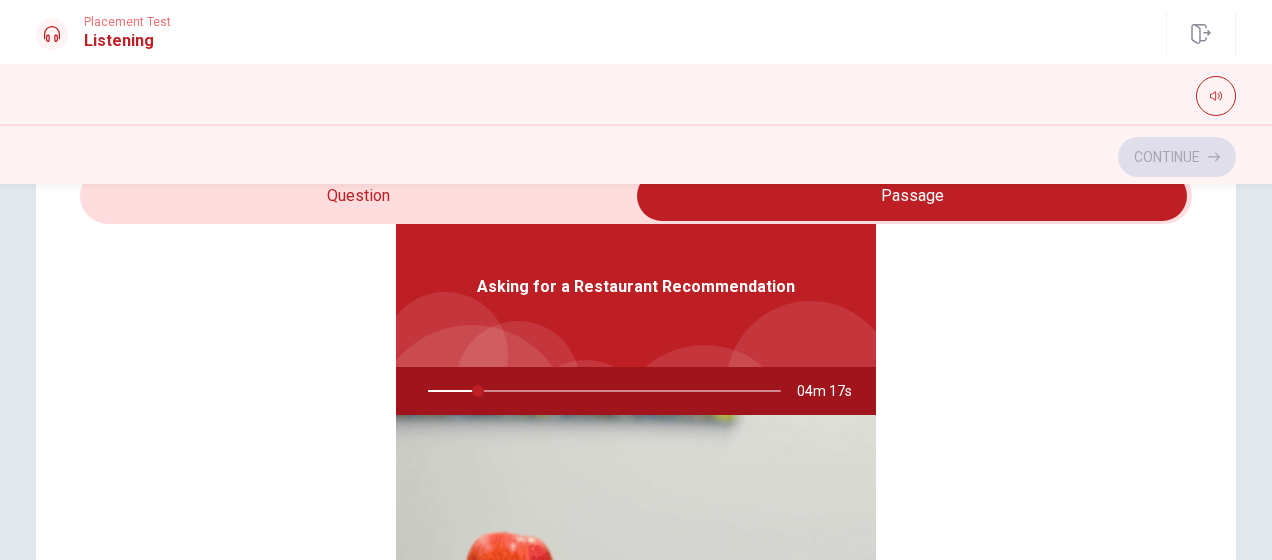 scroll, scrollTop: 112, scrollLeft: 0, axis: vertical 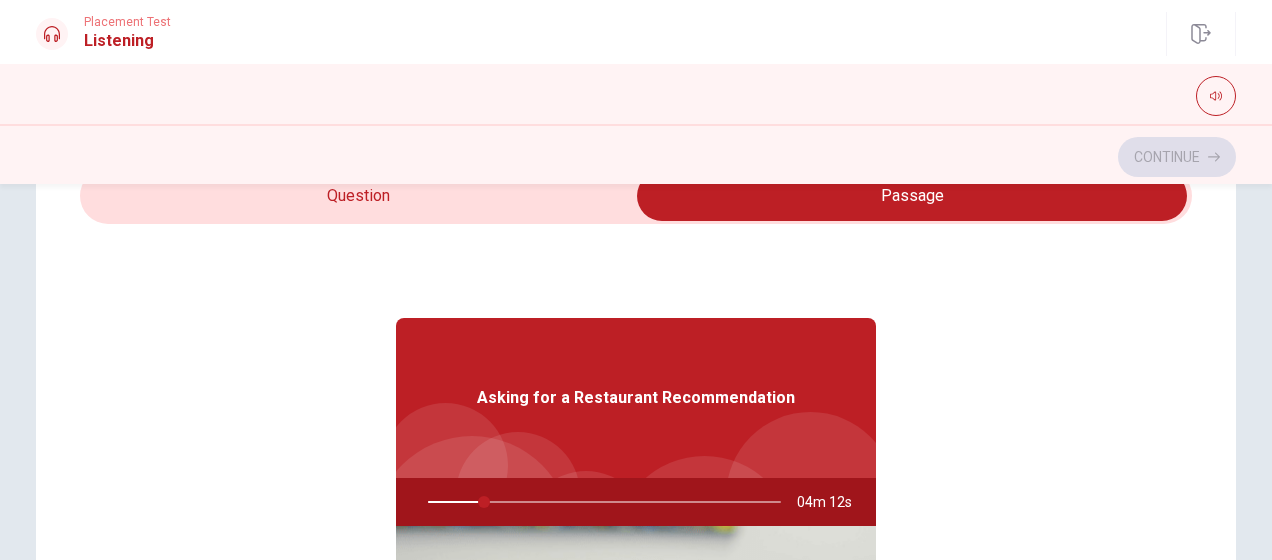 type on "16" 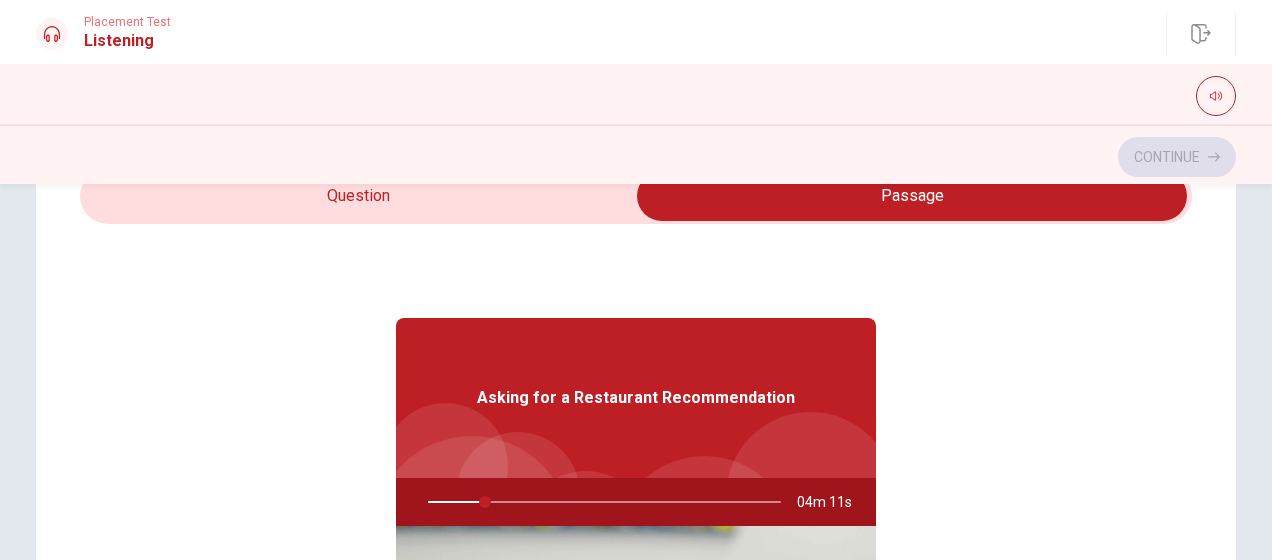 click at bounding box center [912, 196] 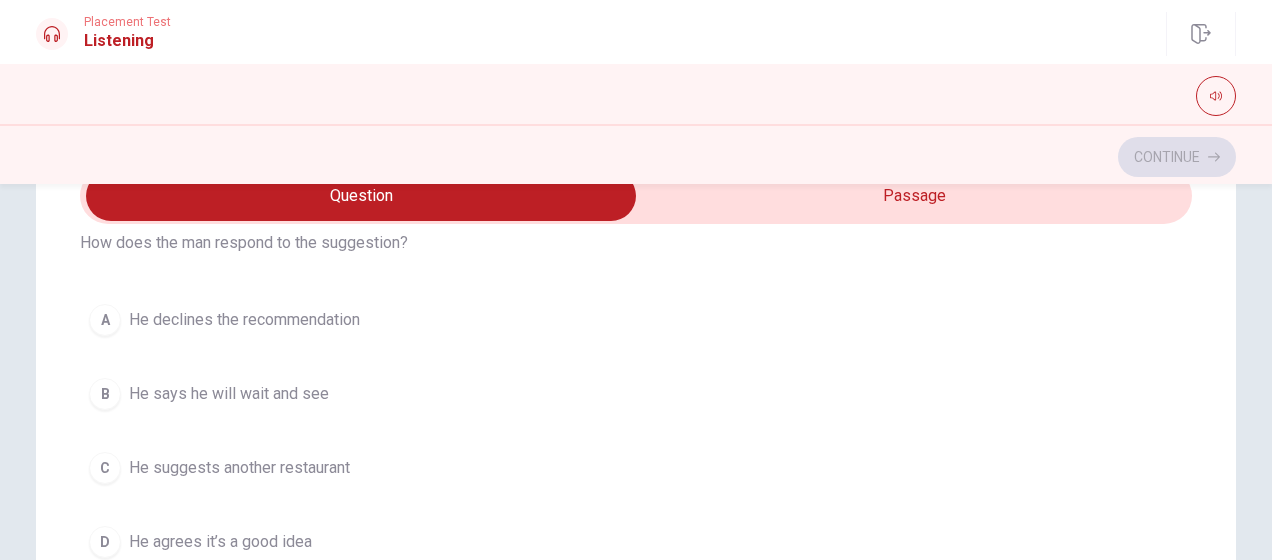 scroll, scrollTop: 100, scrollLeft: 0, axis: vertical 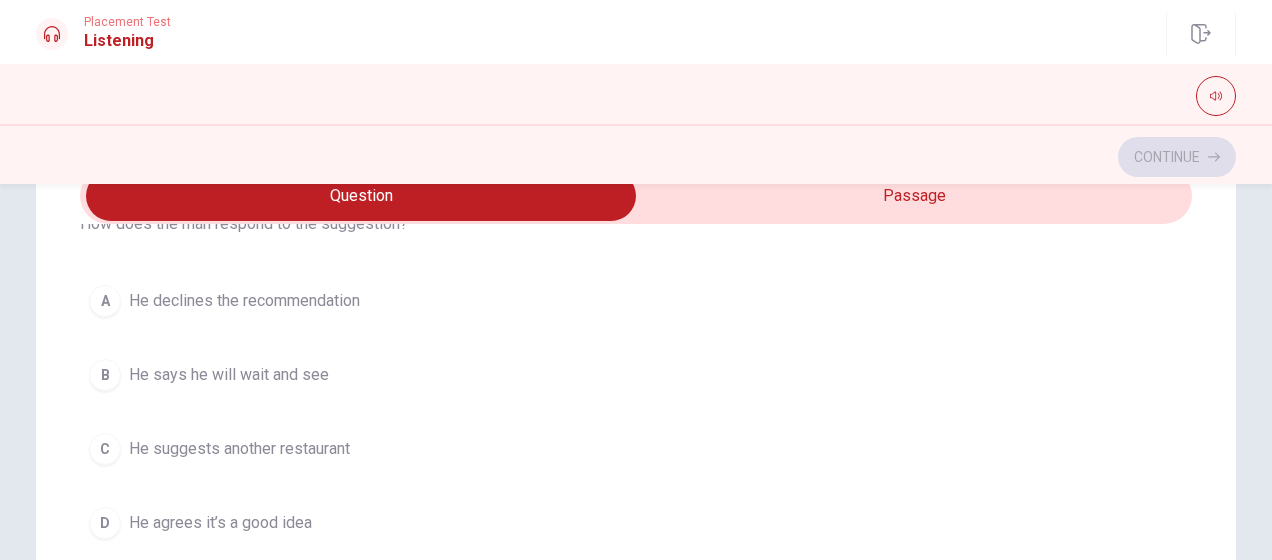 click on "He agrees it’s a good idea" at bounding box center (220, 523) 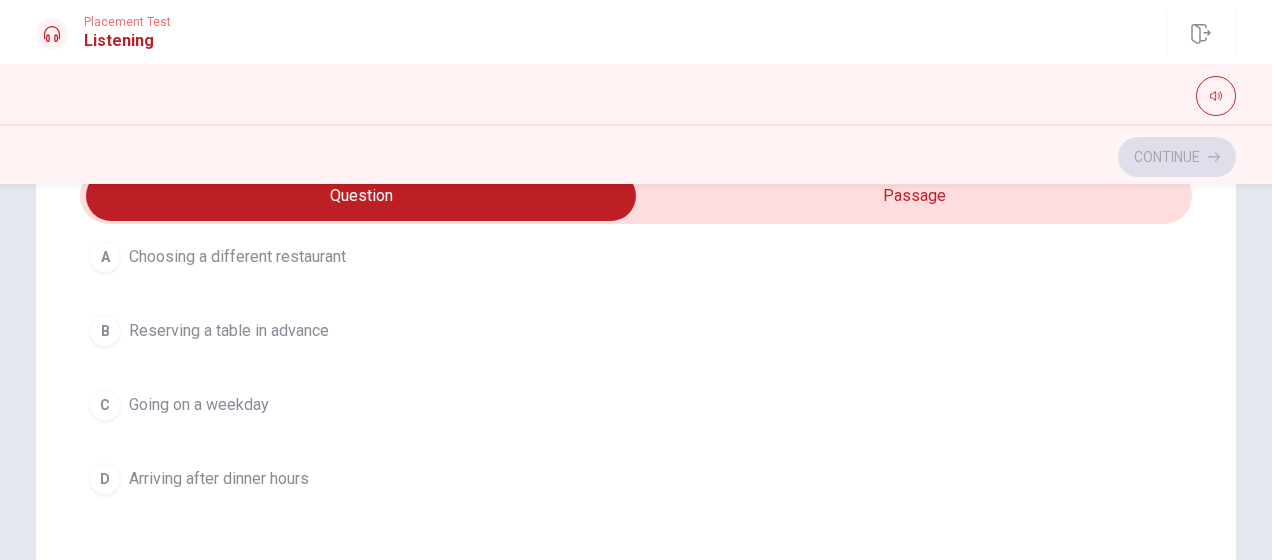 scroll, scrollTop: 500, scrollLeft: 0, axis: vertical 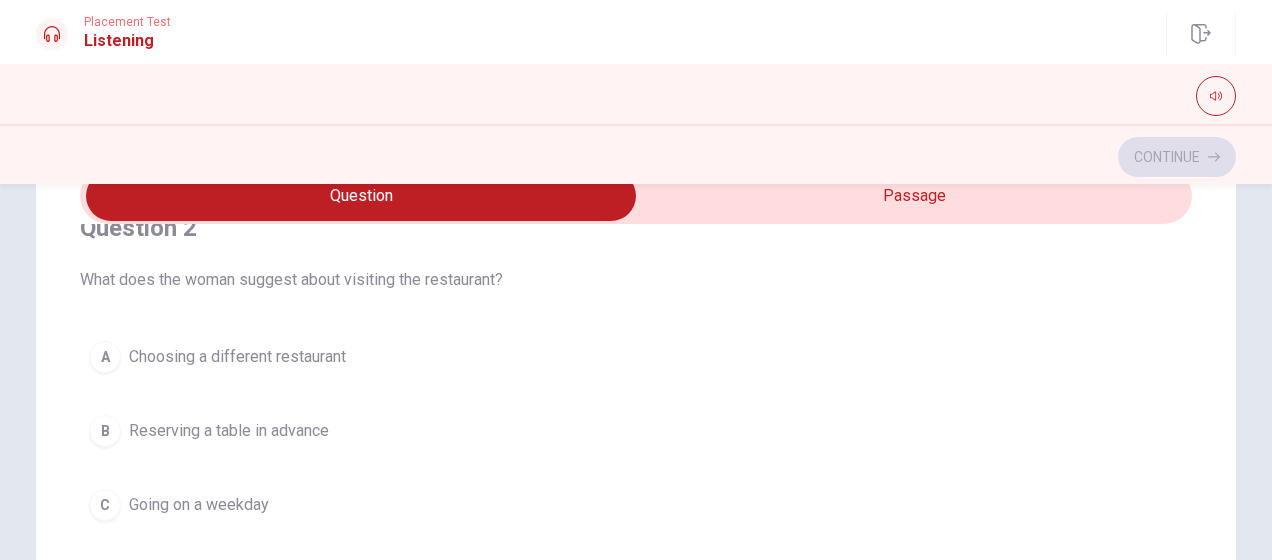 click on "B Reserving a table in advance" at bounding box center [636, 431] 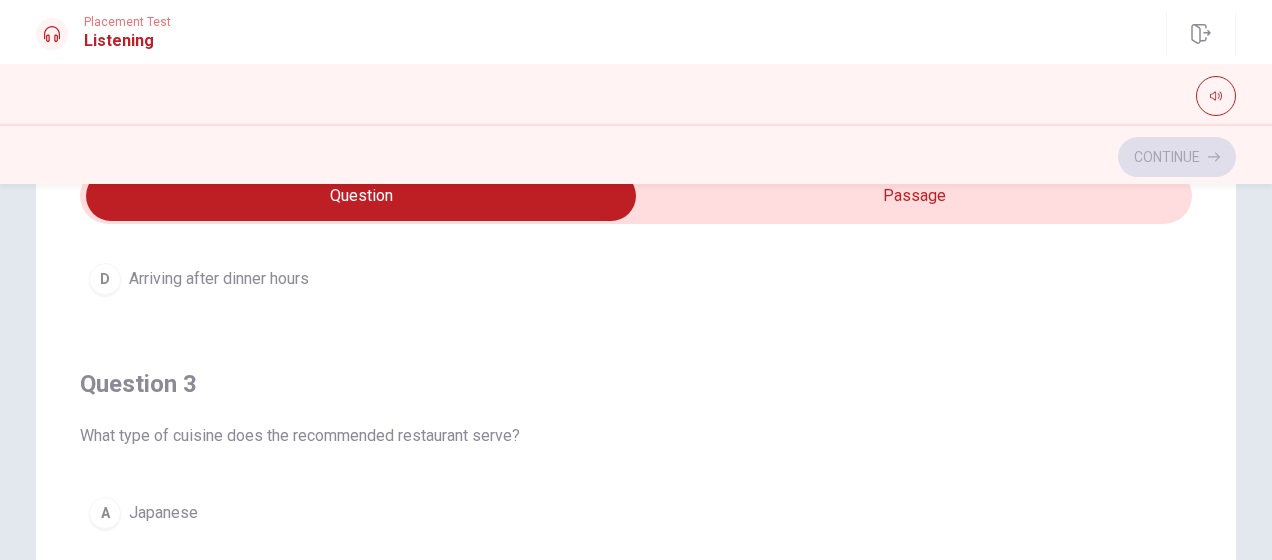scroll, scrollTop: 900, scrollLeft: 0, axis: vertical 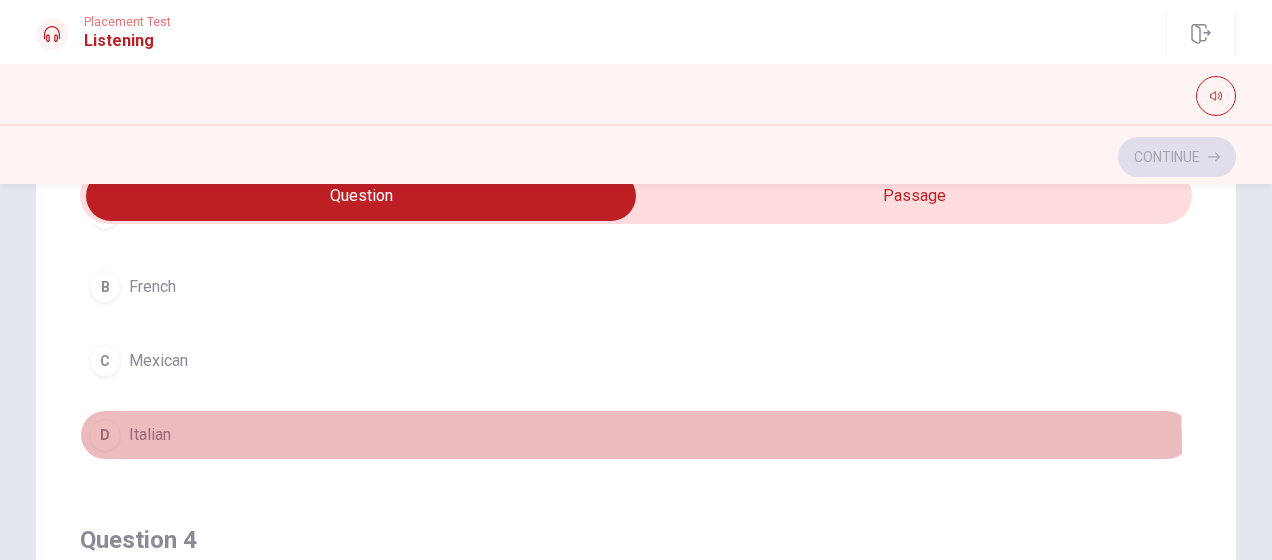 click on "D Italian" at bounding box center [636, 435] 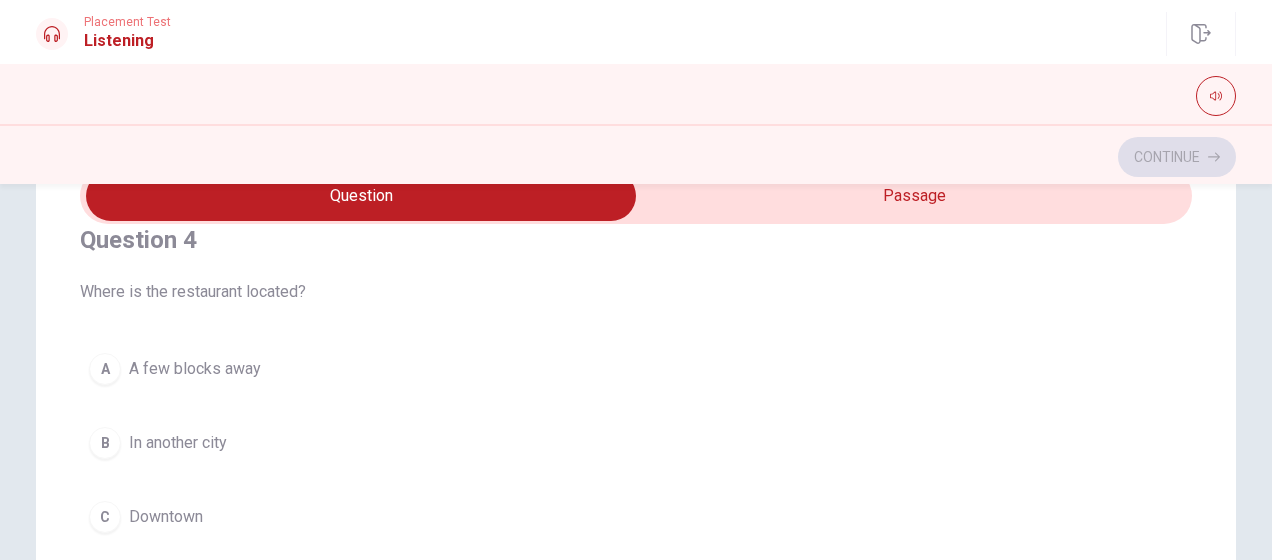 scroll, scrollTop: 1500, scrollLeft: 0, axis: vertical 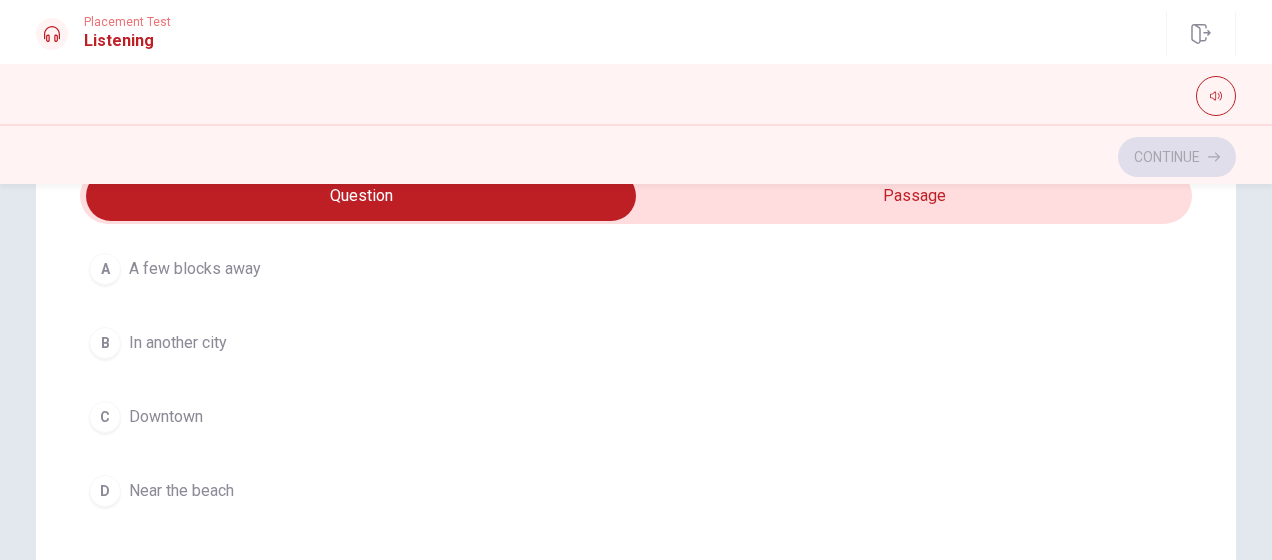 click on "A few blocks away" at bounding box center [195, 269] 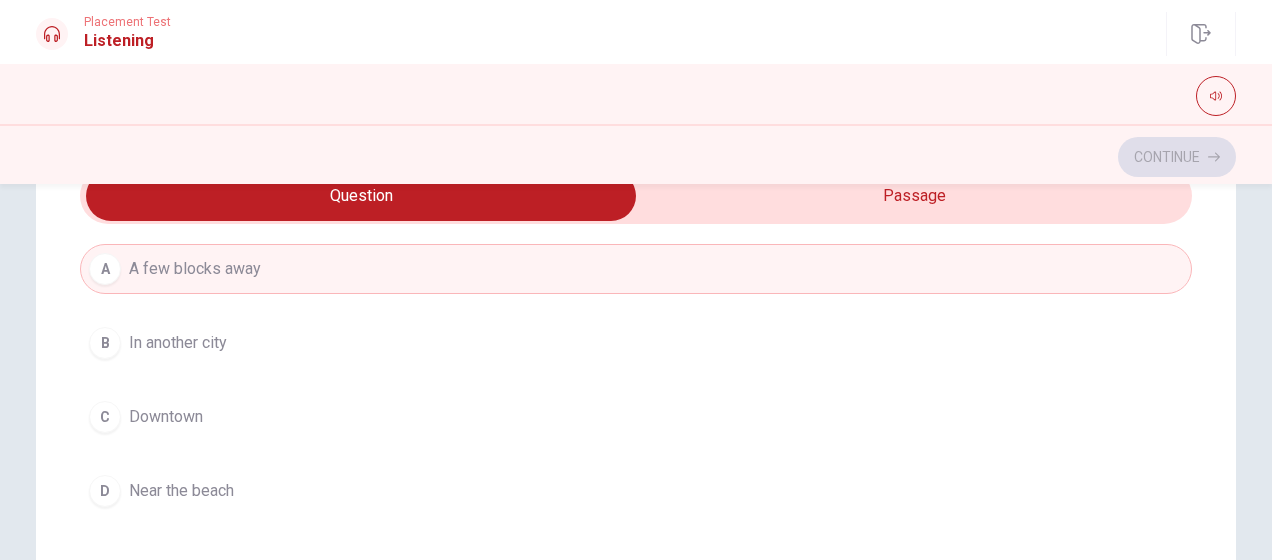 scroll, scrollTop: 1606, scrollLeft: 0, axis: vertical 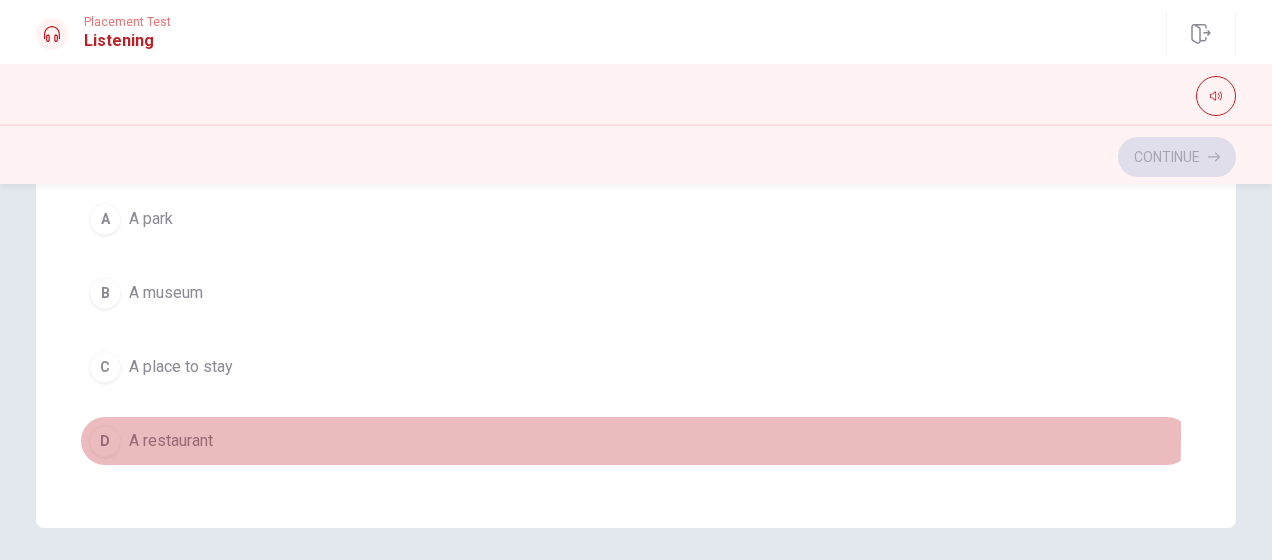 click on "A restaurant" at bounding box center (171, 441) 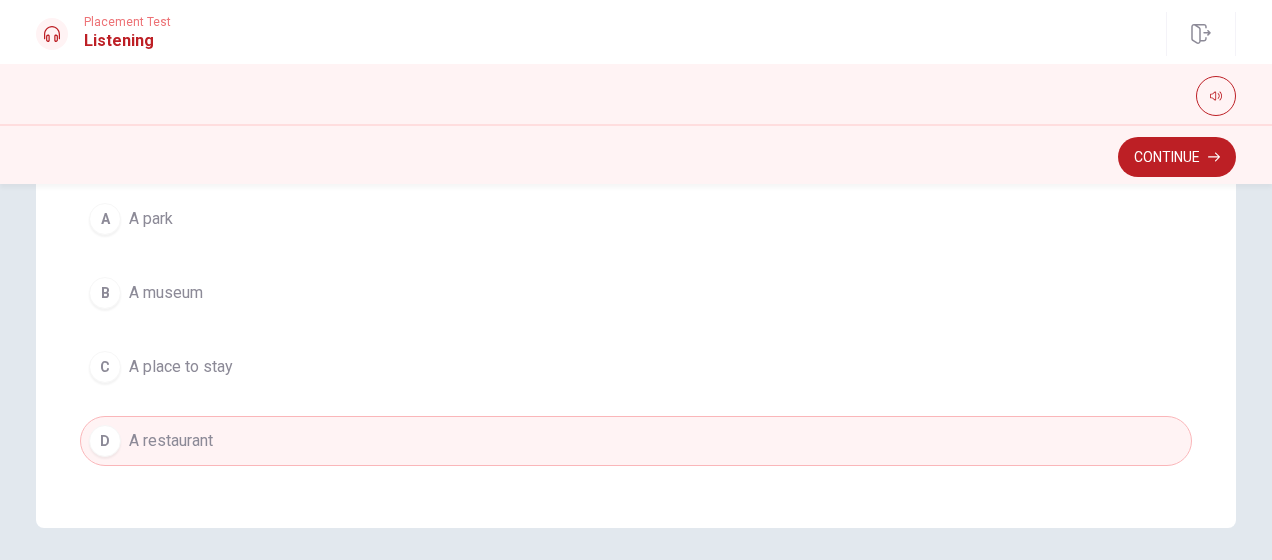 scroll, scrollTop: 572, scrollLeft: 0, axis: vertical 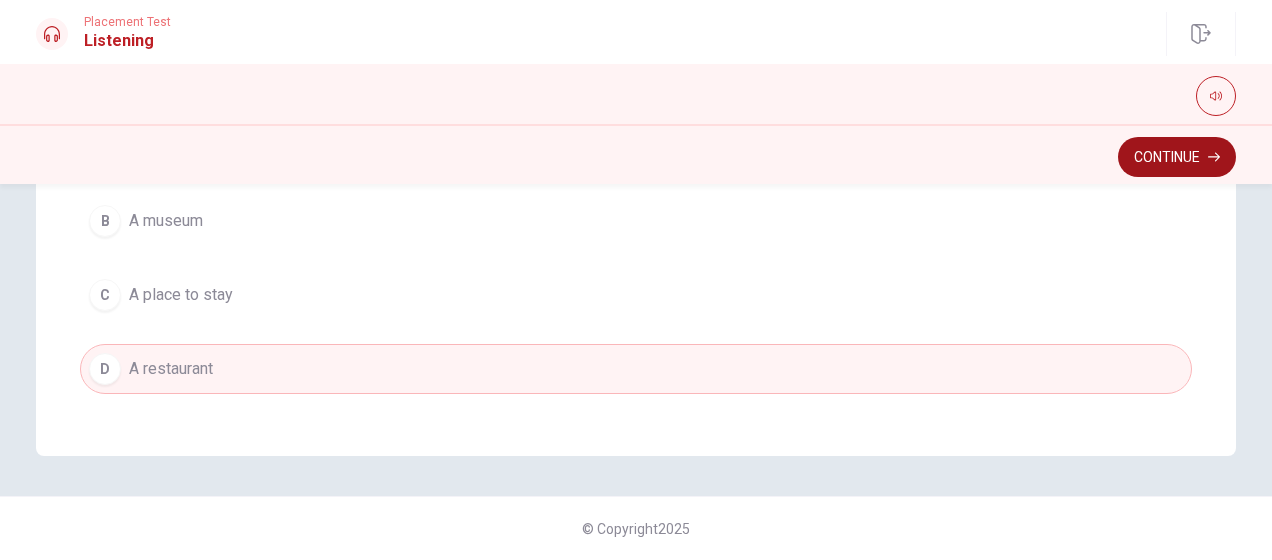 click on "Continue" at bounding box center (1177, 157) 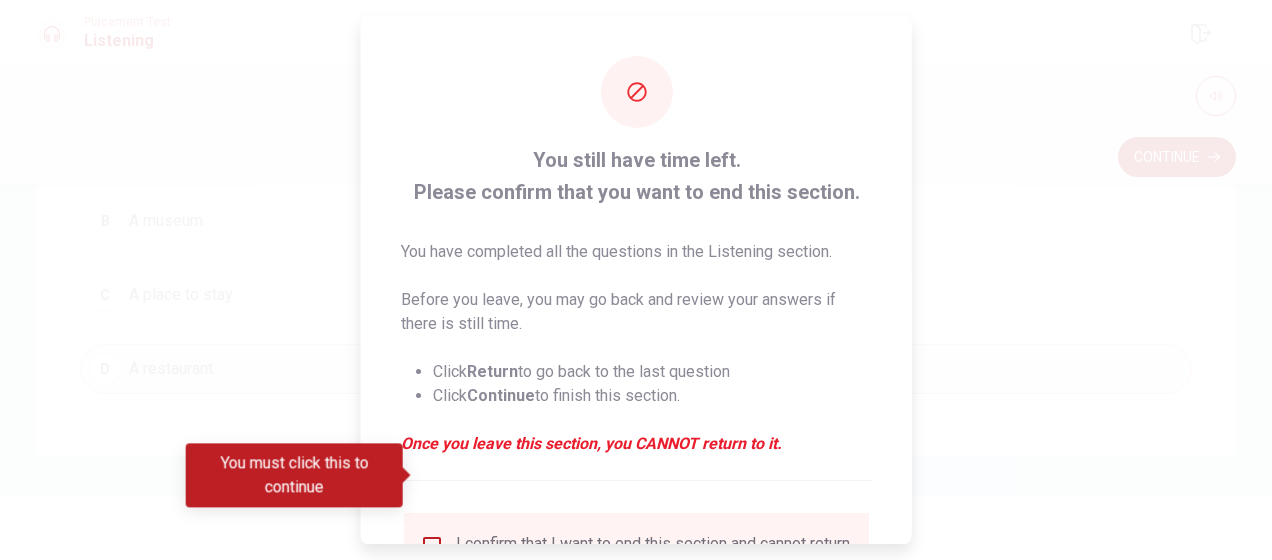scroll, scrollTop: 186, scrollLeft: 0, axis: vertical 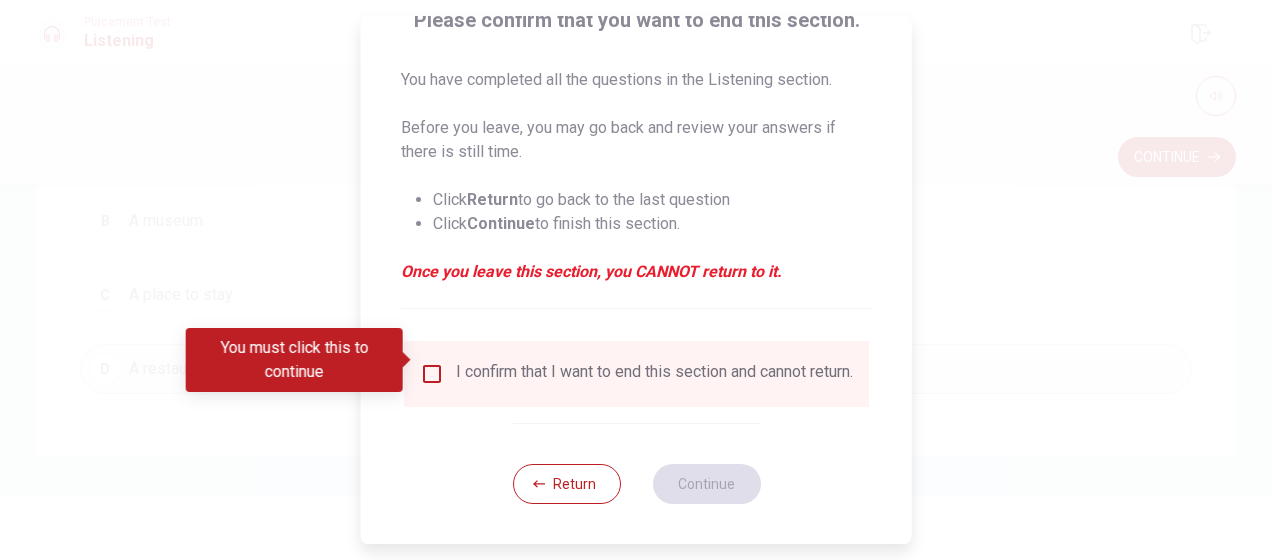 click at bounding box center (432, 374) 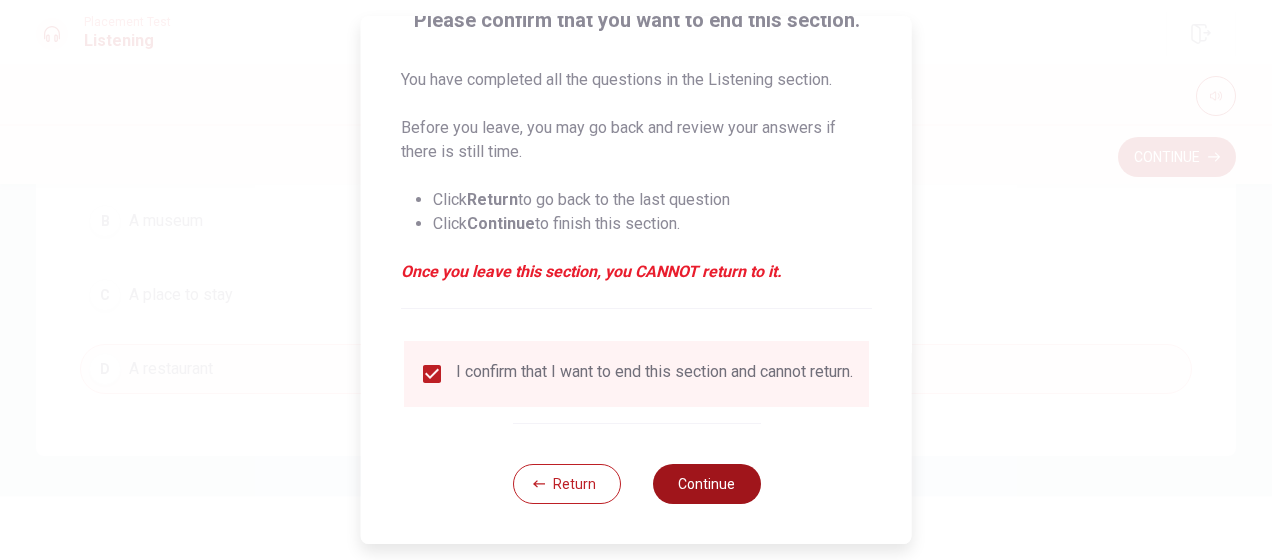 click on "Continue" at bounding box center [706, 484] 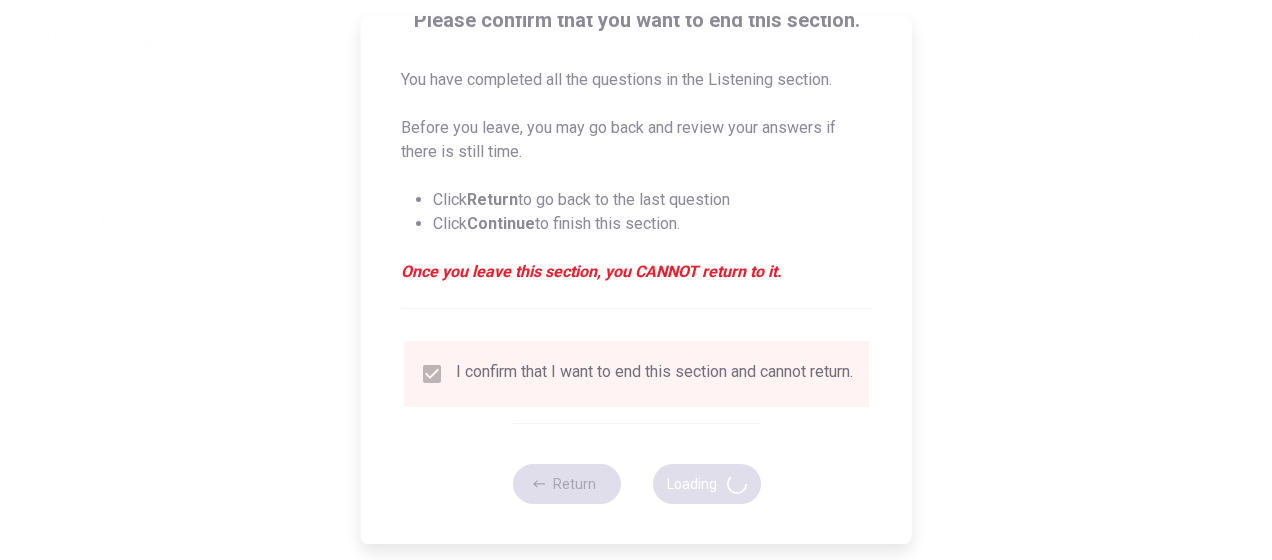 scroll, scrollTop: 0, scrollLeft: 0, axis: both 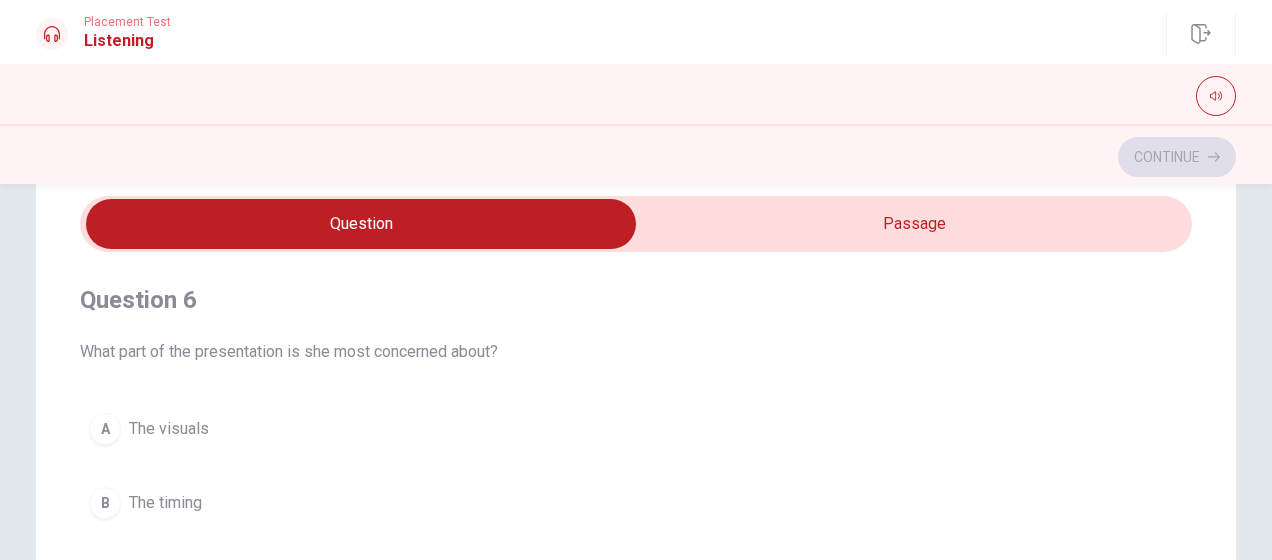 click on "The visuals" at bounding box center [169, 429] 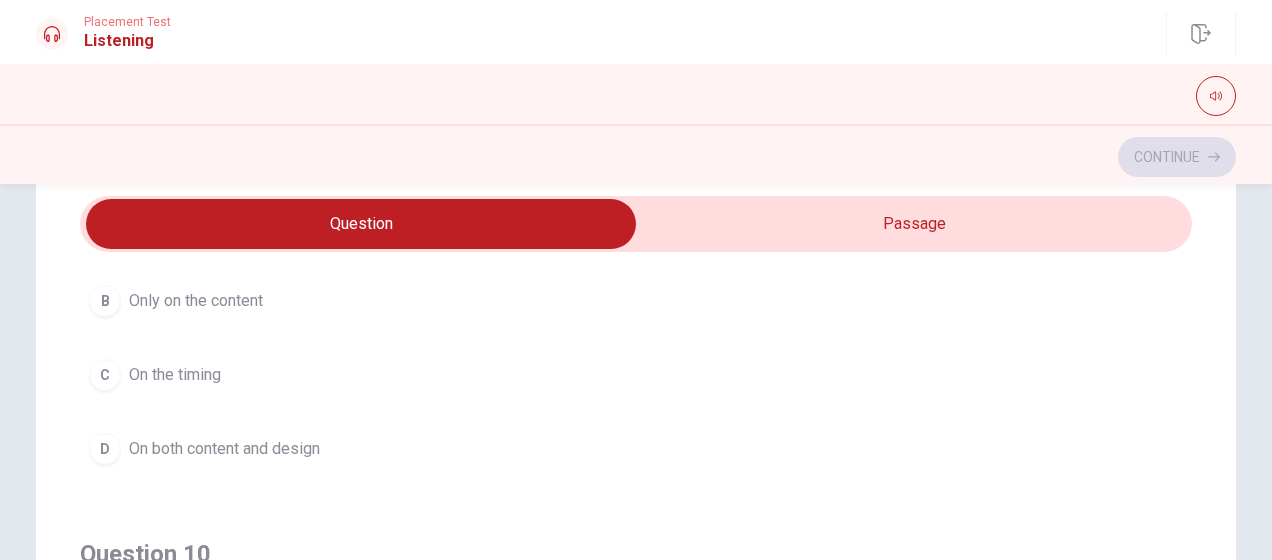 scroll, scrollTop: 1600, scrollLeft: 0, axis: vertical 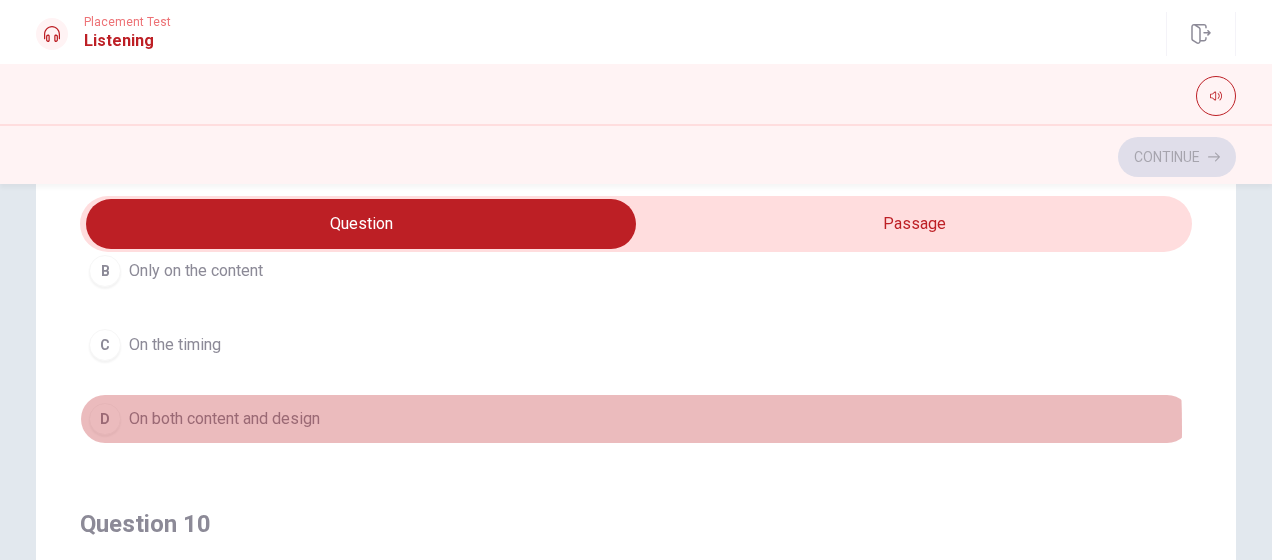 click on "On both content and design" at bounding box center [224, 419] 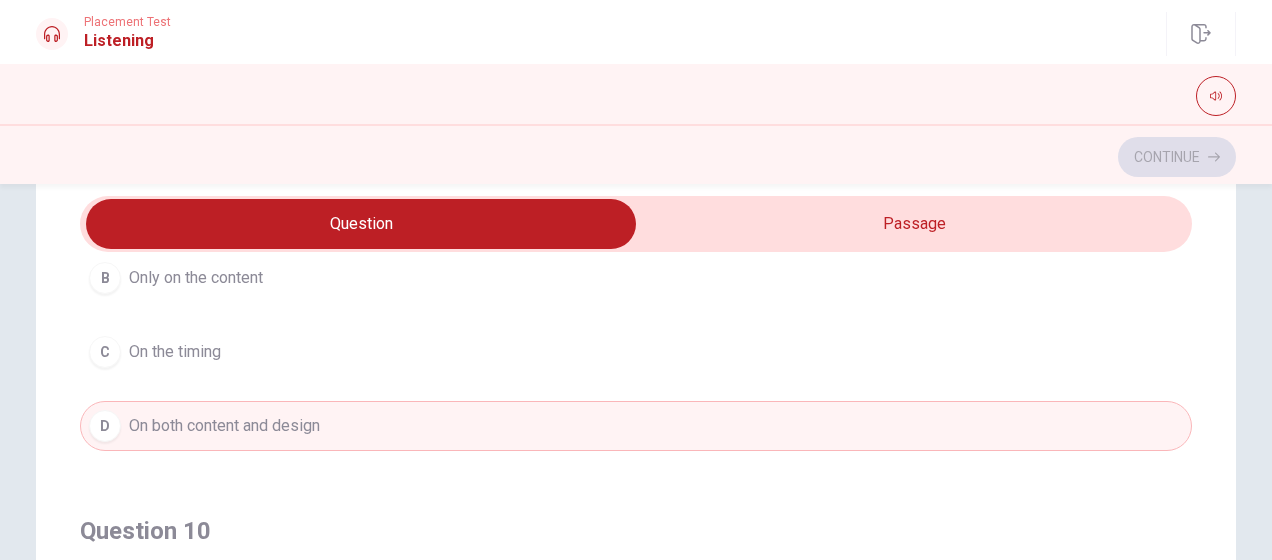 scroll, scrollTop: 1606, scrollLeft: 0, axis: vertical 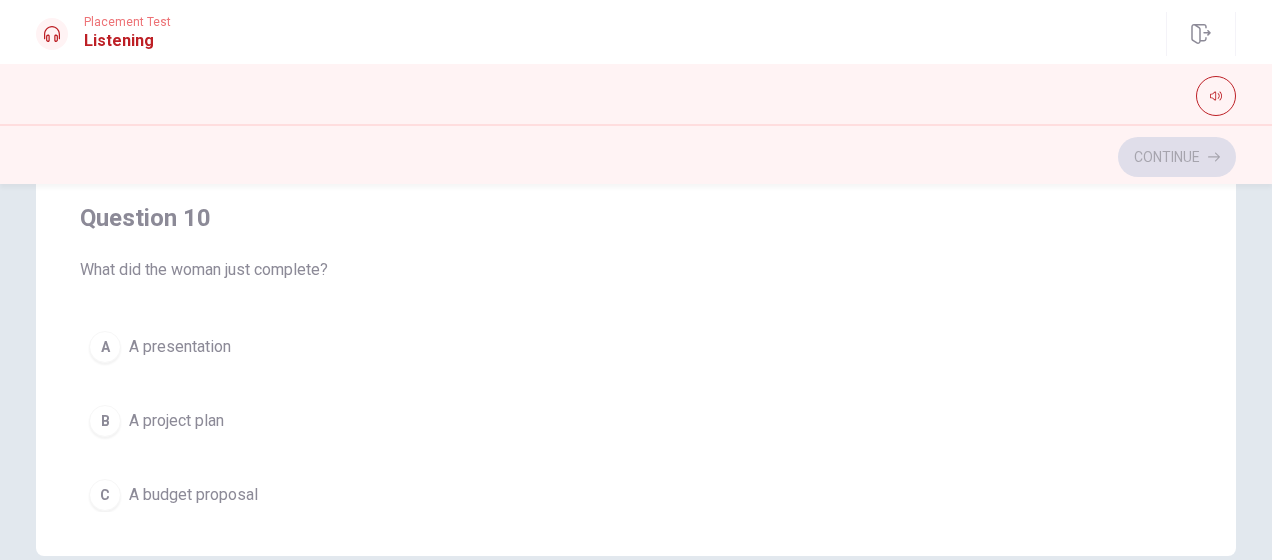 click on "A presentation" at bounding box center [180, 347] 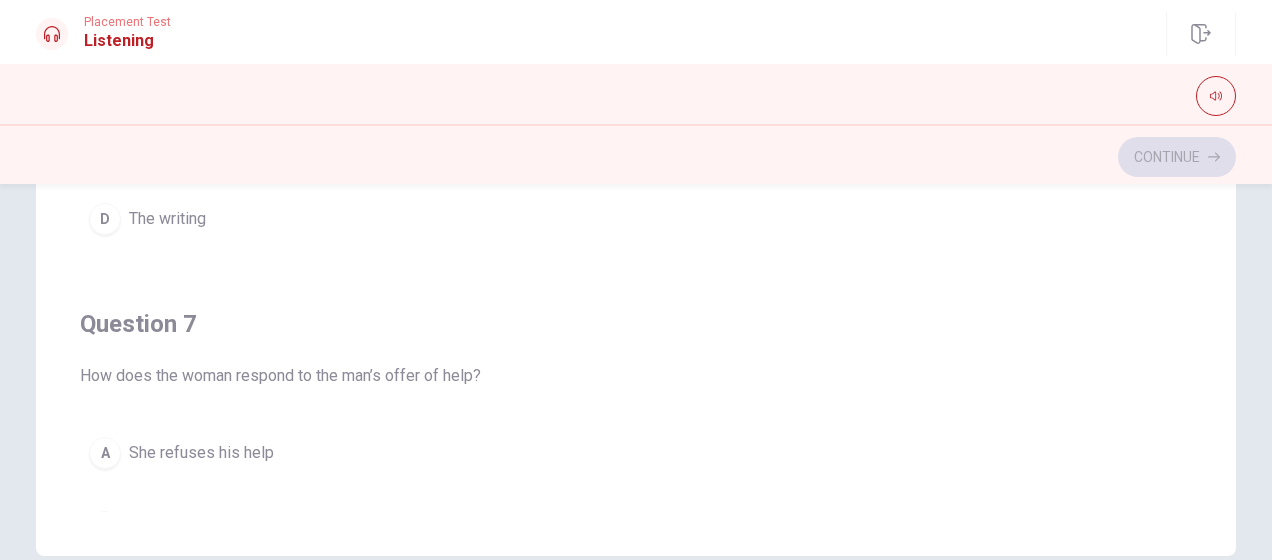 scroll, scrollTop: 0, scrollLeft: 0, axis: both 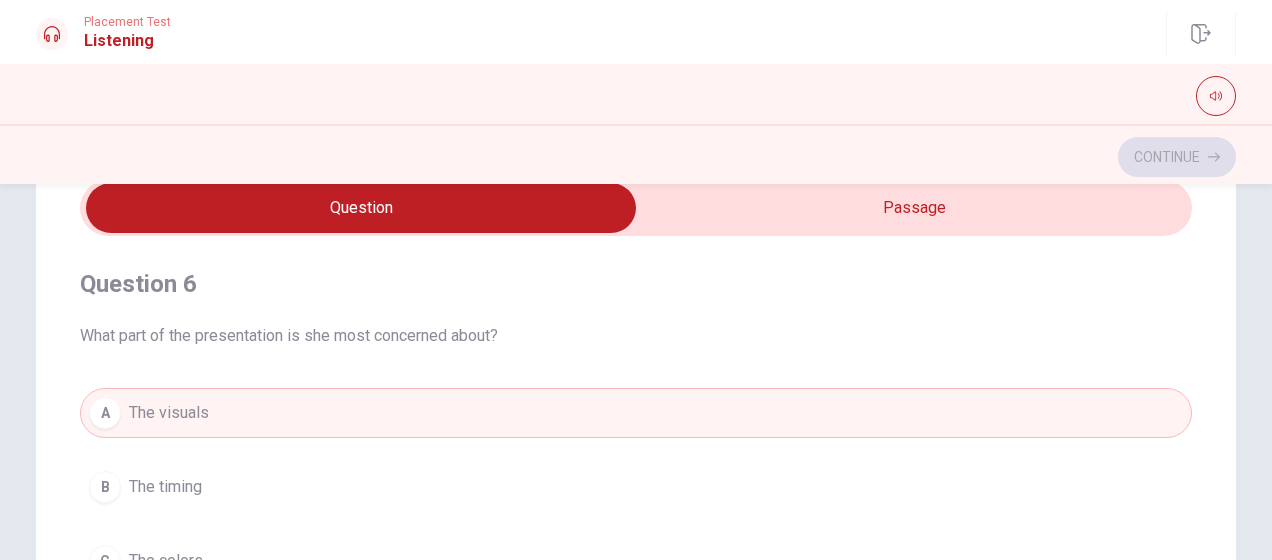 type on "56" 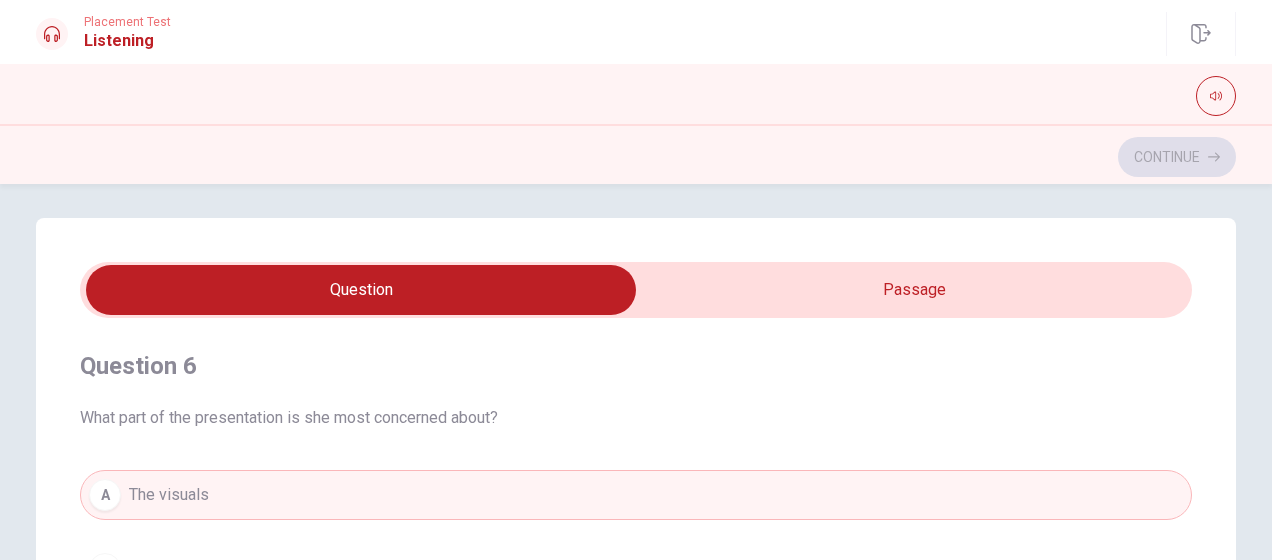 scroll, scrollTop: 0, scrollLeft: 0, axis: both 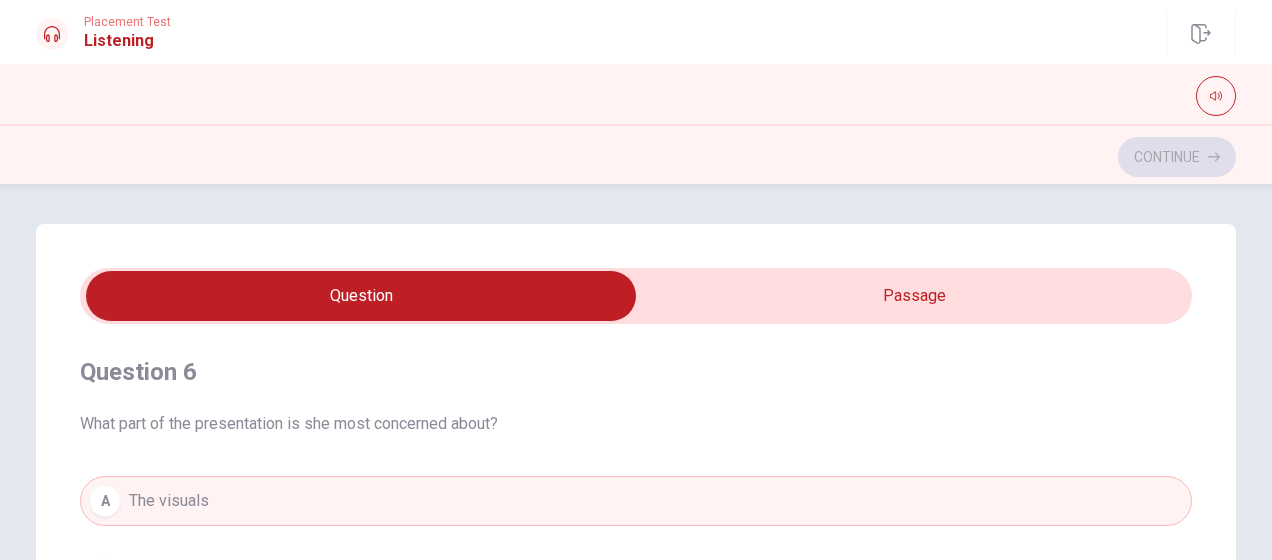 click at bounding box center [361, 296] 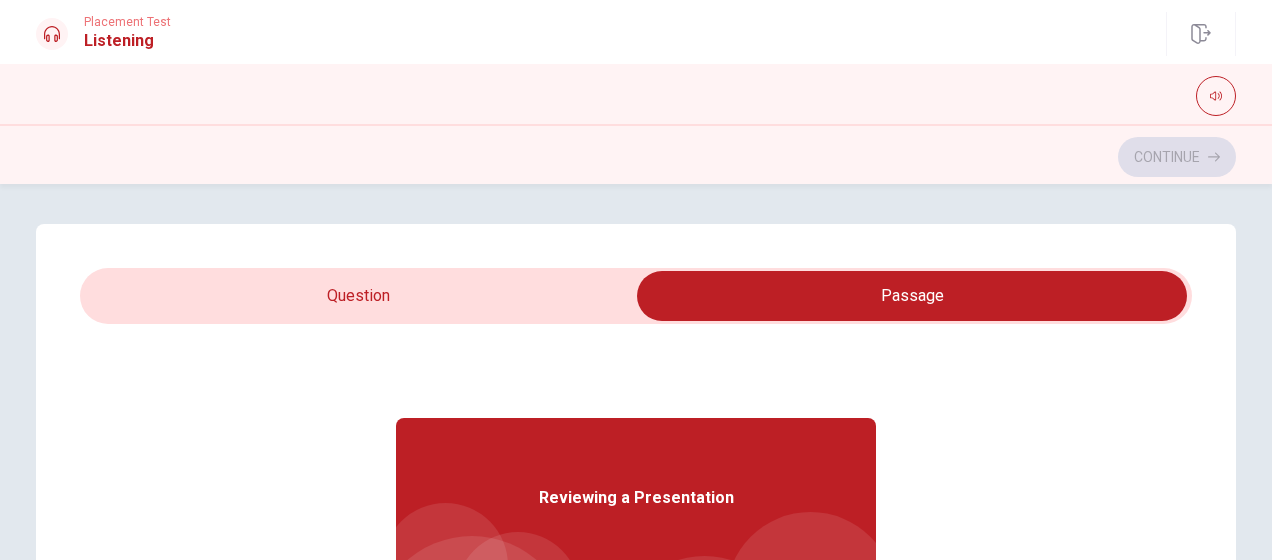 scroll, scrollTop: 100, scrollLeft: 0, axis: vertical 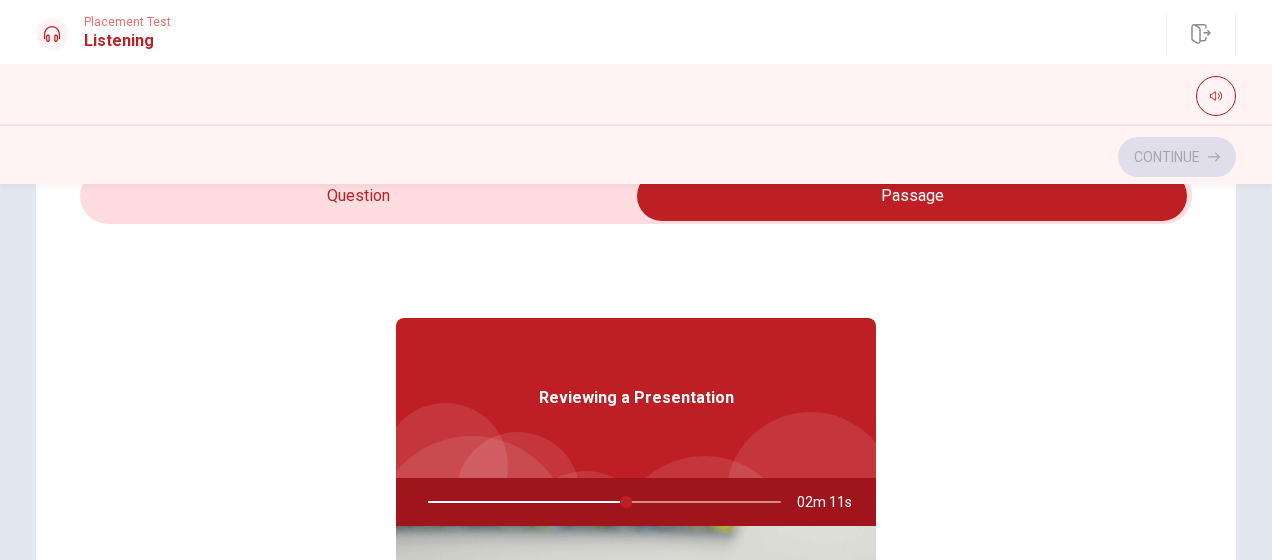 click at bounding box center (600, 502) 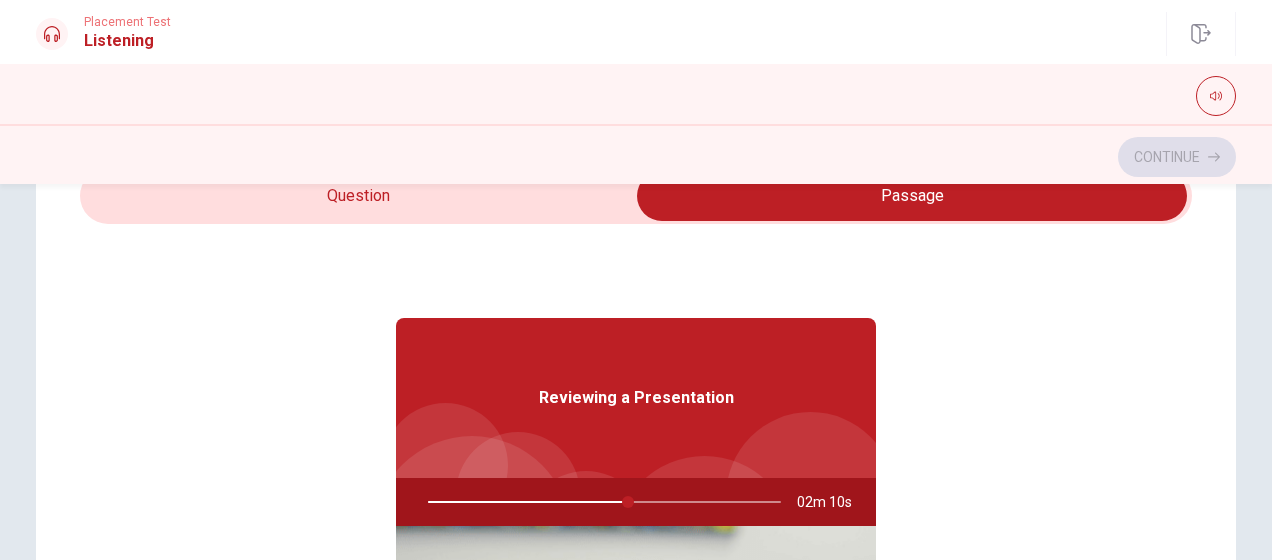 type on "57" 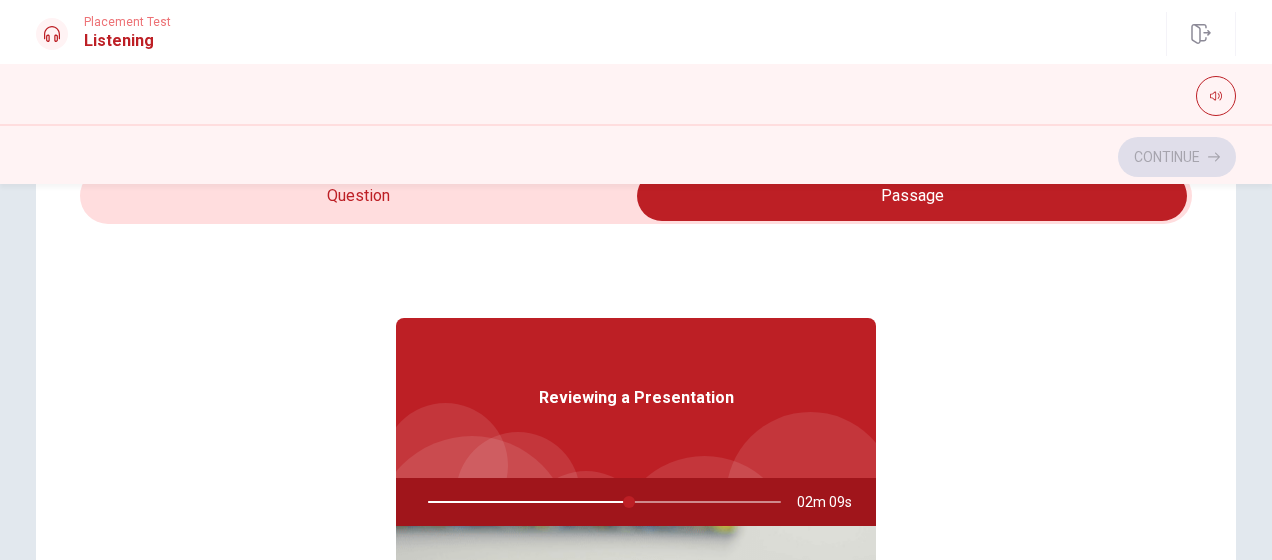 click at bounding box center [912, 196] 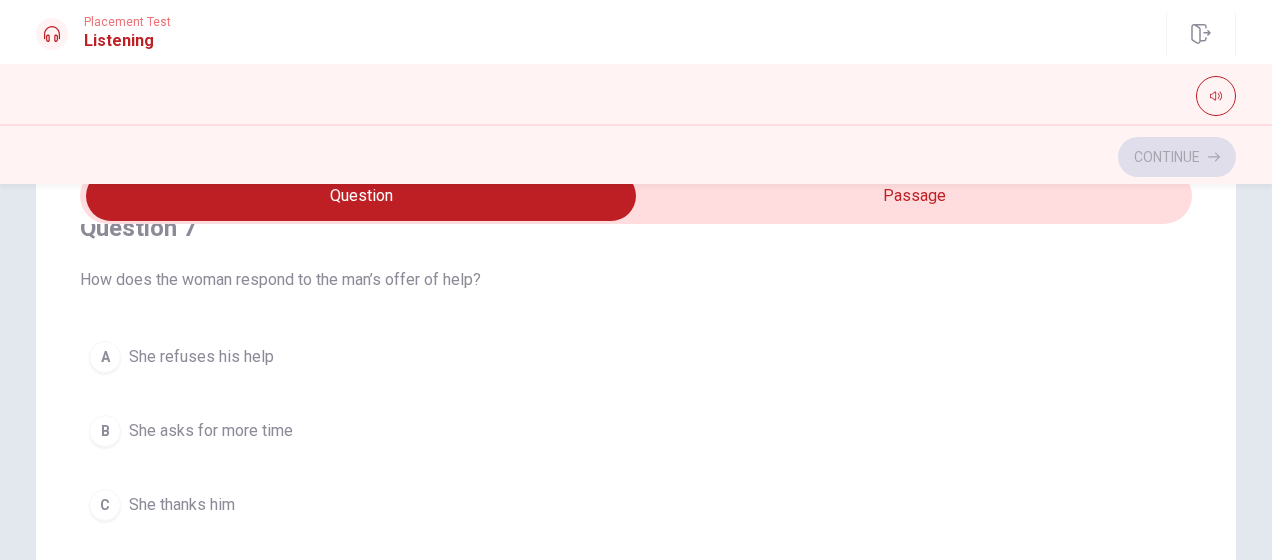 scroll, scrollTop: 600, scrollLeft: 0, axis: vertical 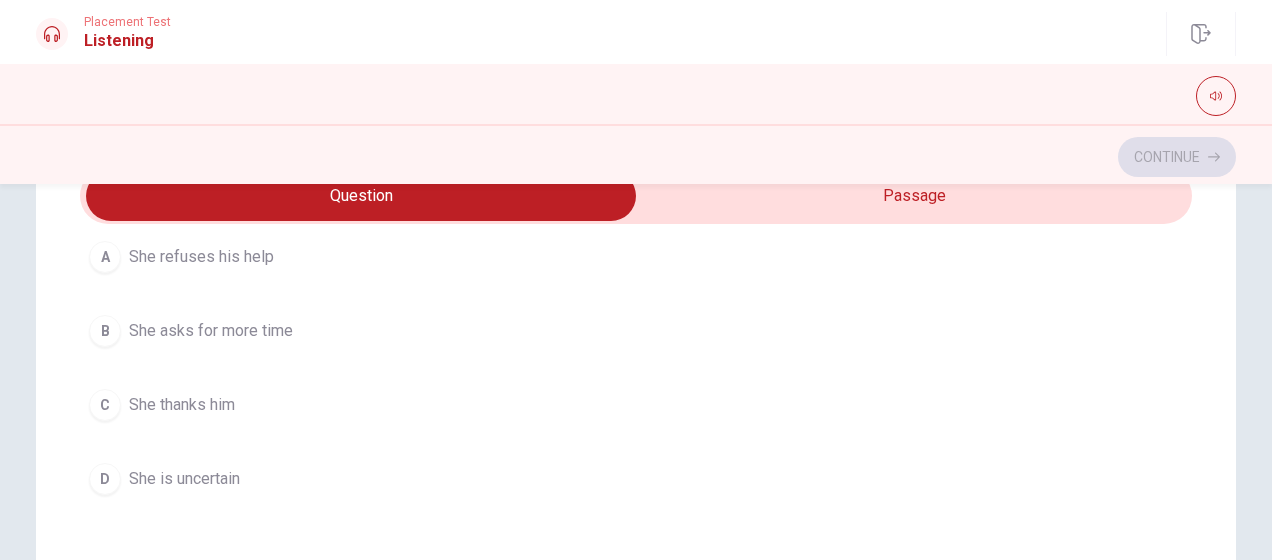 click on "She thanks him" at bounding box center [182, 405] 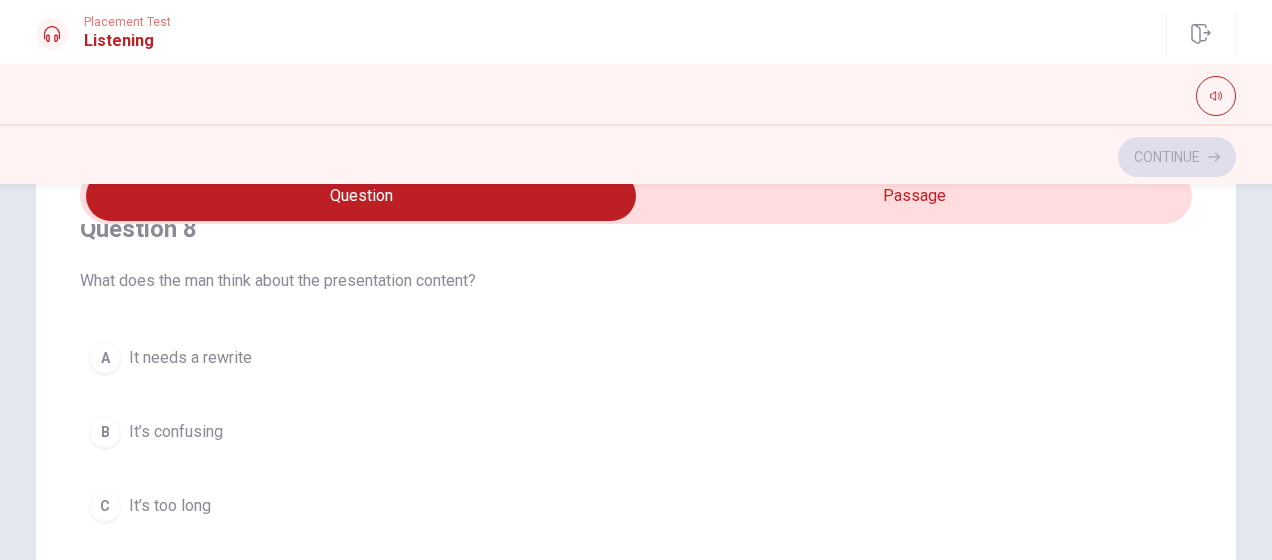 scroll, scrollTop: 1000, scrollLeft: 0, axis: vertical 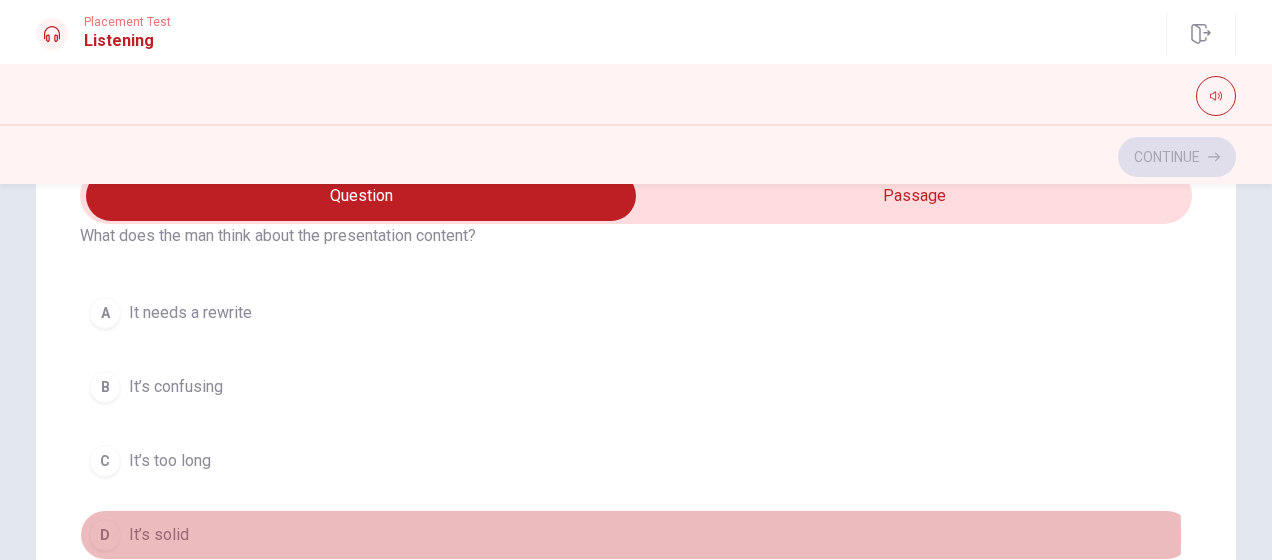 click on "It’s solid" at bounding box center (159, 535) 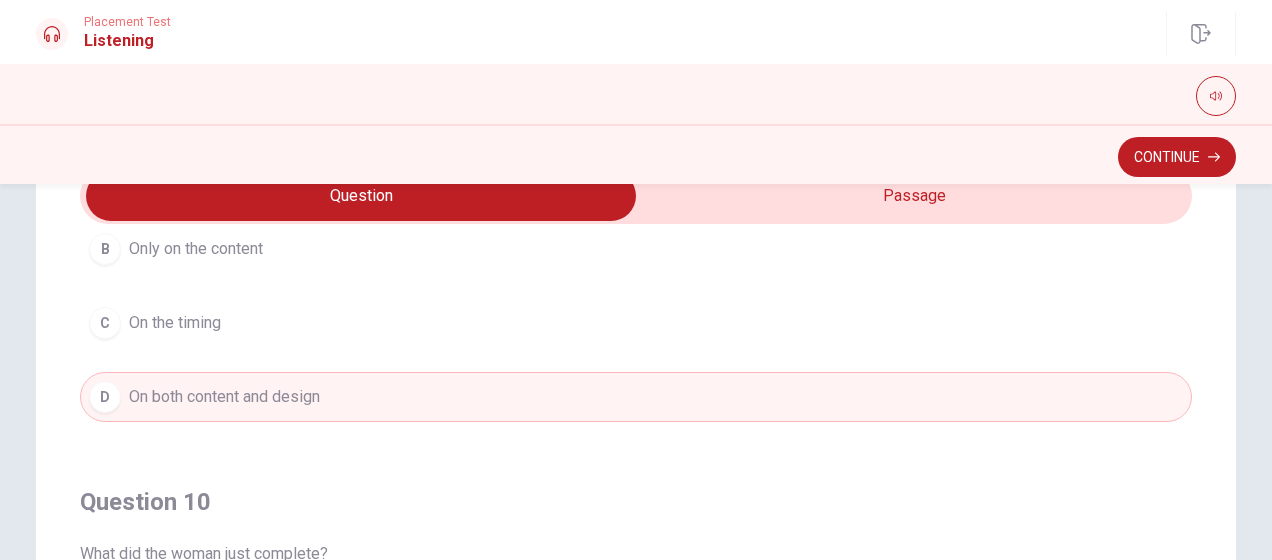 scroll, scrollTop: 1606, scrollLeft: 0, axis: vertical 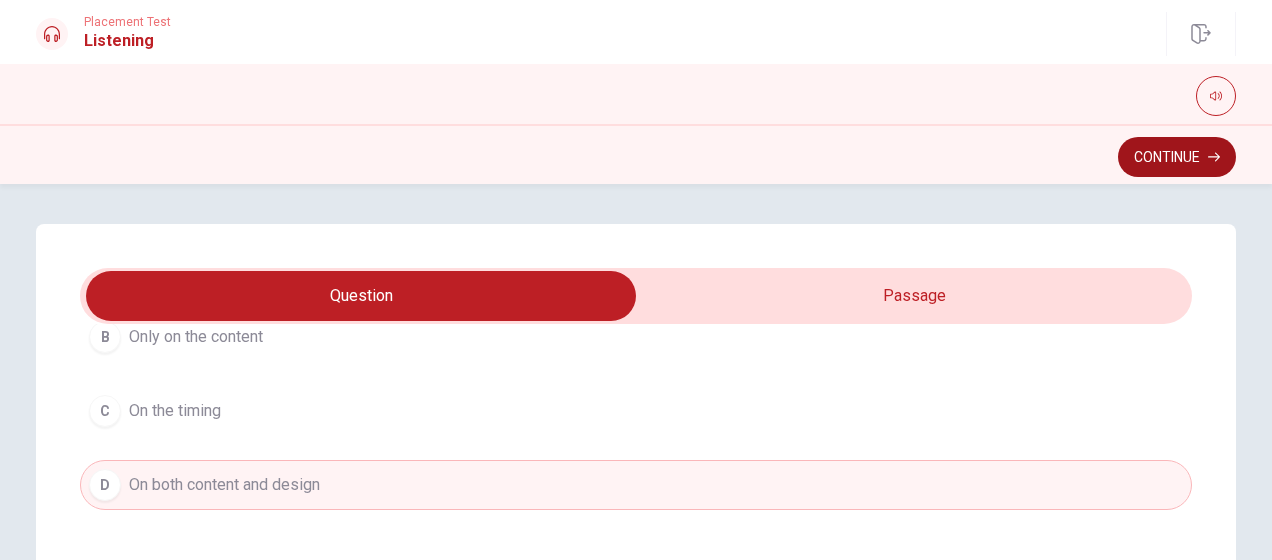 click on "Continue" at bounding box center [1177, 157] 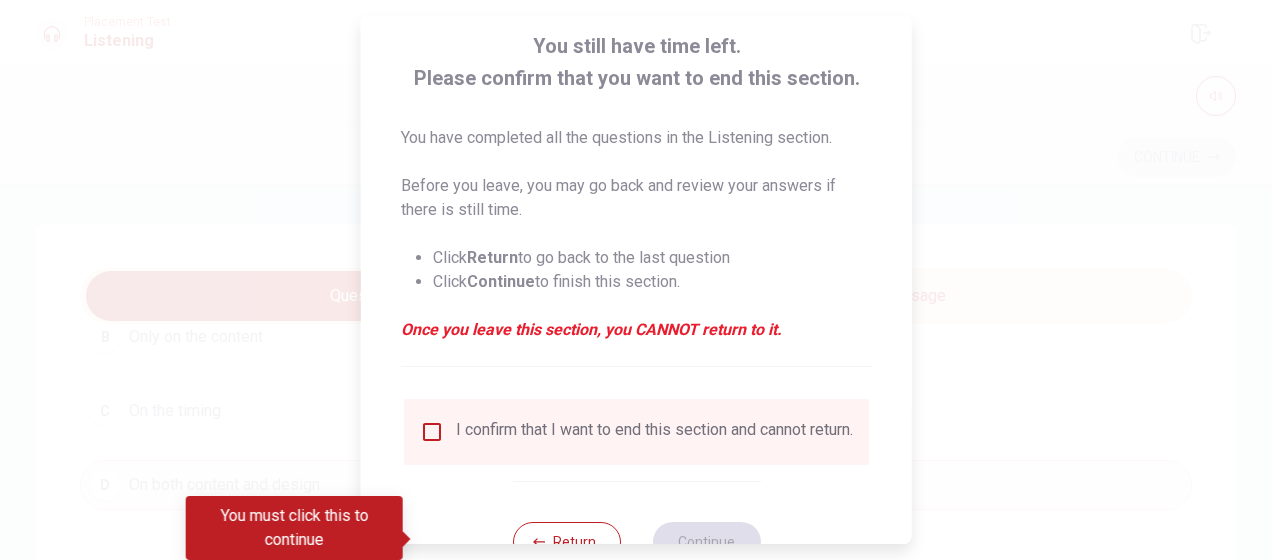 scroll, scrollTop: 186, scrollLeft: 0, axis: vertical 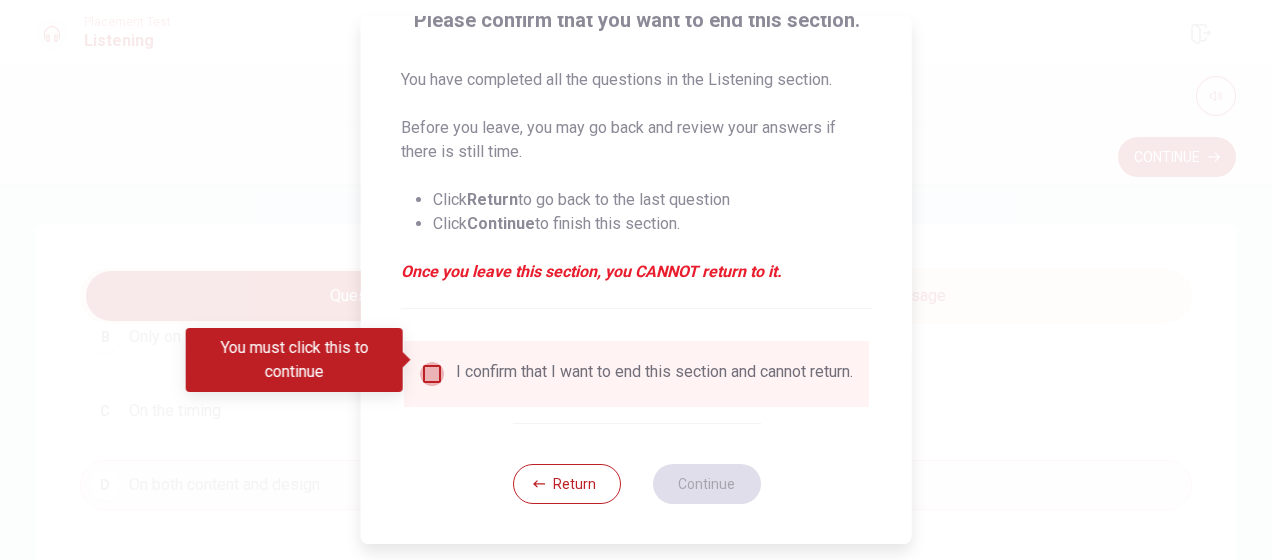 click at bounding box center (432, 374) 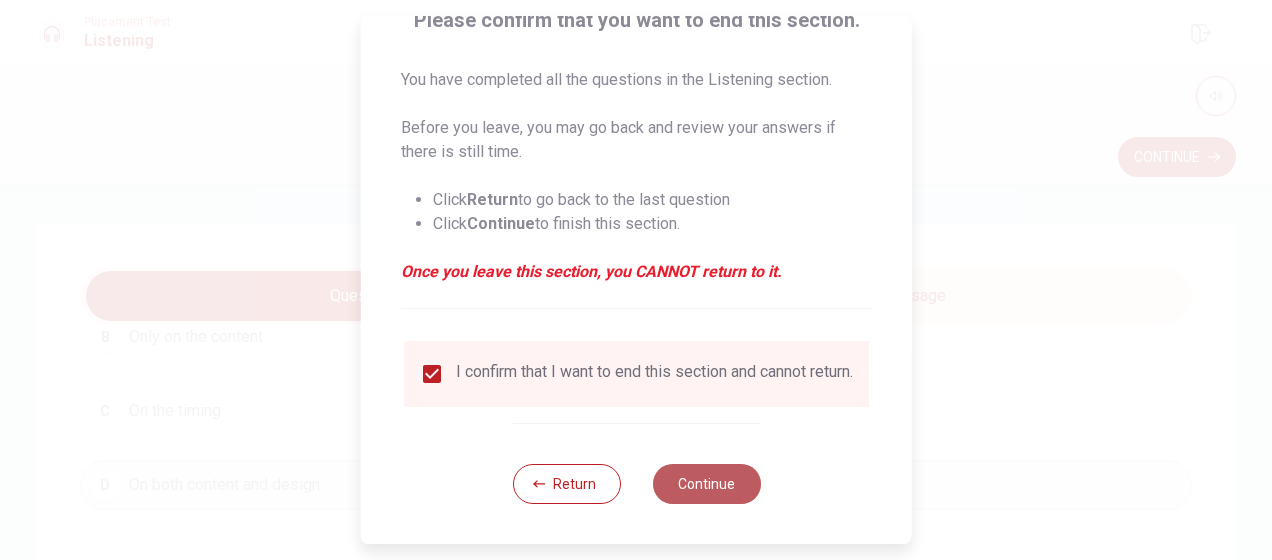 click on "Continue" at bounding box center (706, 484) 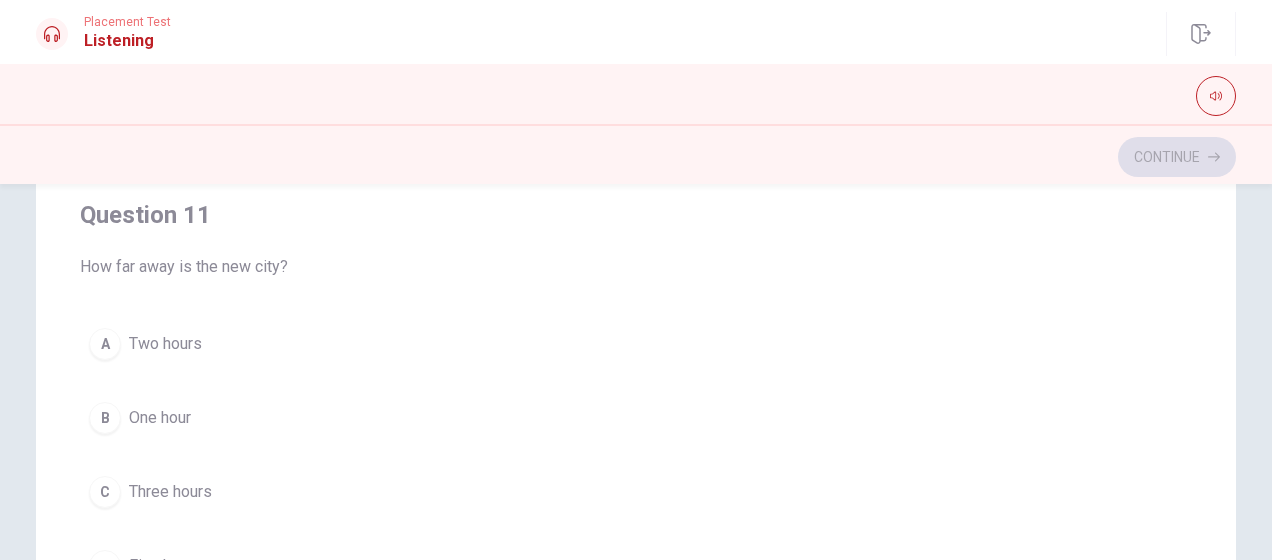 scroll, scrollTop: 200, scrollLeft: 0, axis: vertical 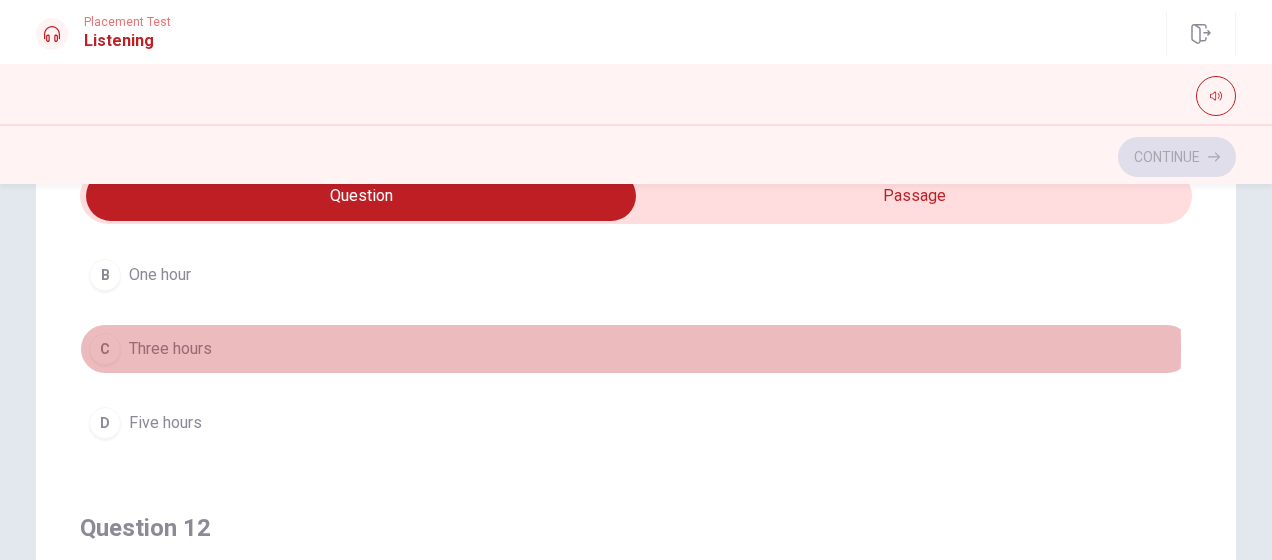click on "Three hours" at bounding box center [170, 349] 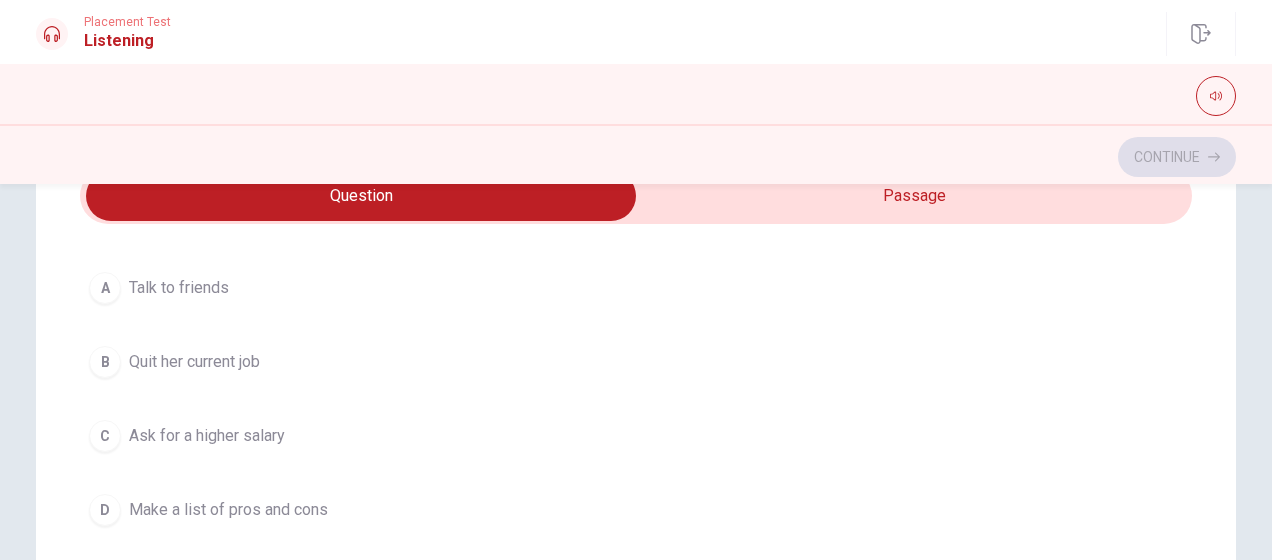 scroll, scrollTop: 600, scrollLeft: 0, axis: vertical 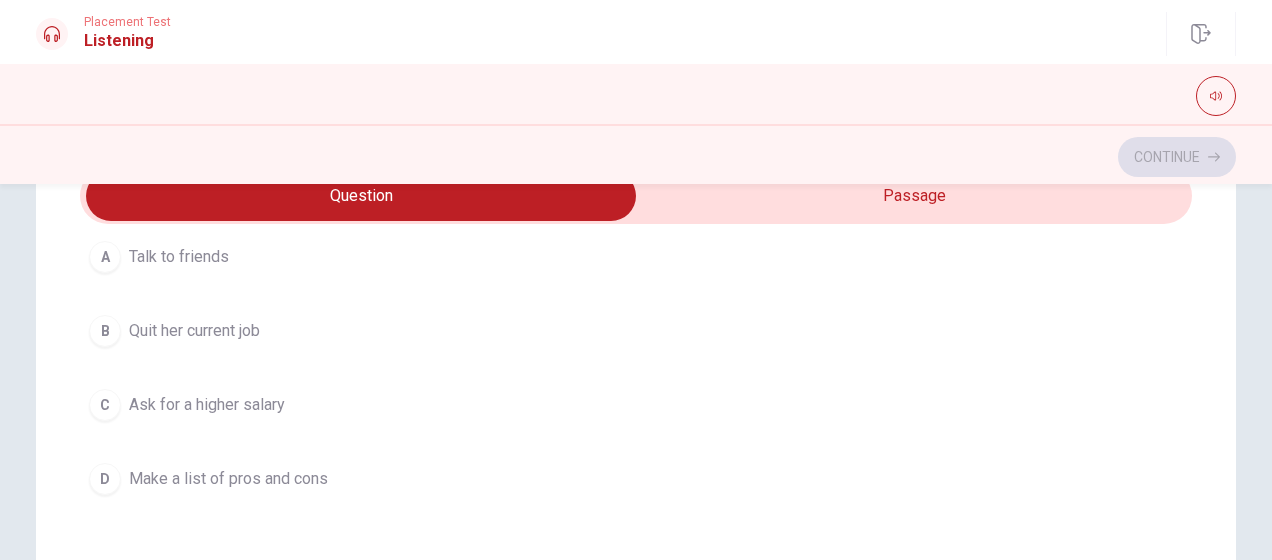 click on "Make a list of pros and cons" at bounding box center (228, 479) 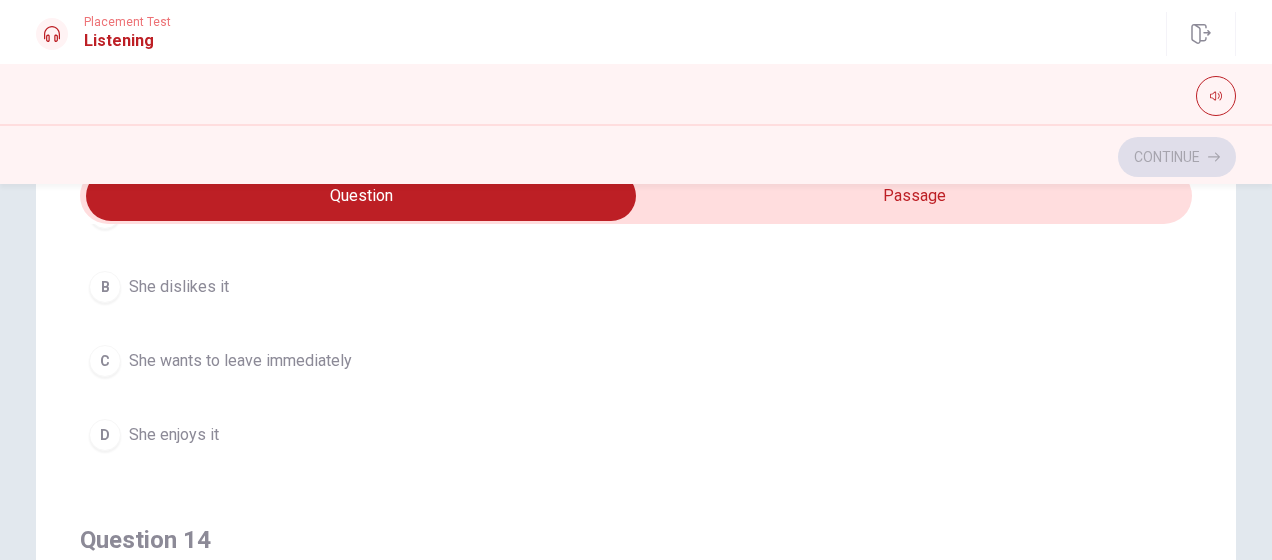 scroll, scrollTop: 1000, scrollLeft: 0, axis: vertical 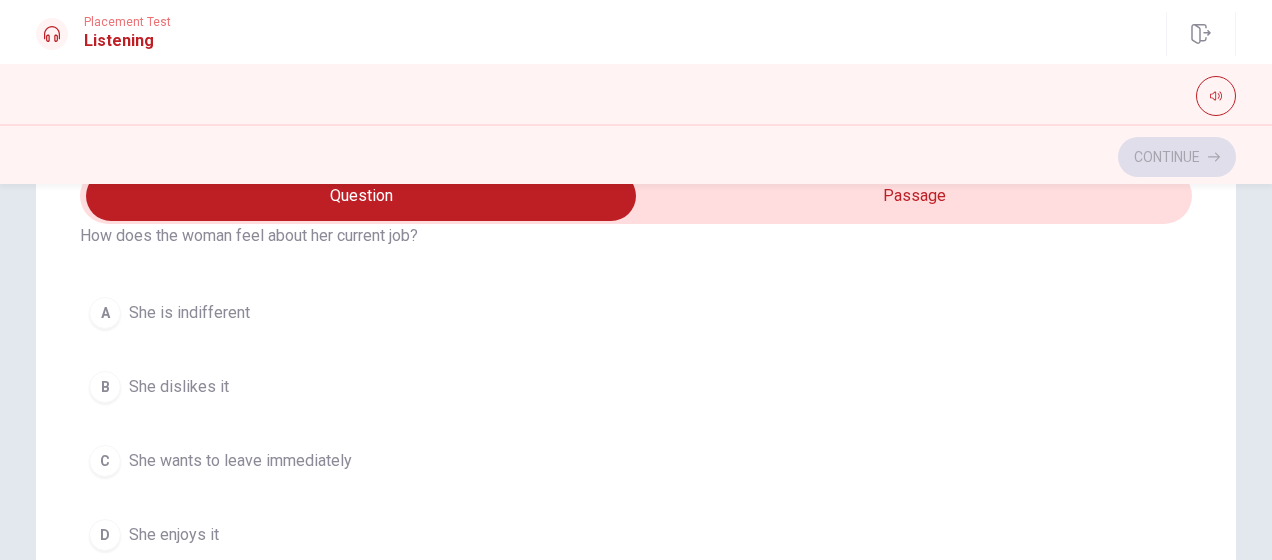 click on "D She enjoys it" at bounding box center [636, 535] 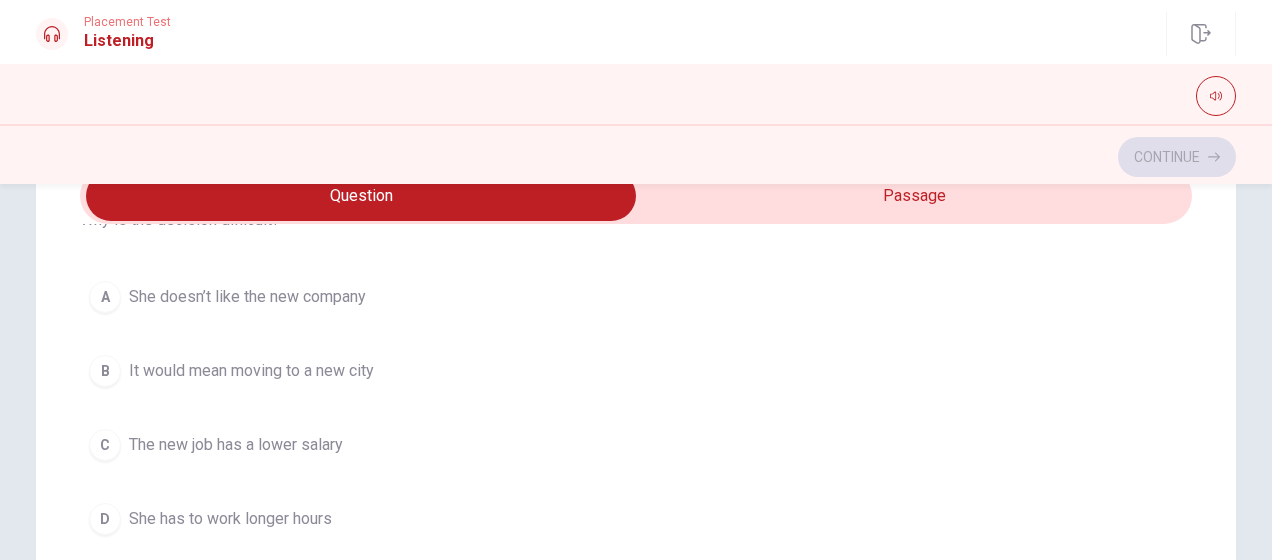 scroll, scrollTop: 1500, scrollLeft: 0, axis: vertical 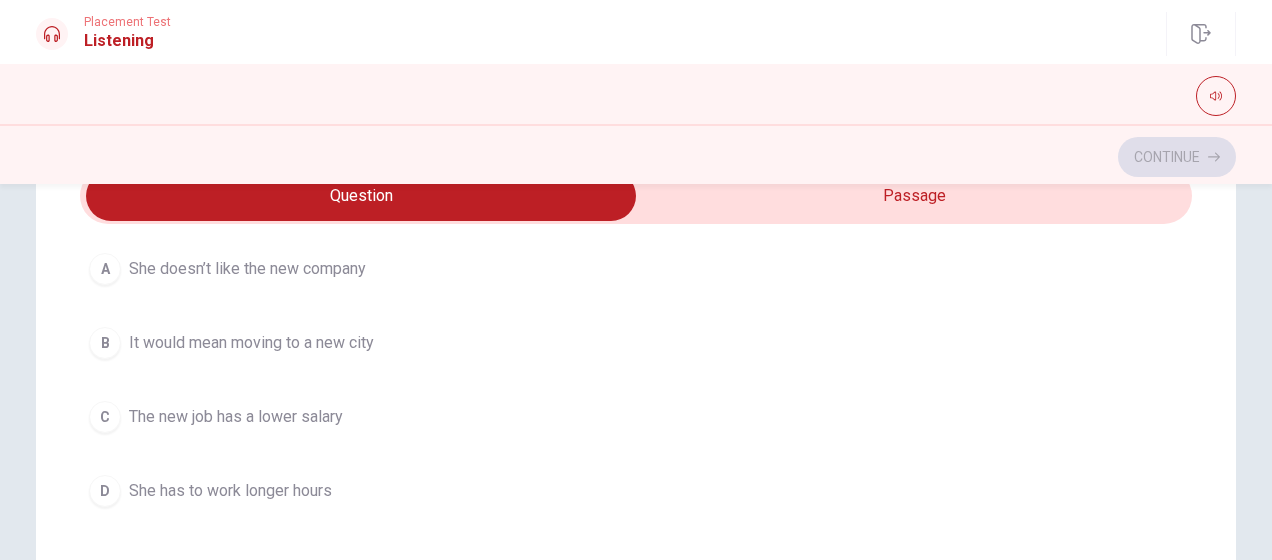 click on "It would mean moving to a new city" at bounding box center [251, 343] 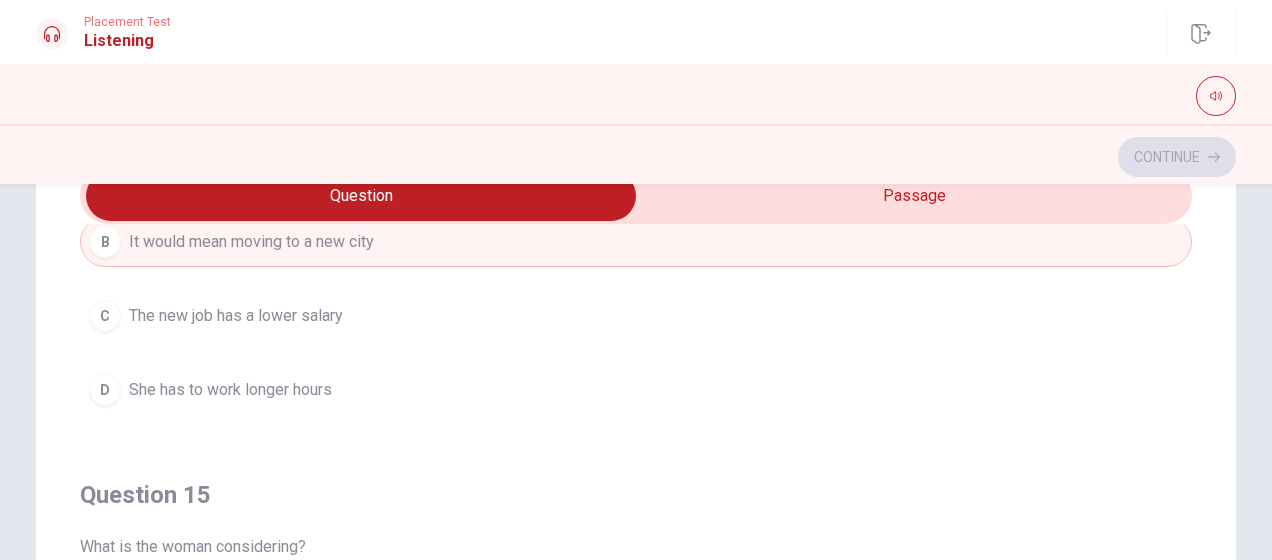 scroll, scrollTop: 1606, scrollLeft: 0, axis: vertical 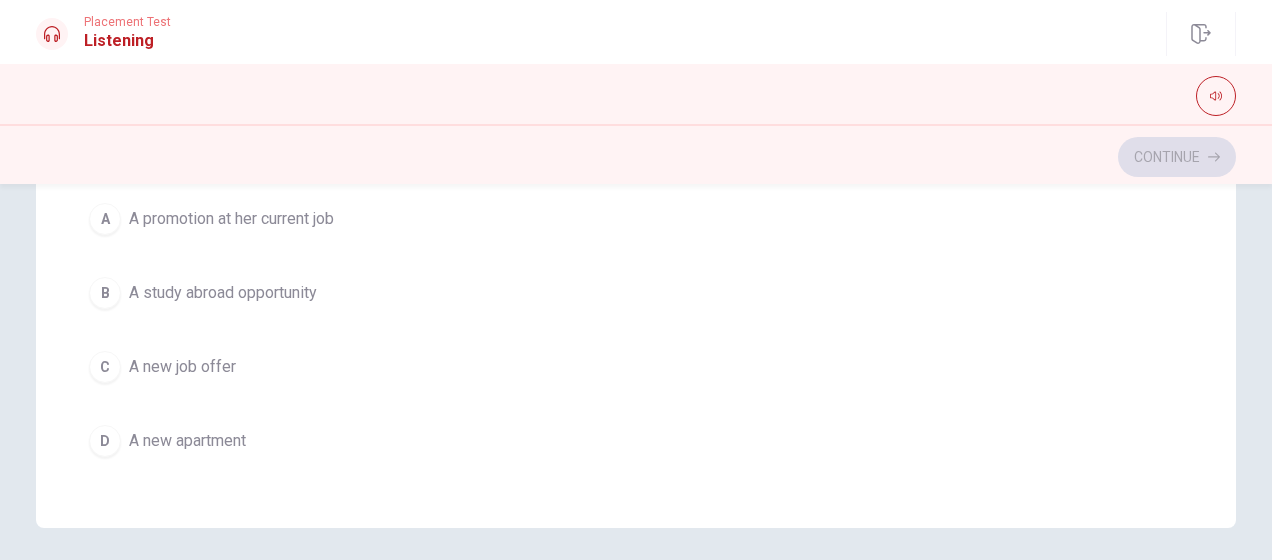 click on "A new job offer" at bounding box center (182, 367) 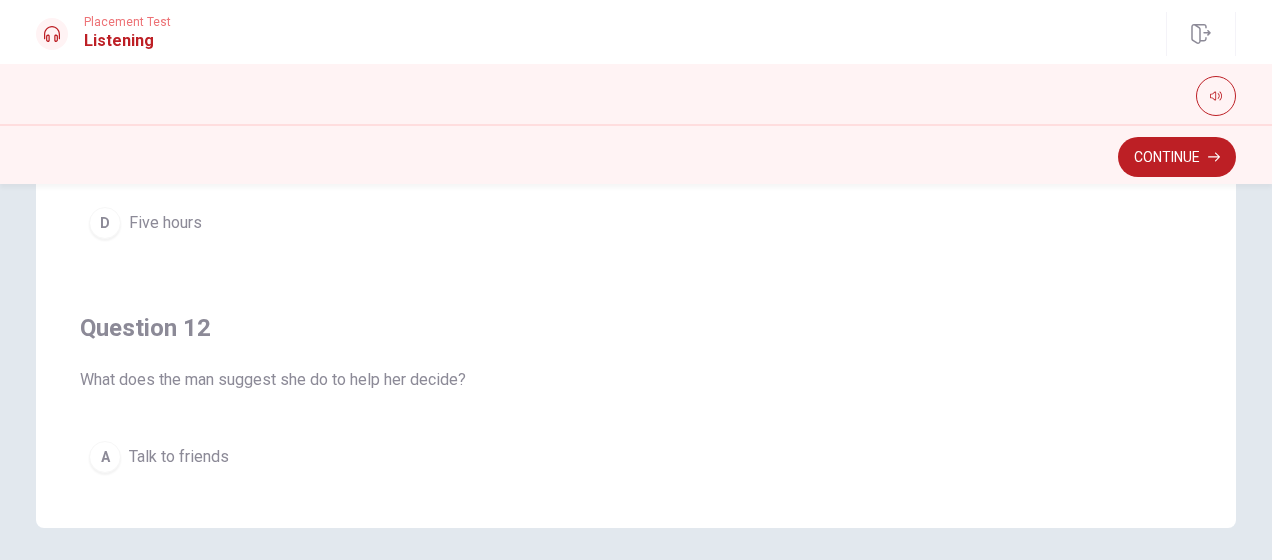 scroll, scrollTop: 0, scrollLeft: 0, axis: both 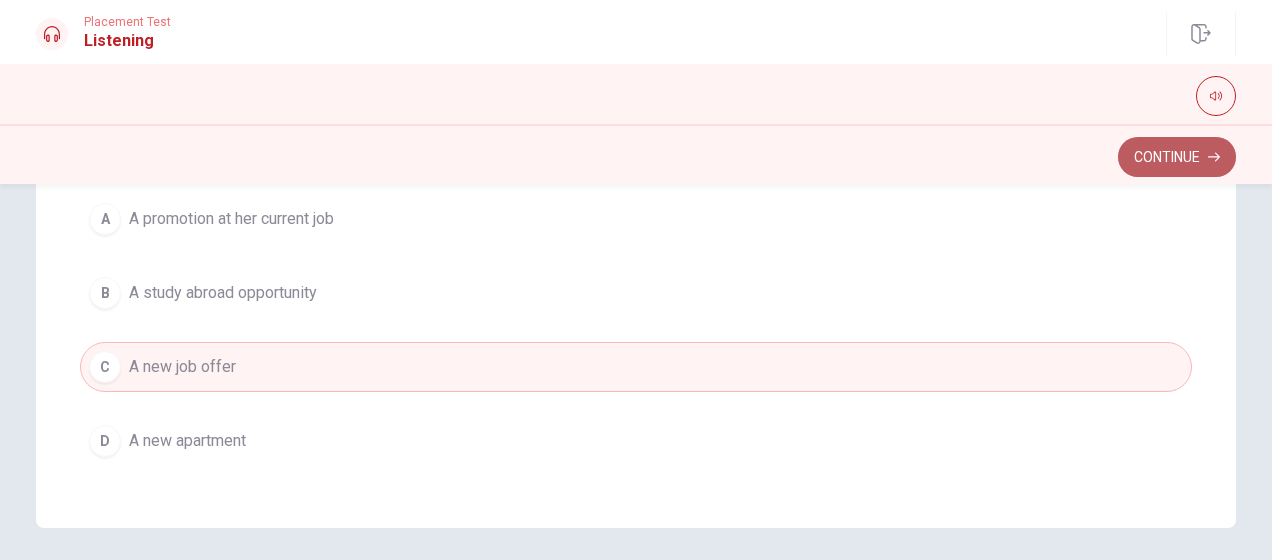 click on "Continue" at bounding box center [1177, 157] 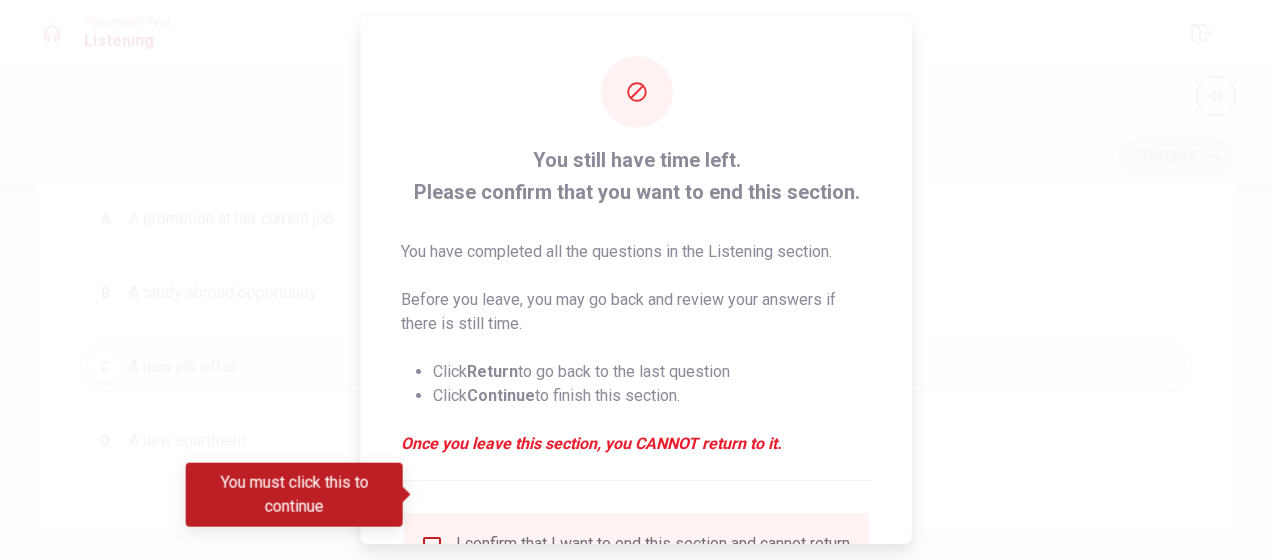 scroll, scrollTop: 186, scrollLeft: 0, axis: vertical 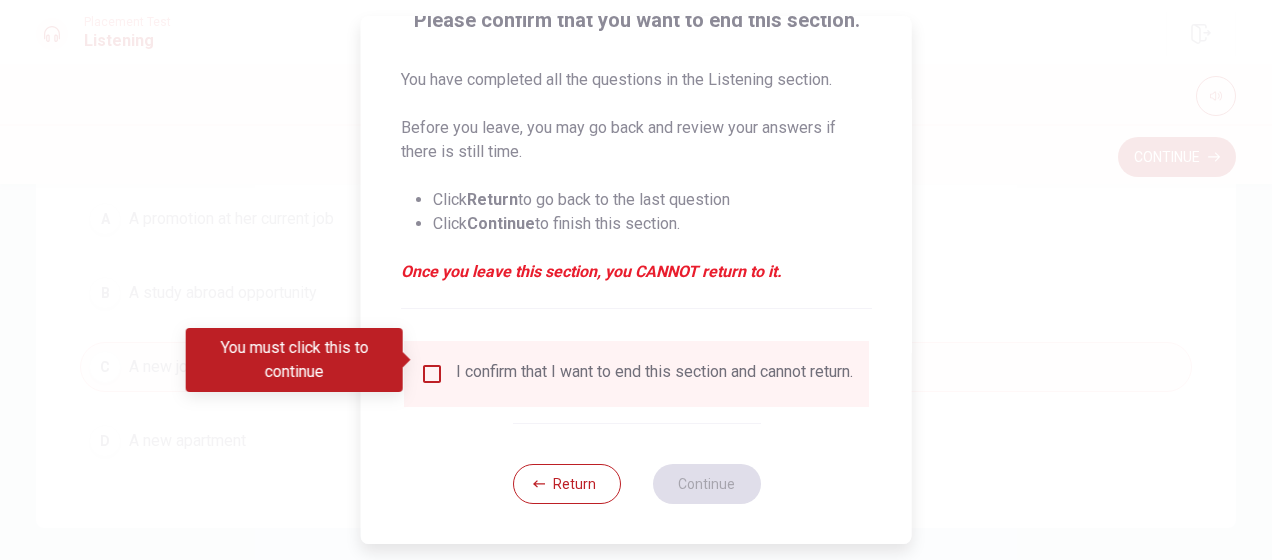 click on "I confirm that I want to end this section and cannot return." at bounding box center (654, 374) 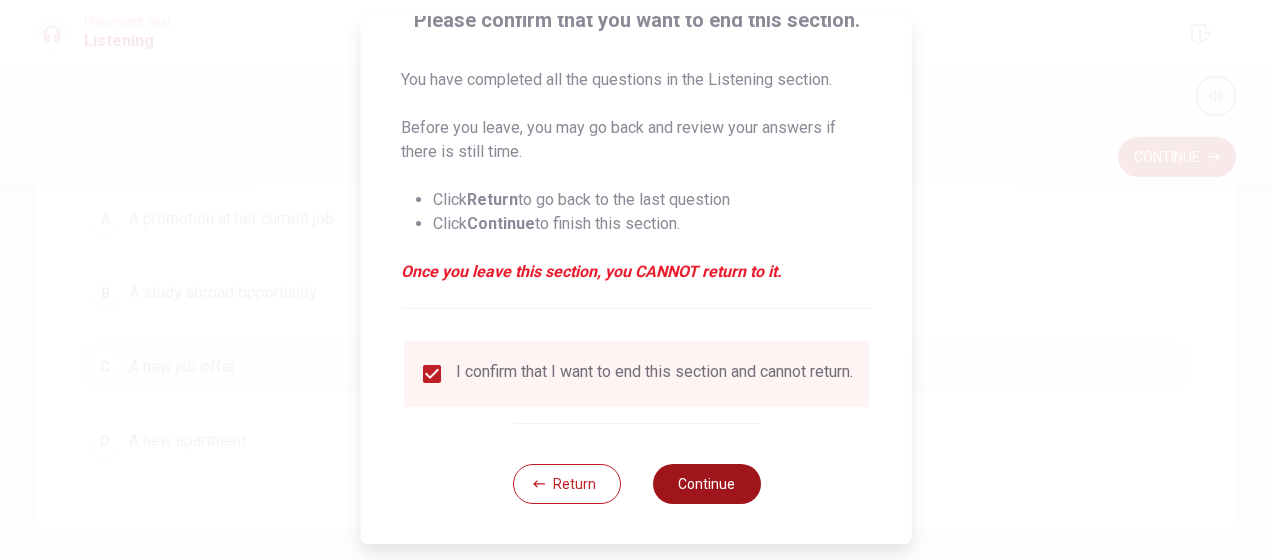 click on "Continue" at bounding box center [706, 484] 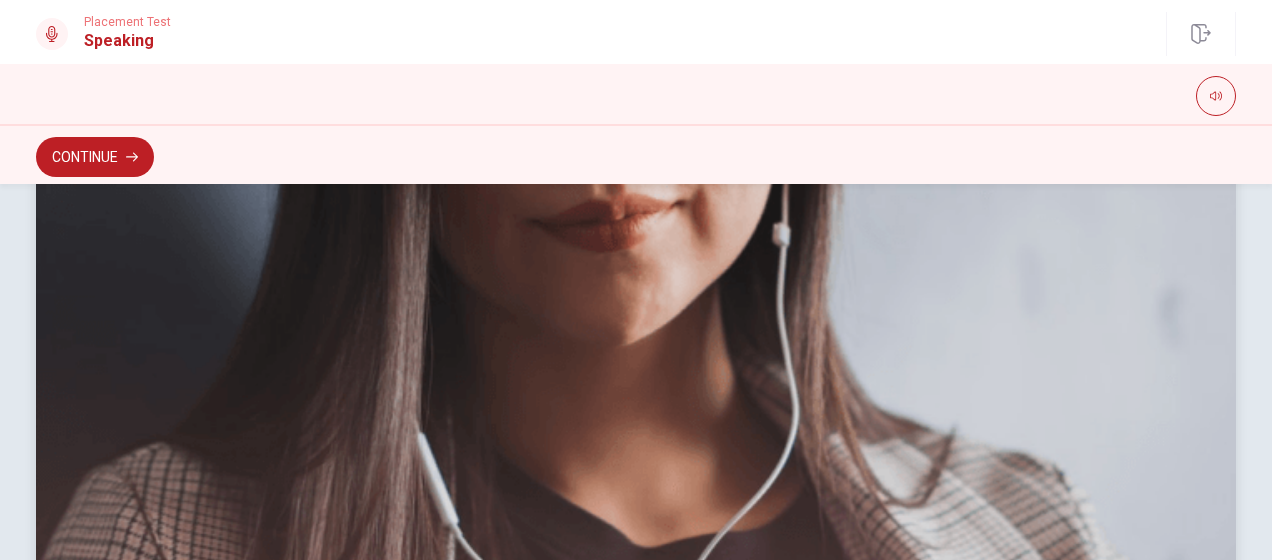 scroll, scrollTop: 240, scrollLeft: 0, axis: vertical 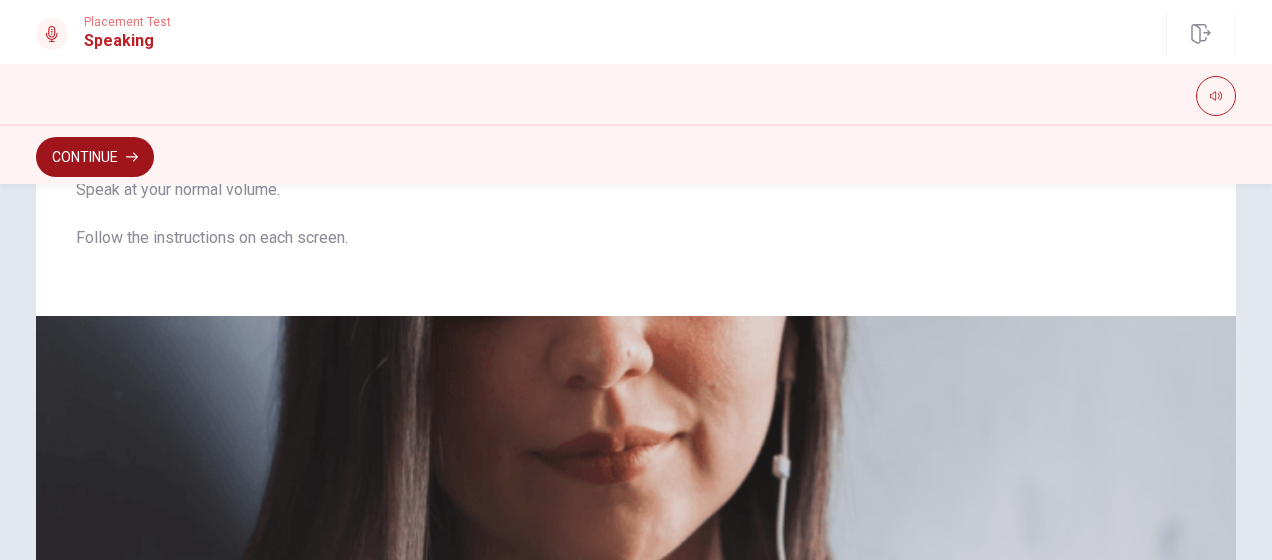 click on "Continue" at bounding box center [95, 157] 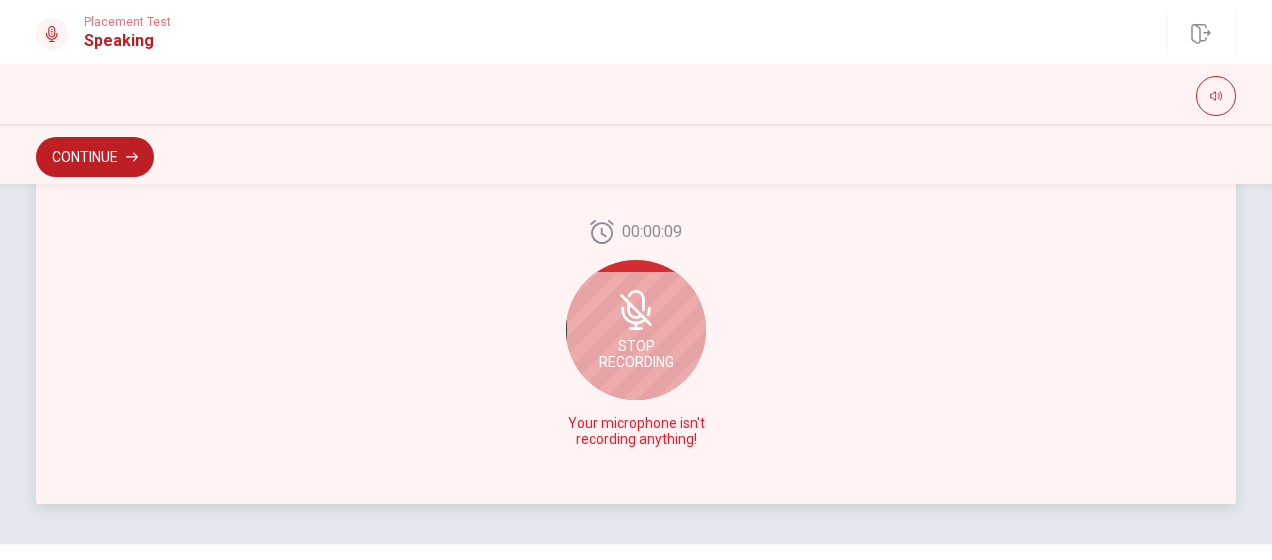 scroll, scrollTop: 640, scrollLeft: 0, axis: vertical 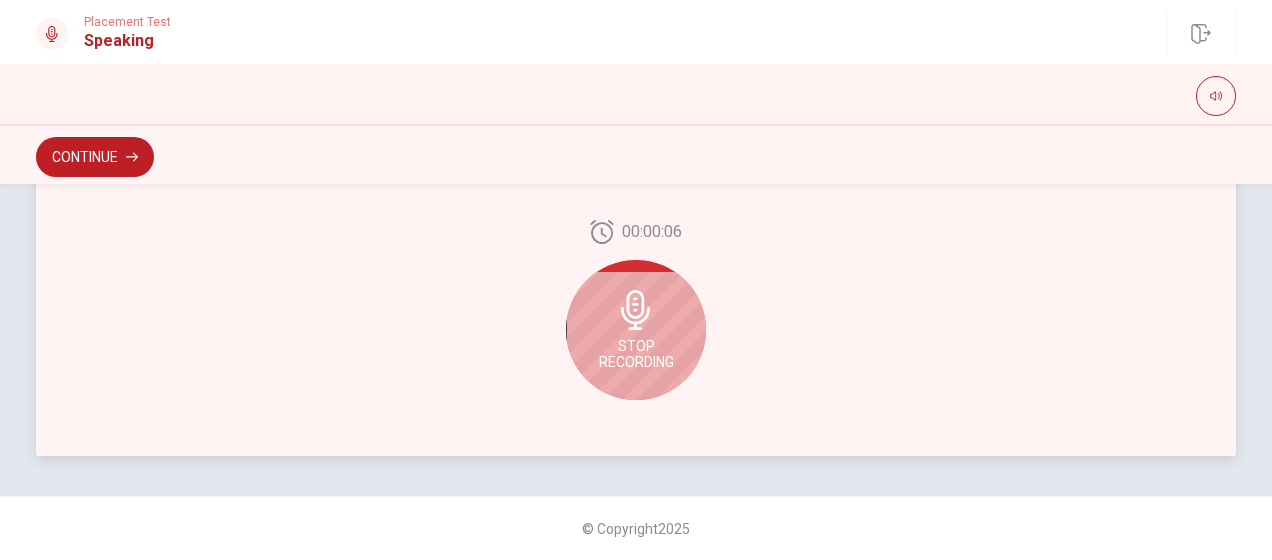 click on "Stop   Recording" at bounding box center [636, 330] 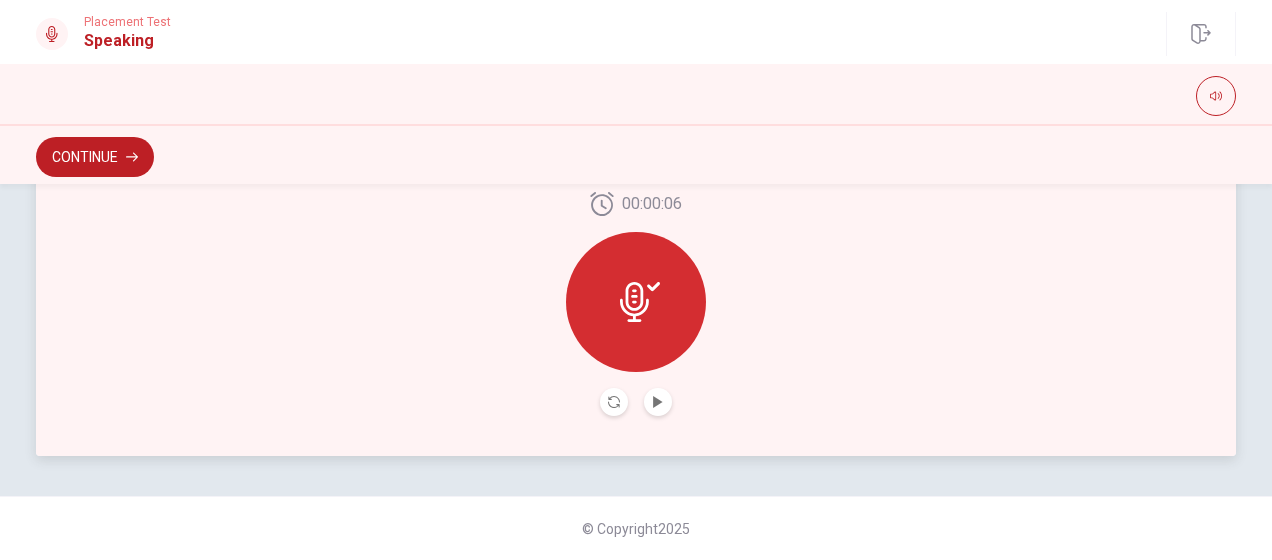 scroll, scrollTop: 612, scrollLeft: 0, axis: vertical 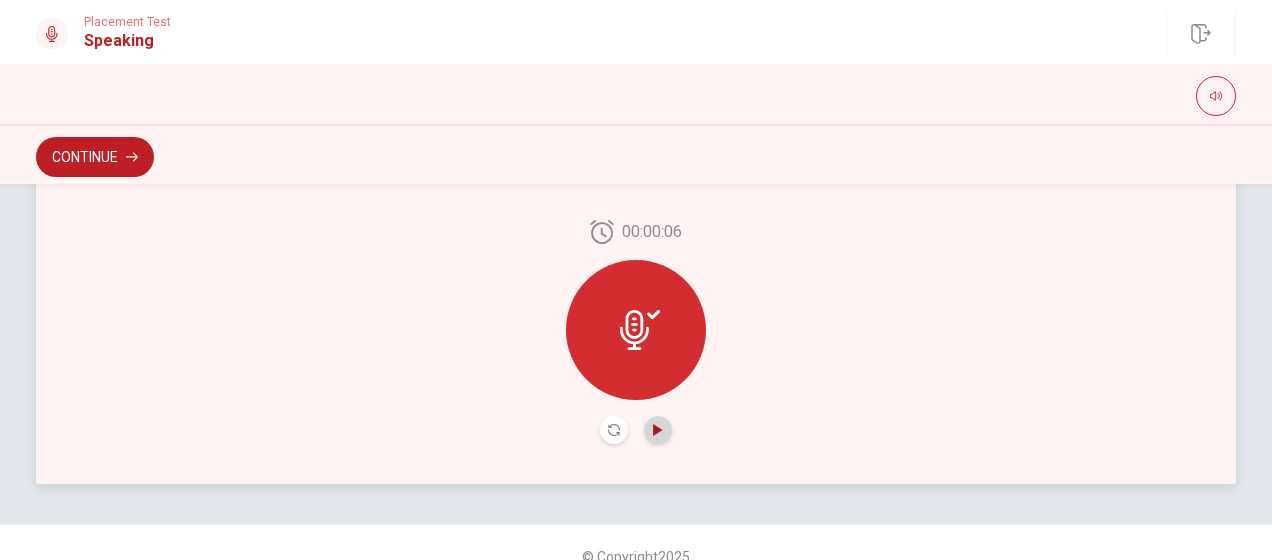 click 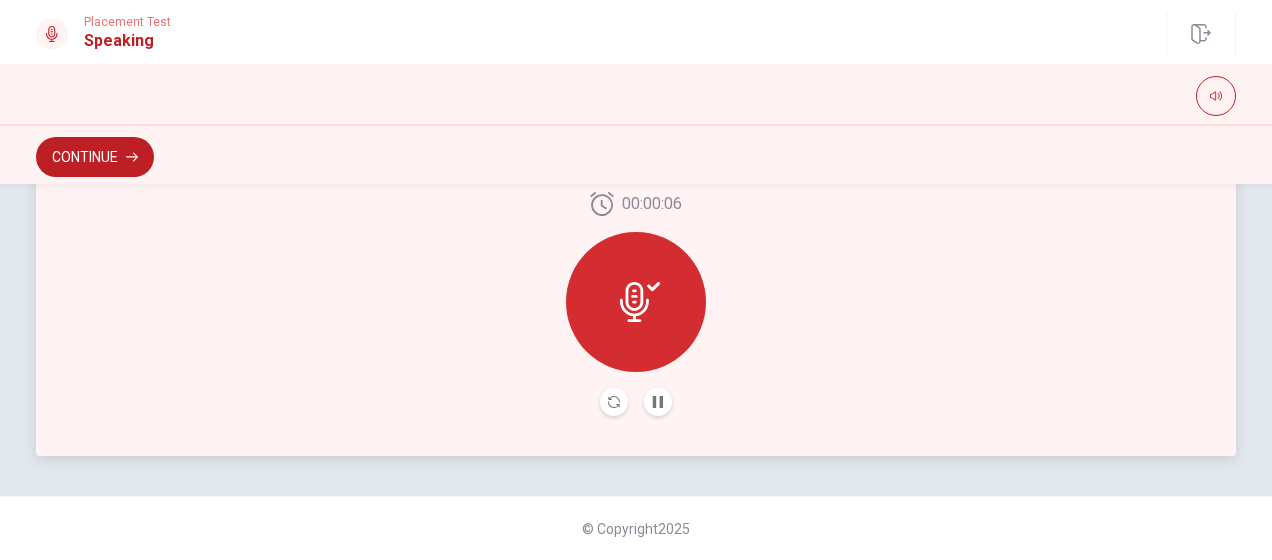 scroll, scrollTop: 540, scrollLeft: 0, axis: vertical 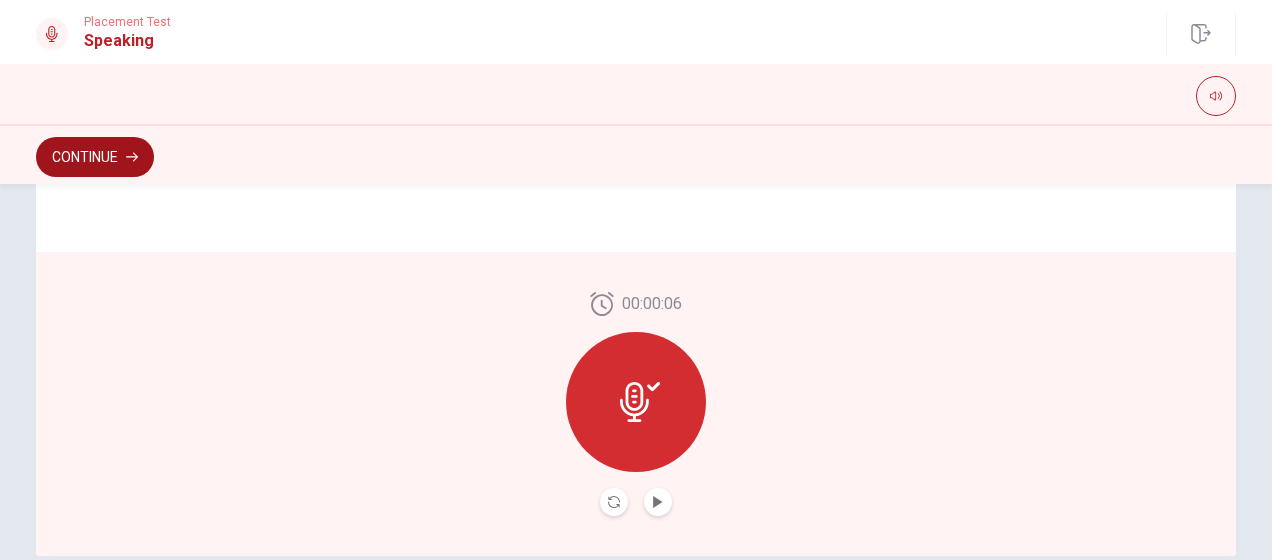 click on "Continue" at bounding box center [95, 157] 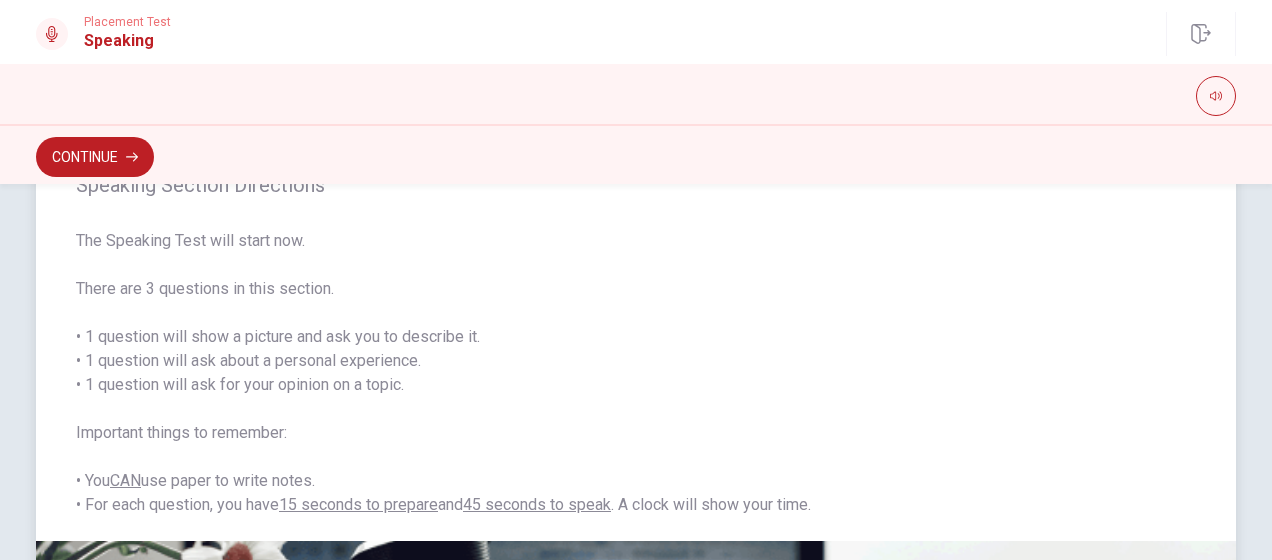 scroll, scrollTop: 100, scrollLeft: 0, axis: vertical 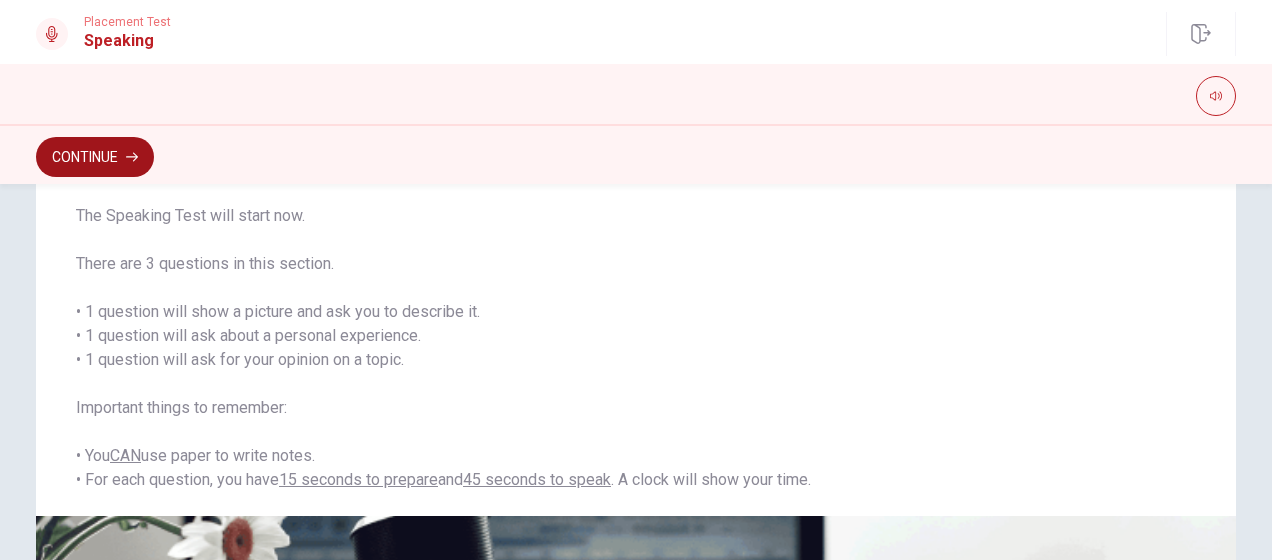 click on "Continue" at bounding box center (95, 157) 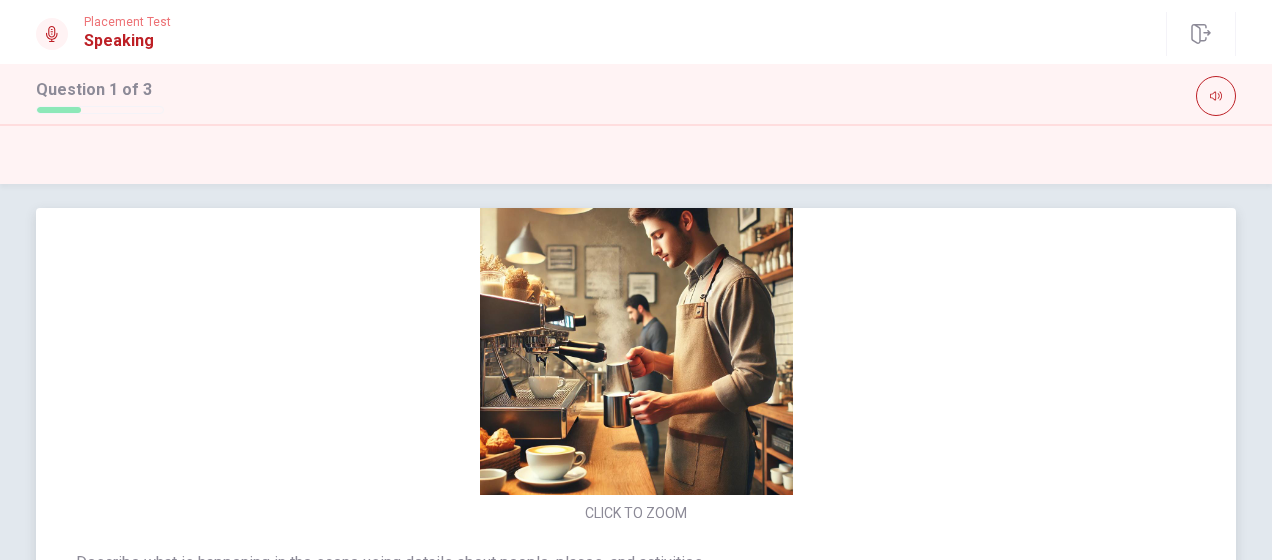 scroll, scrollTop: 0, scrollLeft: 0, axis: both 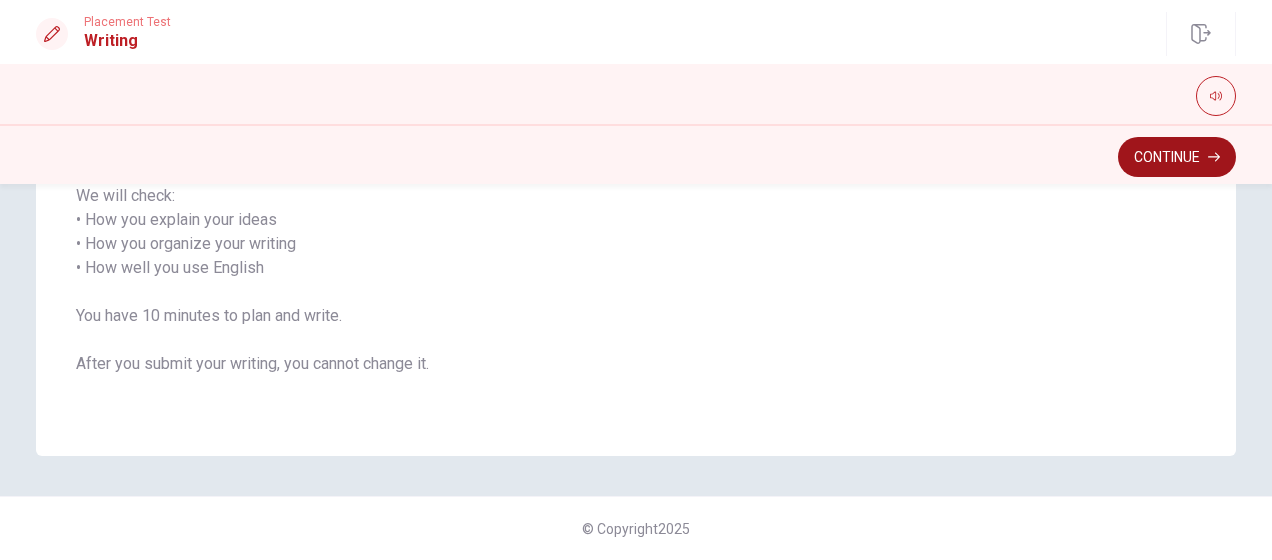click 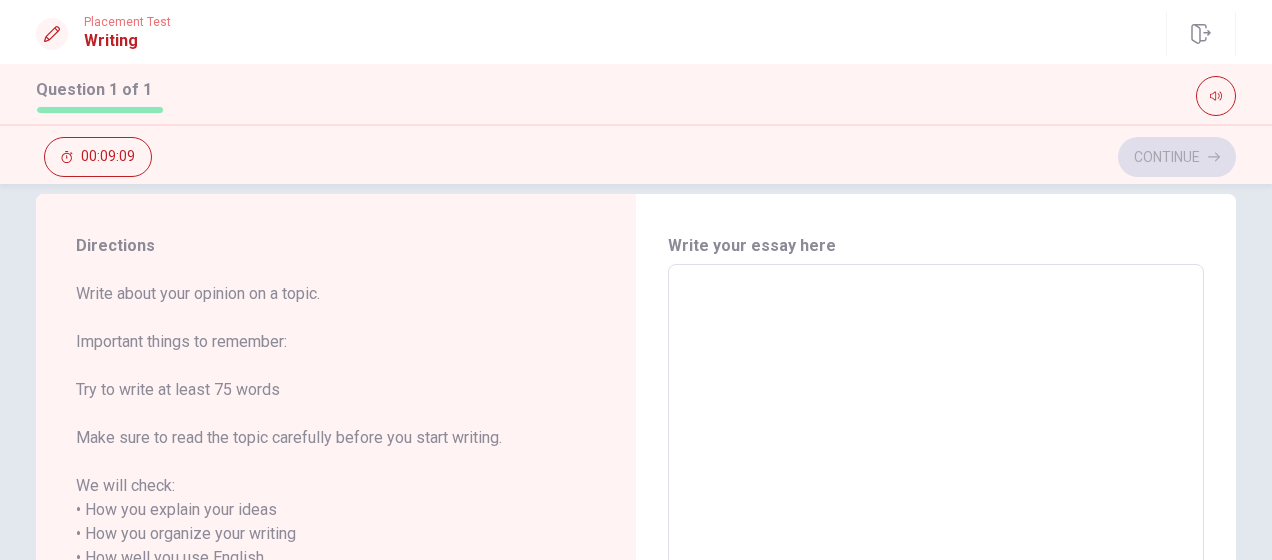 scroll, scrollTop: 0, scrollLeft: 0, axis: both 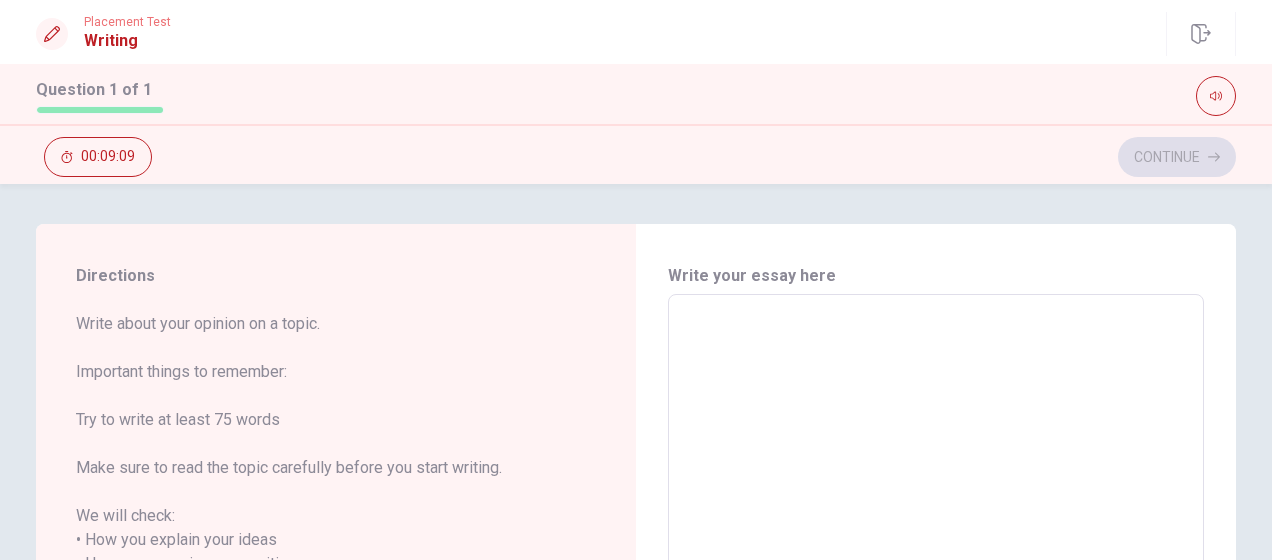 click at bounding box center (936, 588) 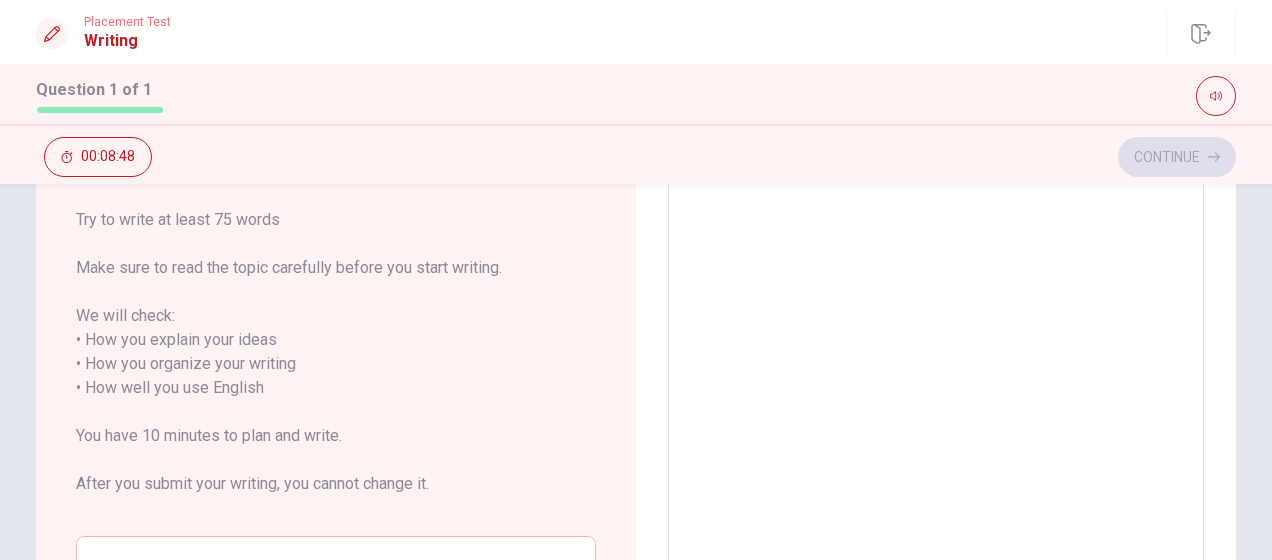 scroll, scrollTop: 0, scrollLeft: 0, axis: both 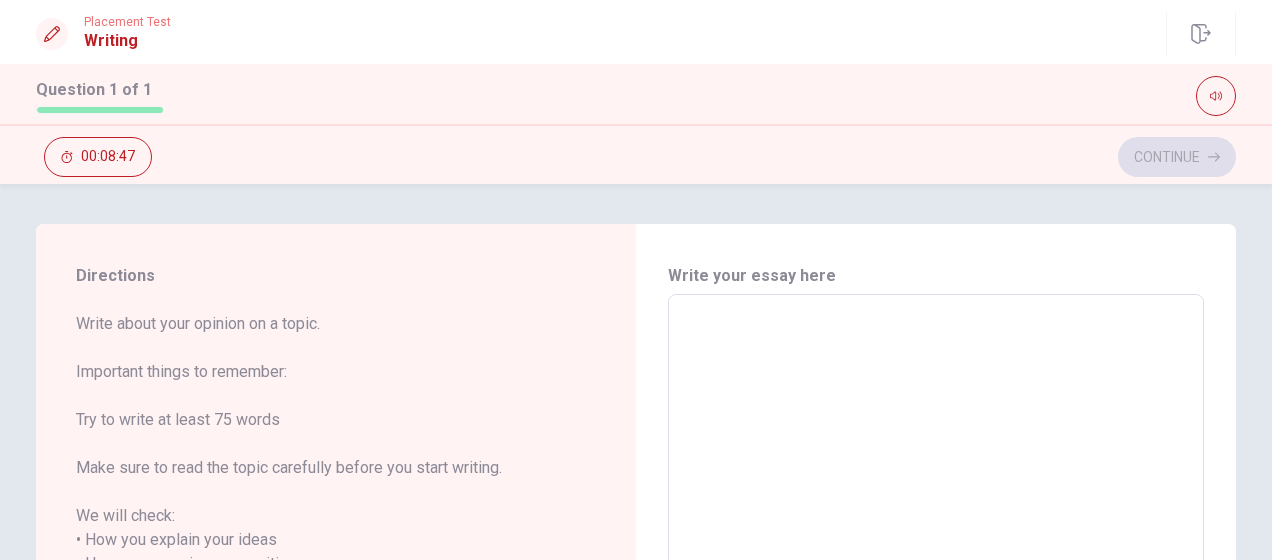 type on "I" 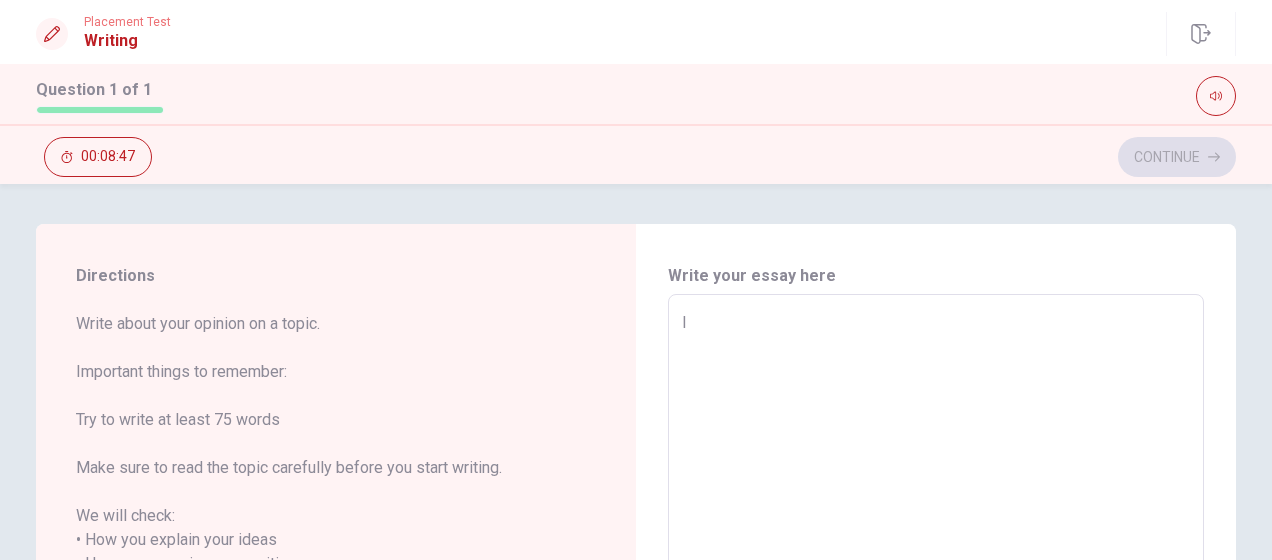 type on "x" 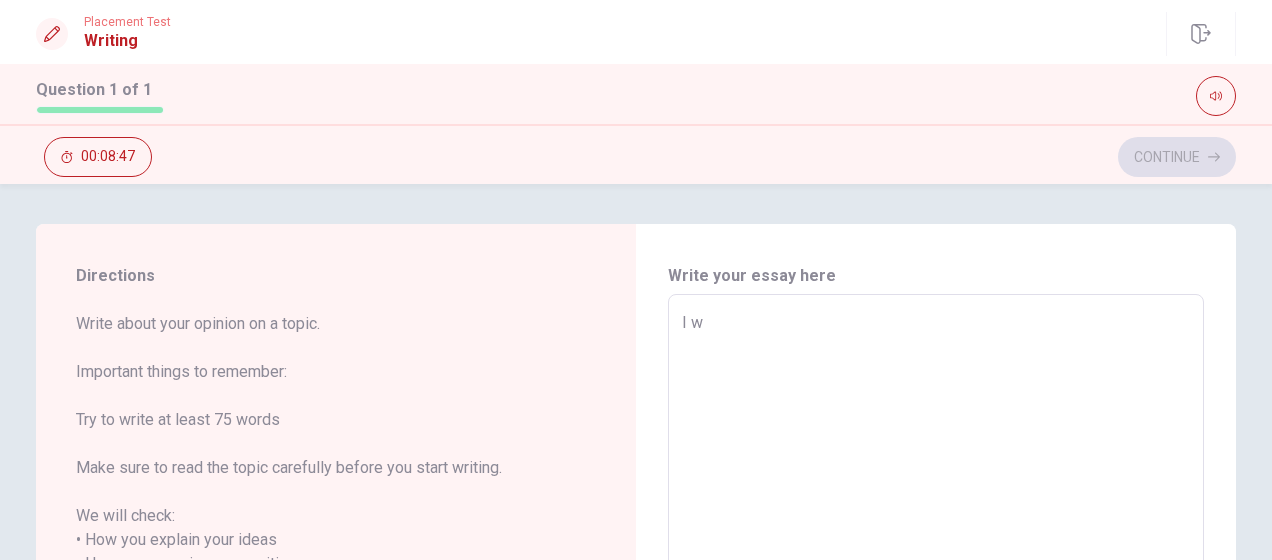 type on "x" 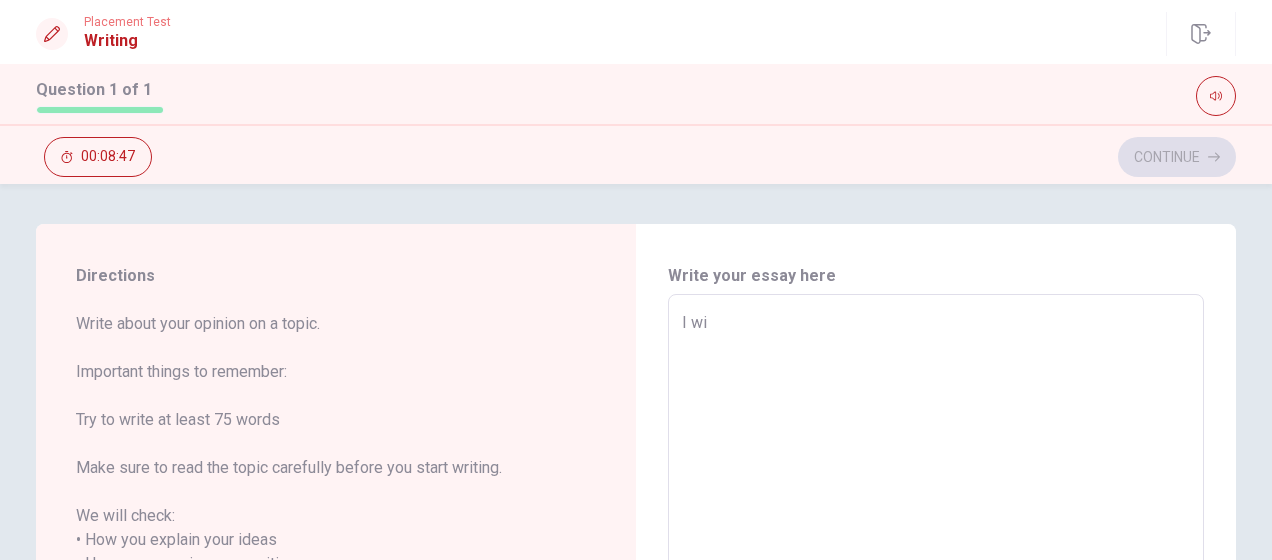 type on "x" 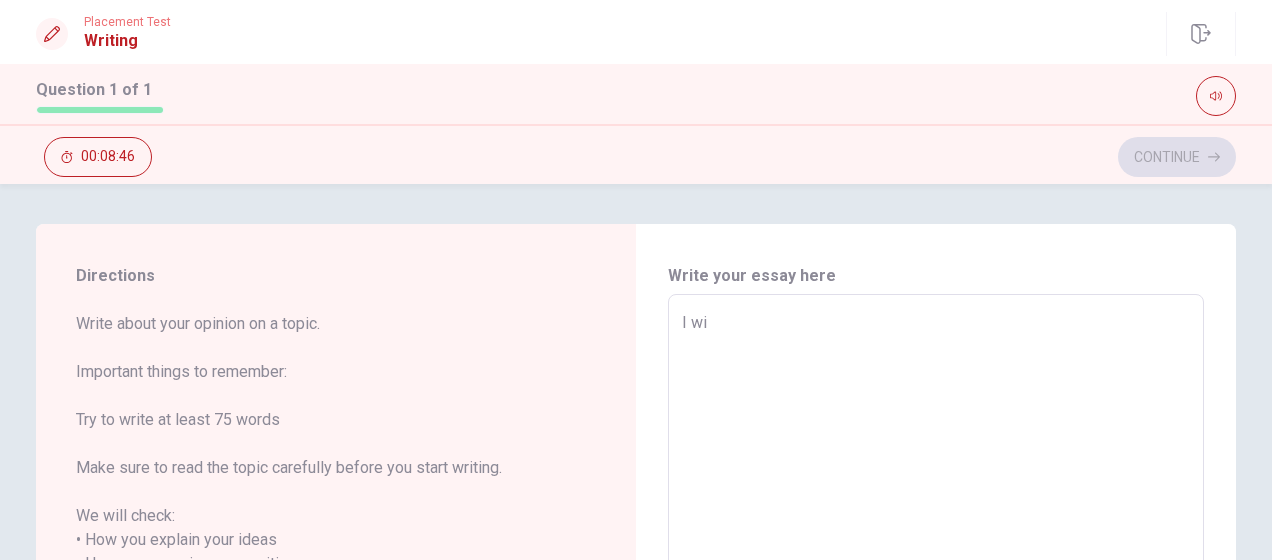 type on "I wil" 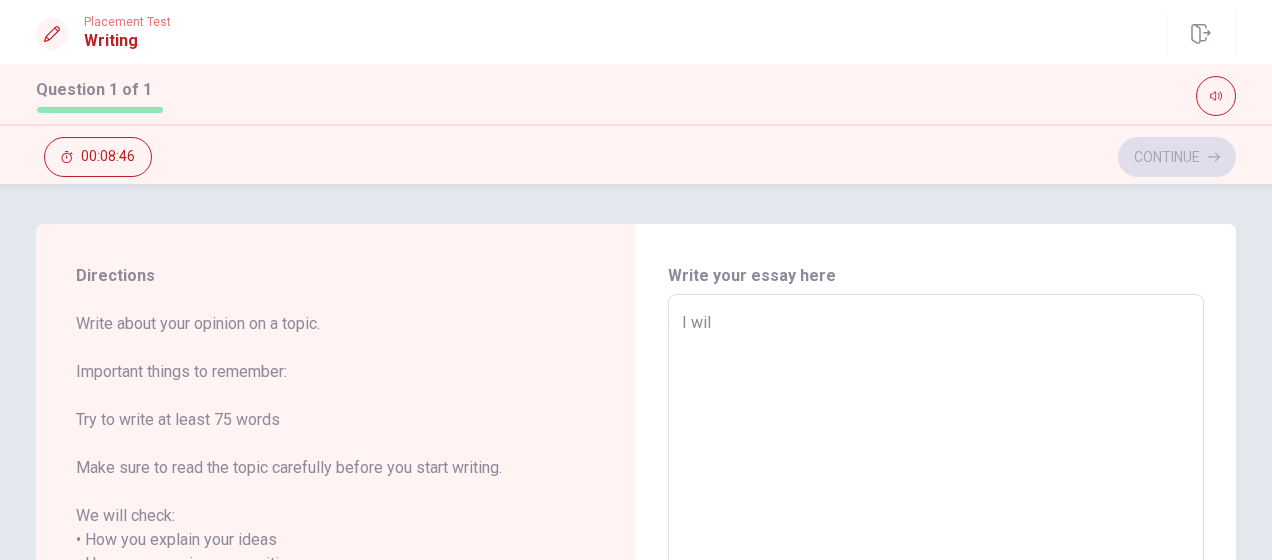 type on "x" 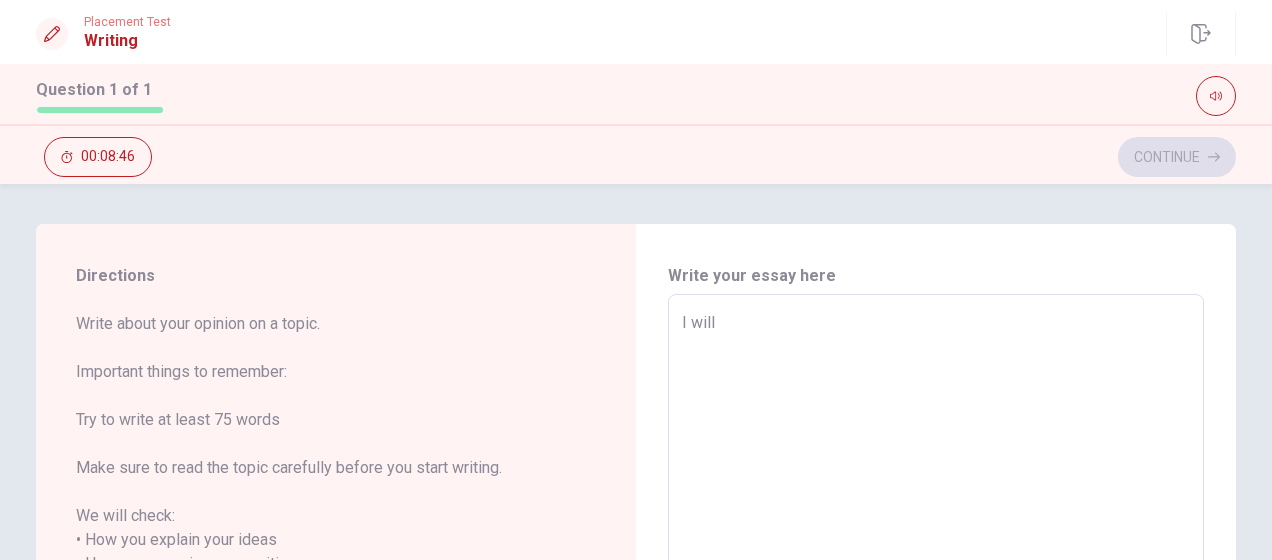 type on "x" 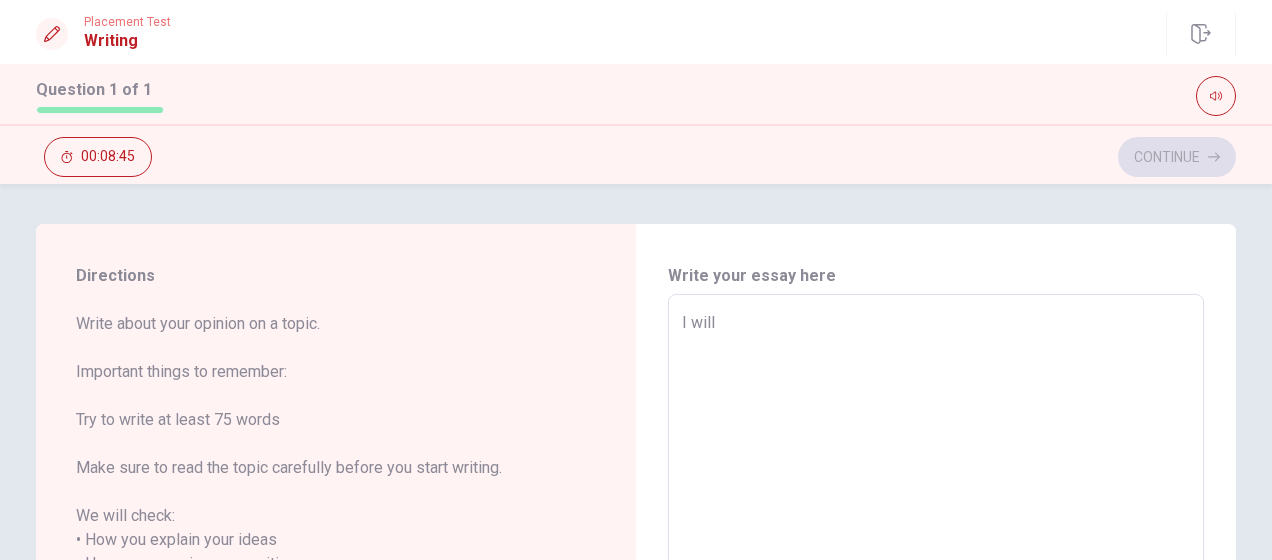type on "I will s" 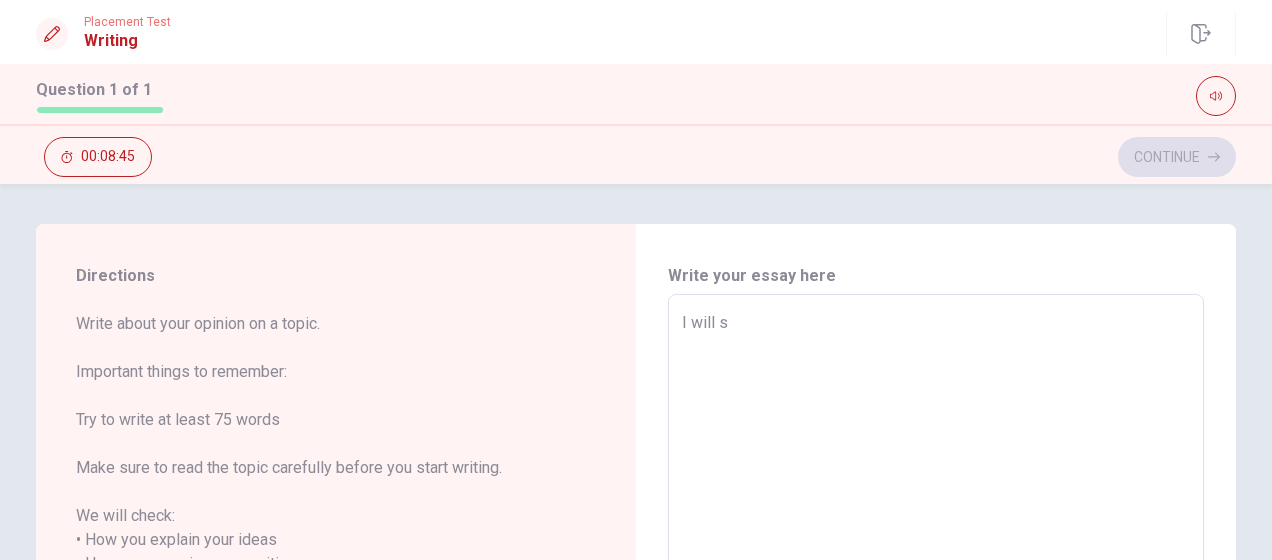 type on "x" 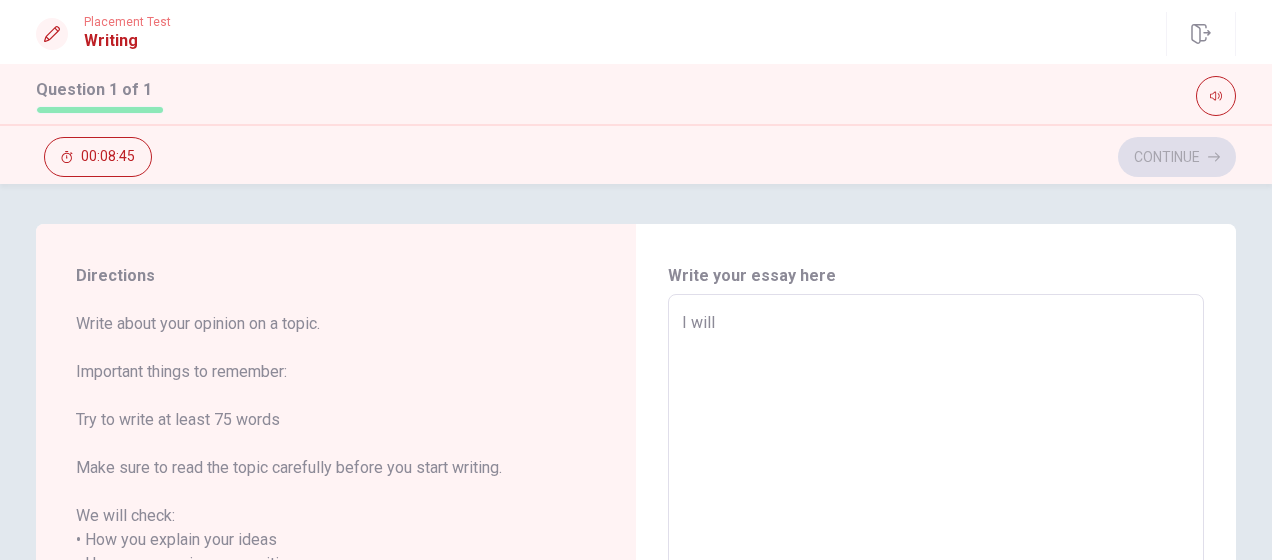 type on "x" 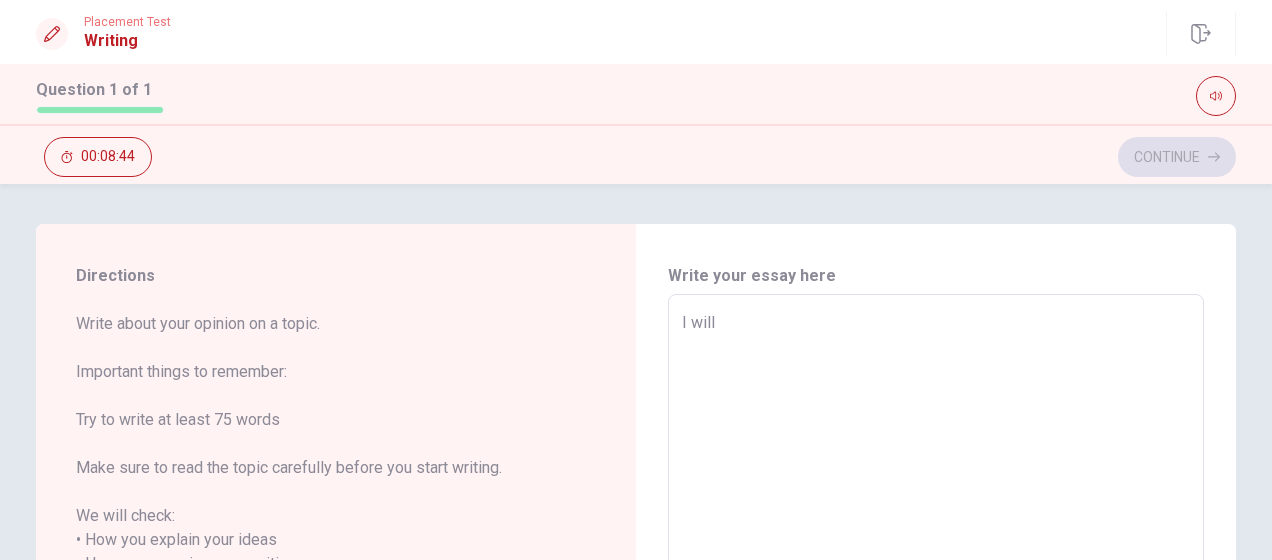 type on "I will w" 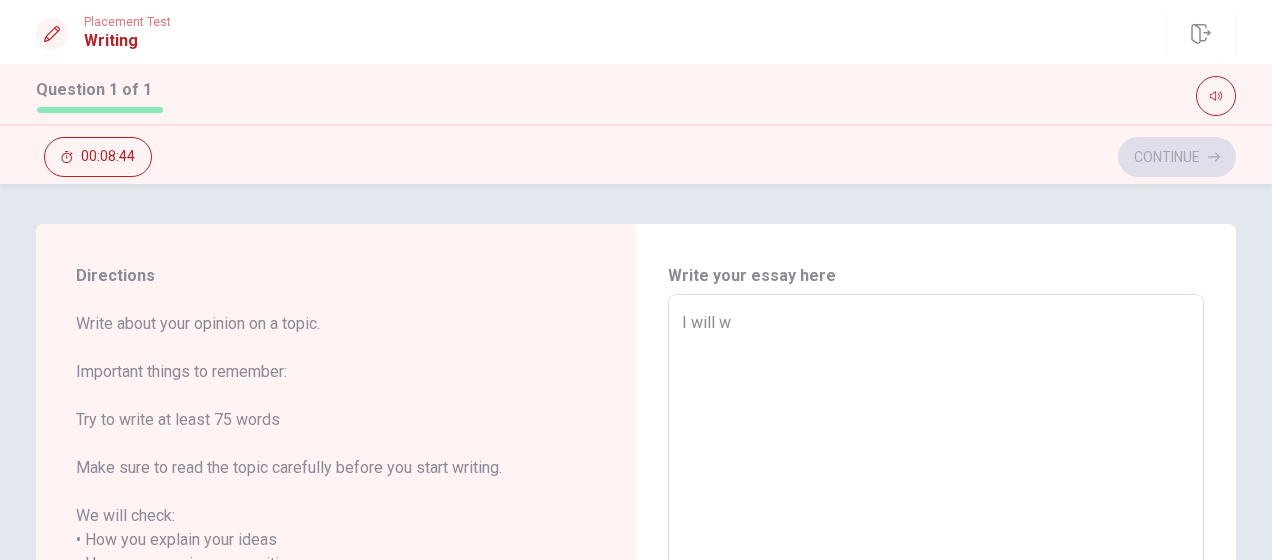 type on "x" 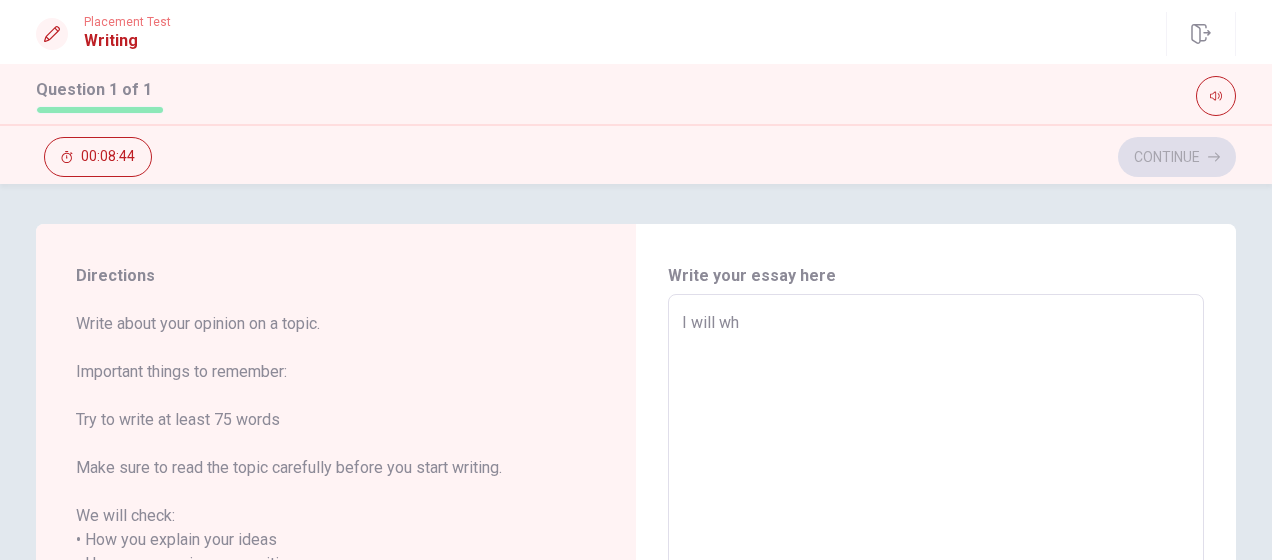 type on "x" 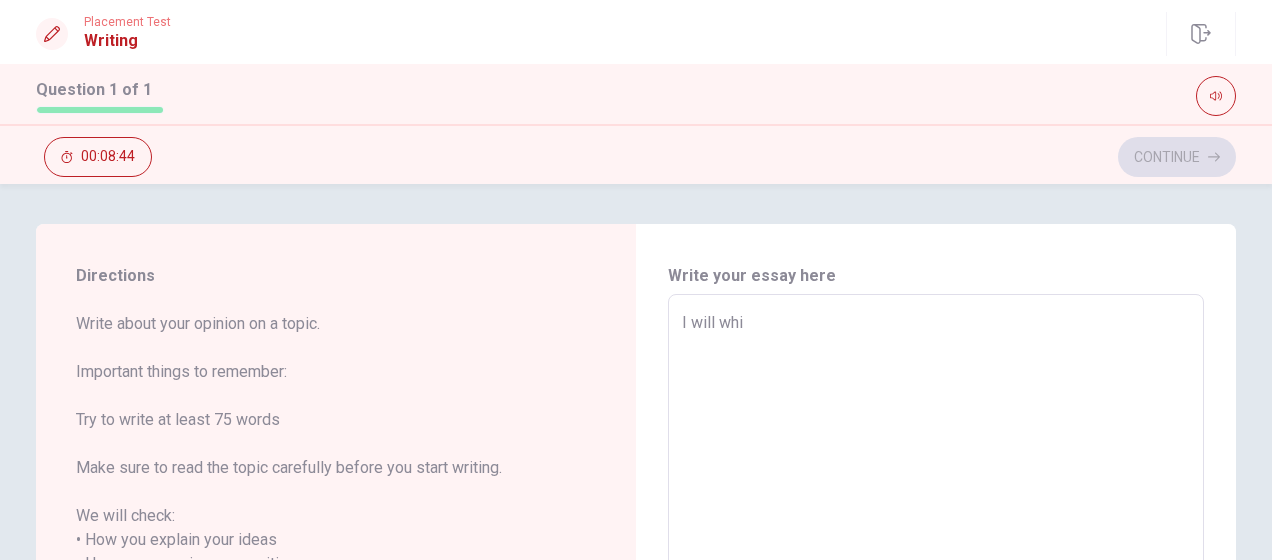 type on "x" 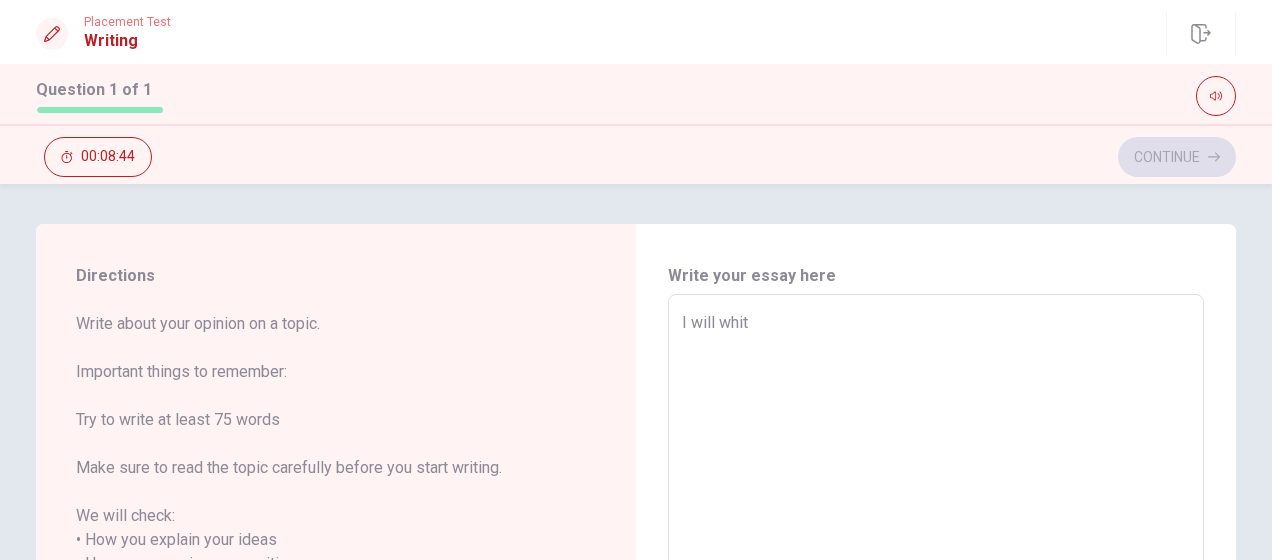 type on "I [PERSON_NAME]" 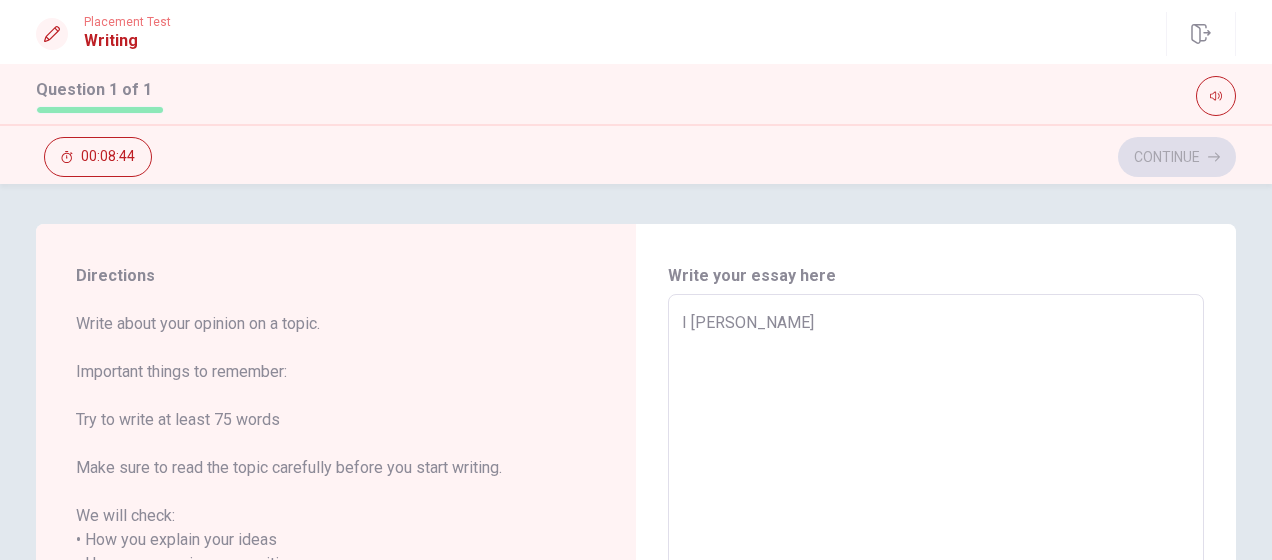 type on "x" 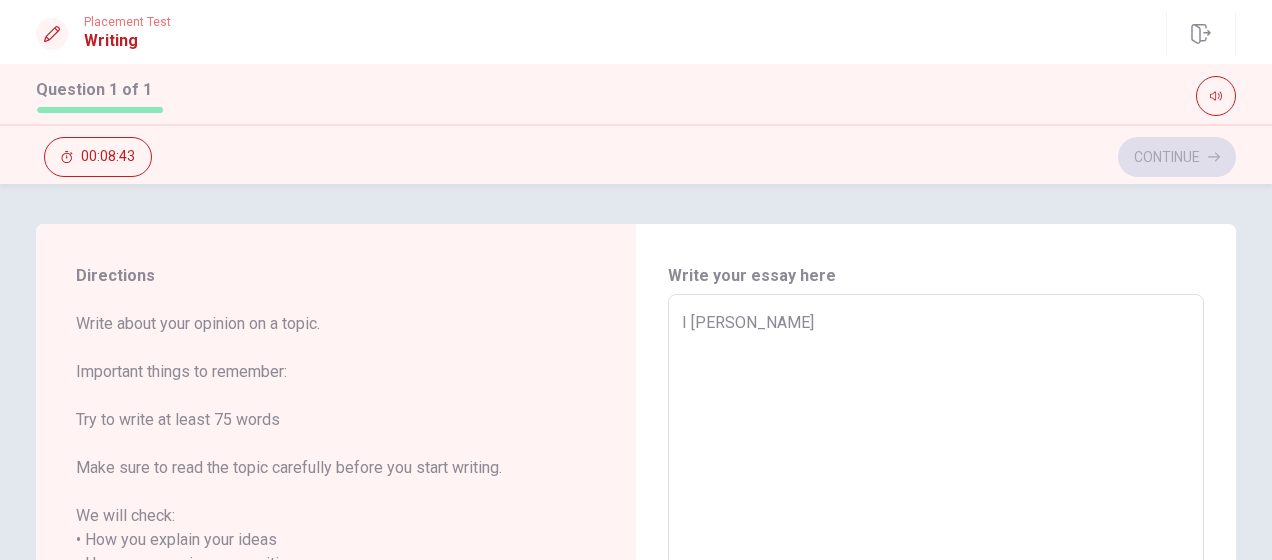 type on "I [PERSON_NAME]" 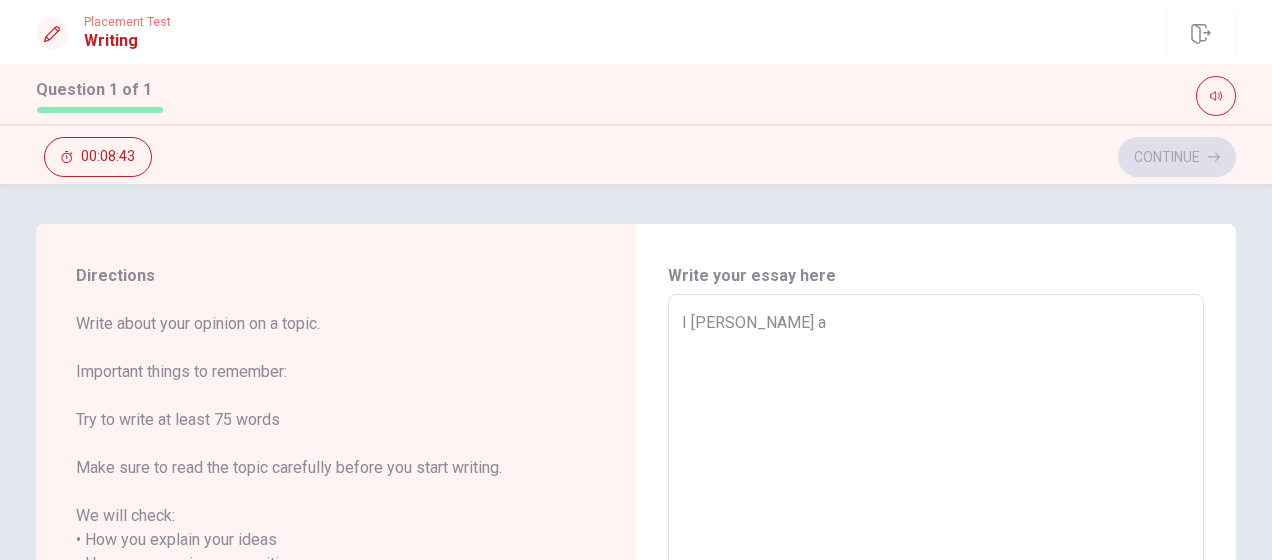 type on "x" 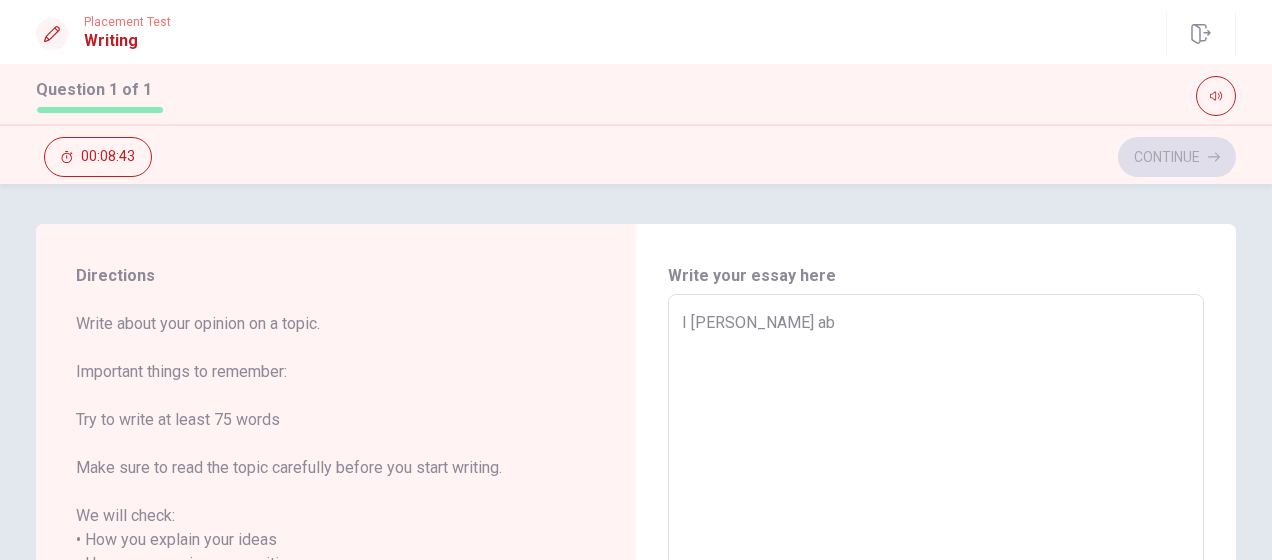 type on "I [PERSON_NAME] abo" 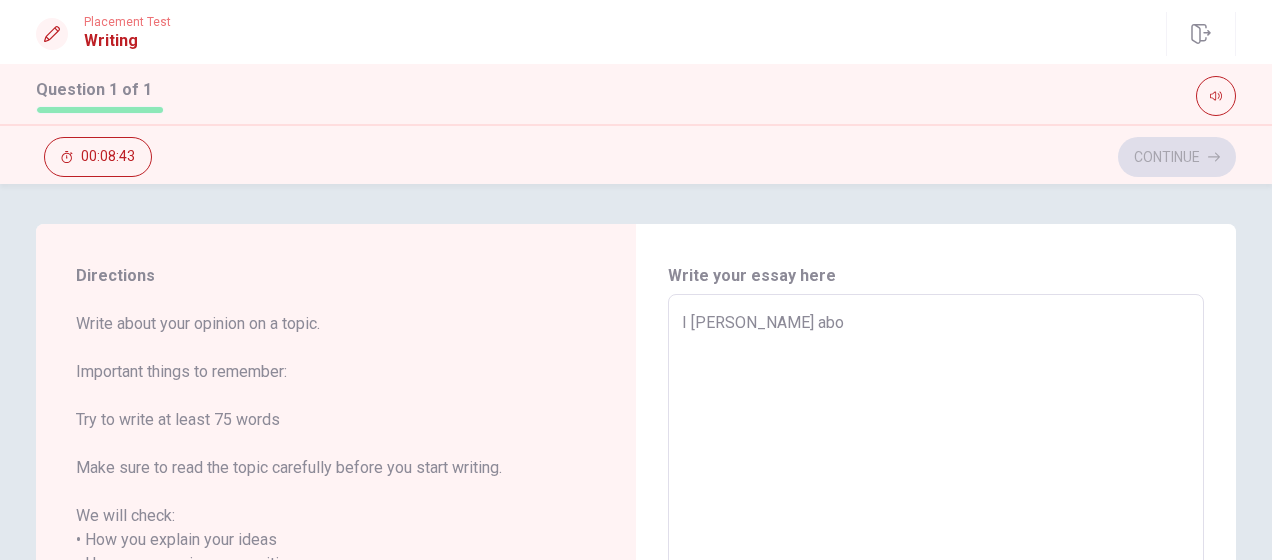 type on "x" 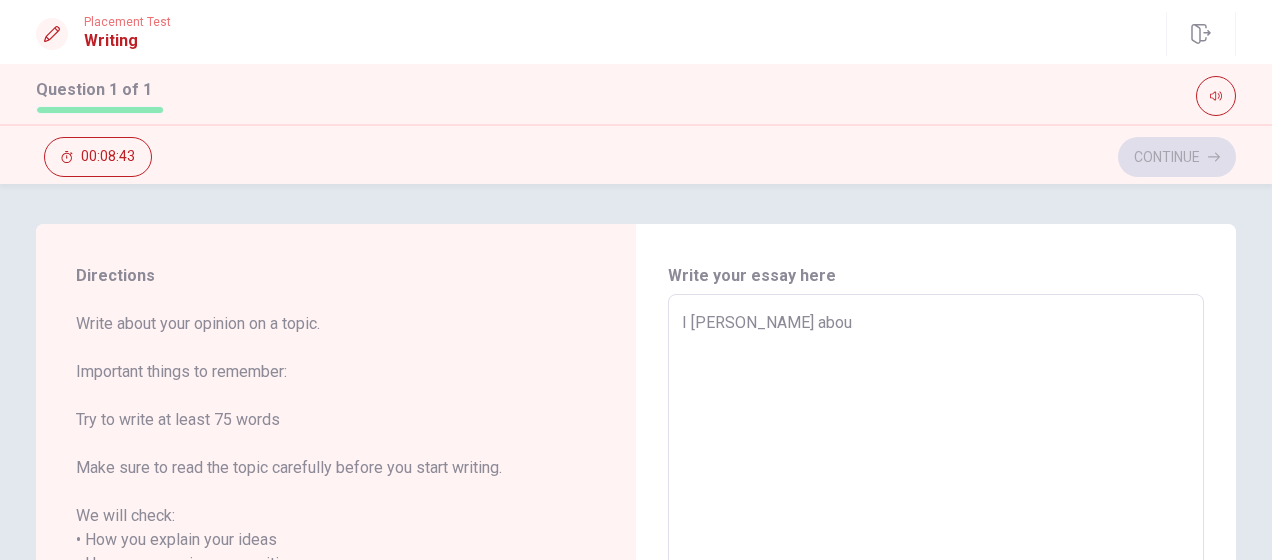 type on "x" 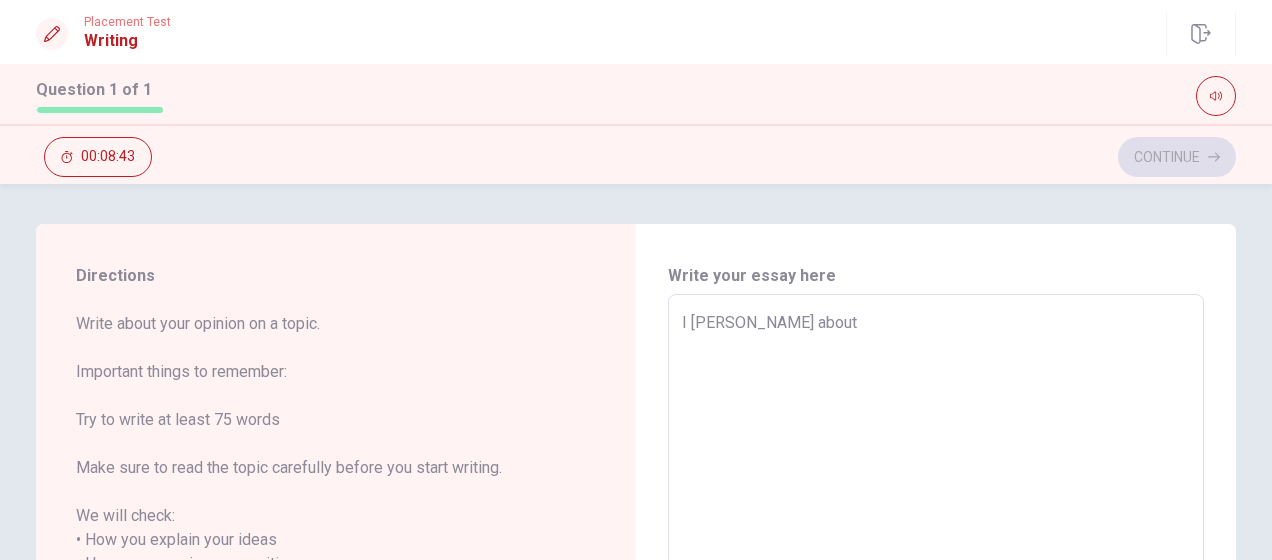 type on "x" 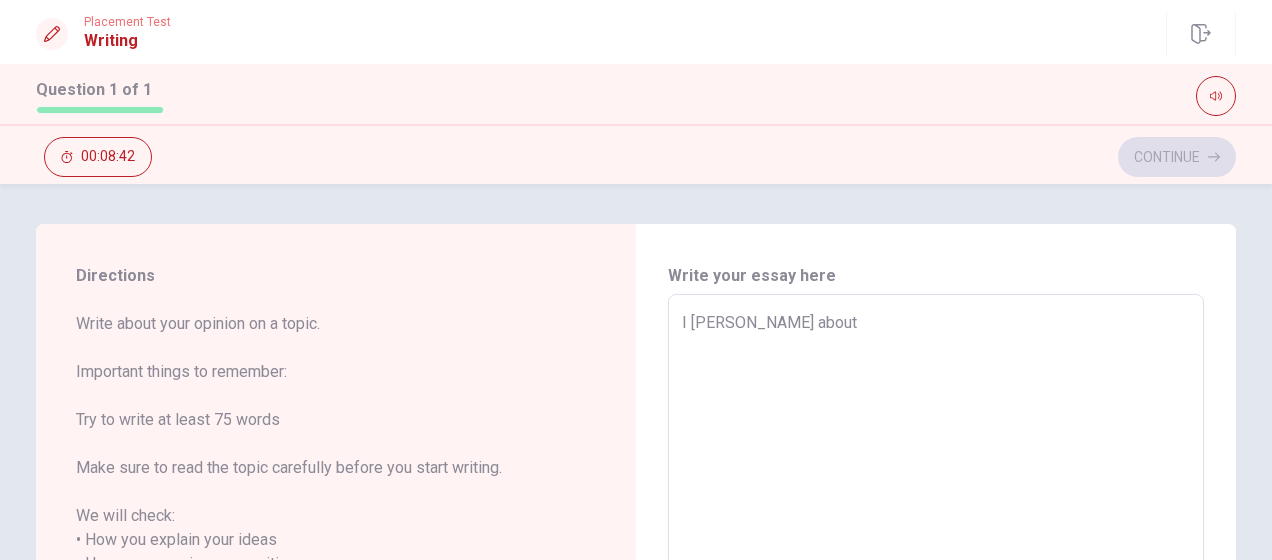 type on "I [PERSON_NAME] about" 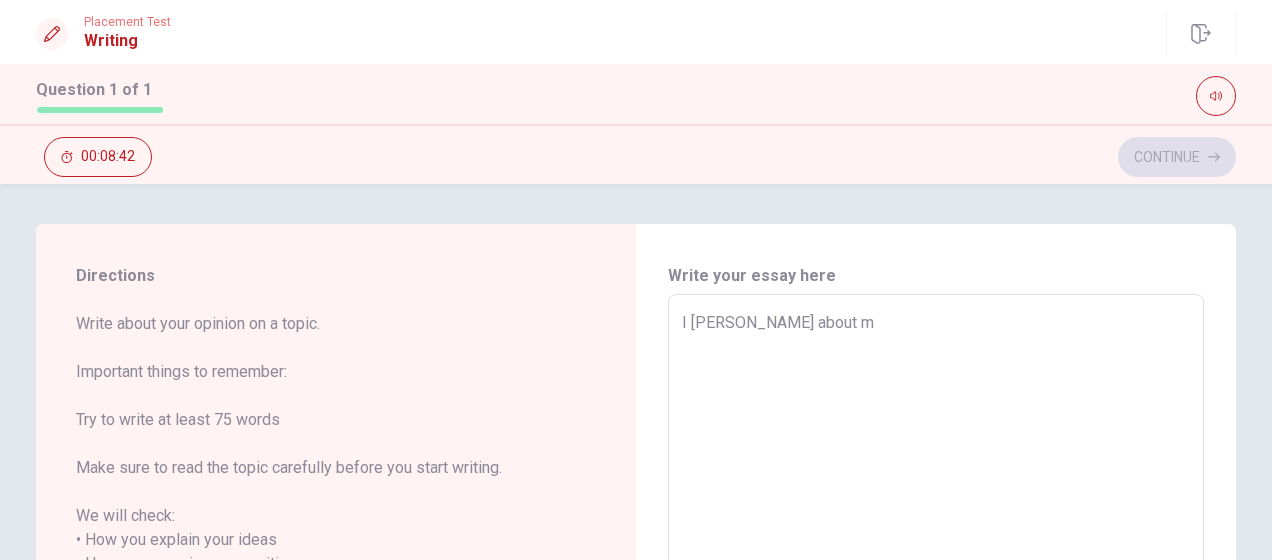 type on "x" 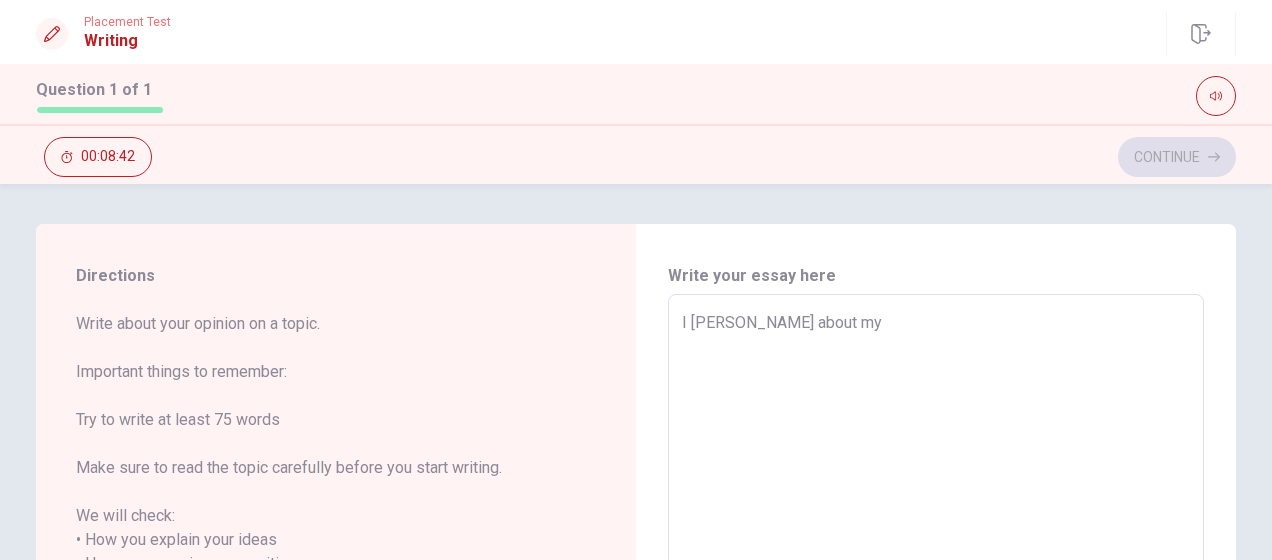 type on "x" 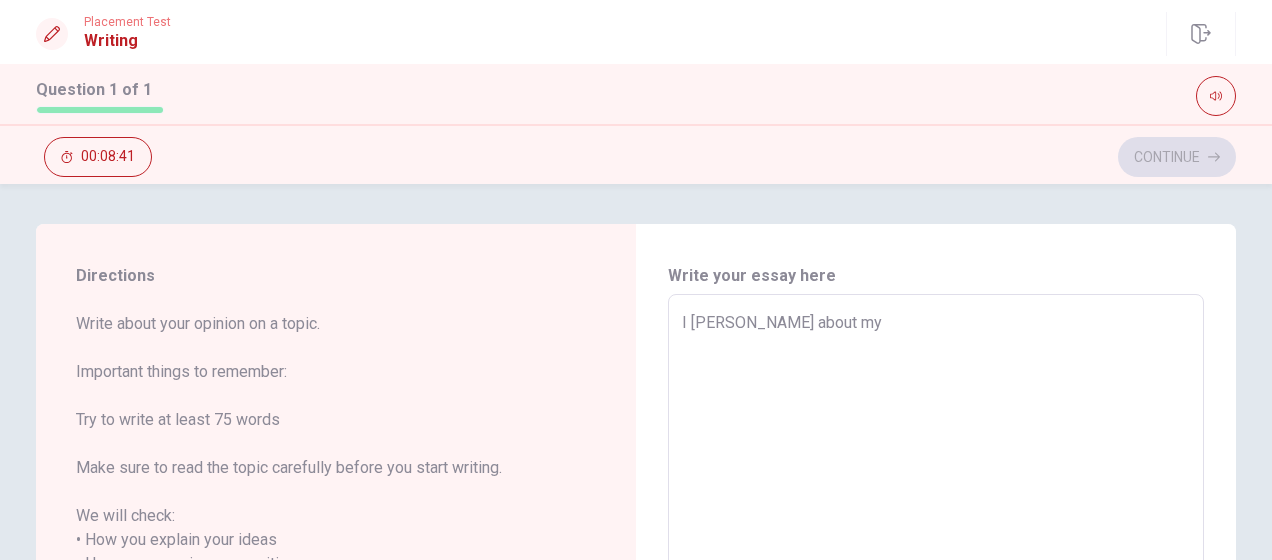 type on "I [PERSON_NAME] about my" 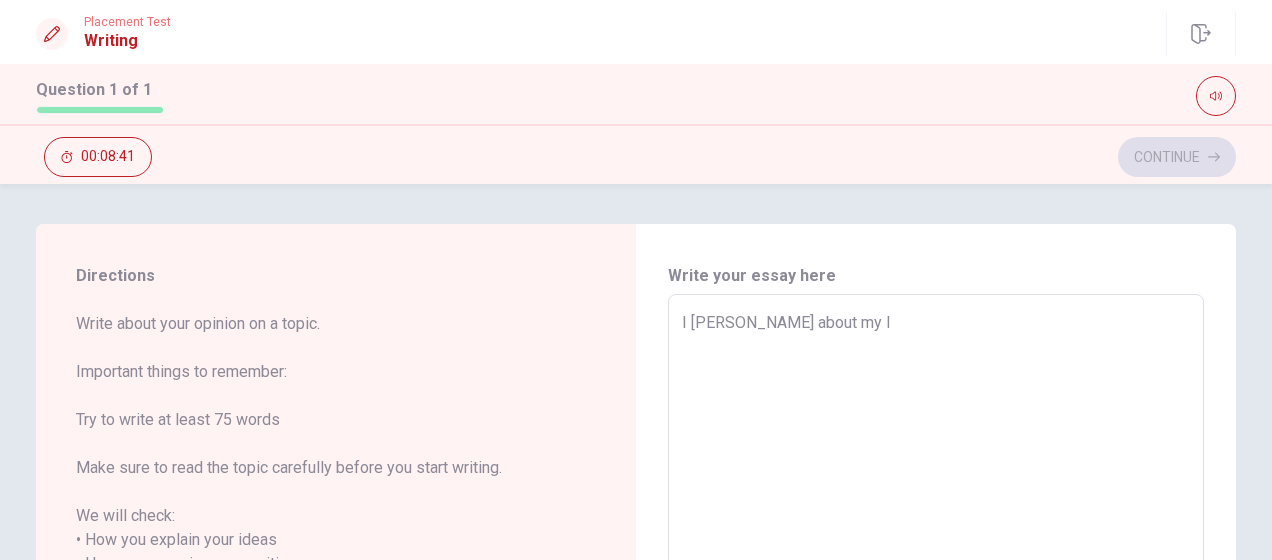 type on "x" 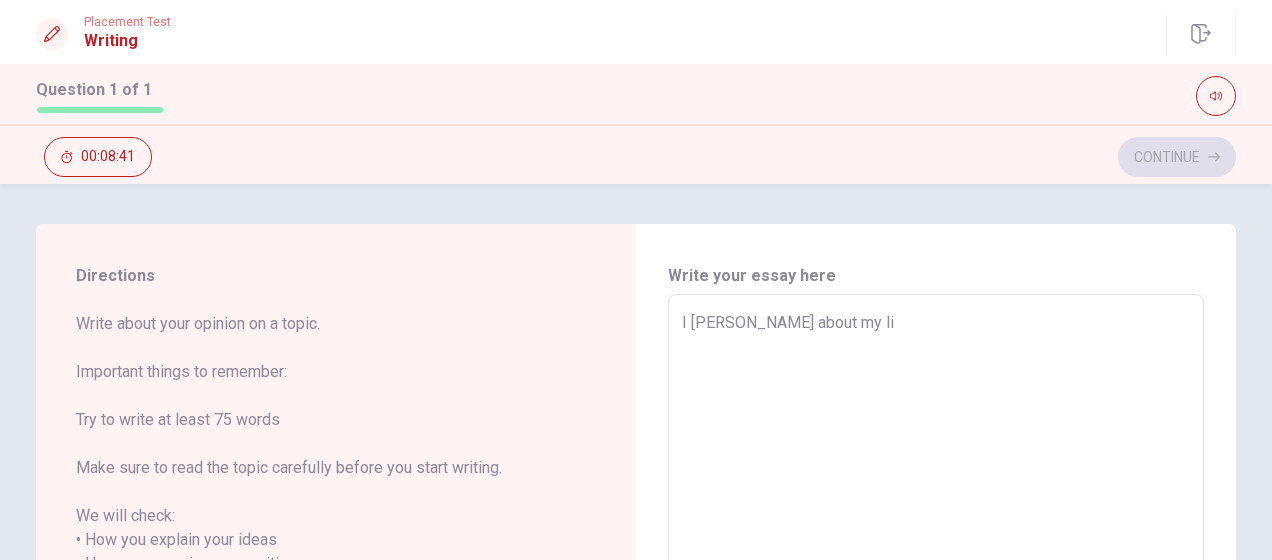 type on "x" 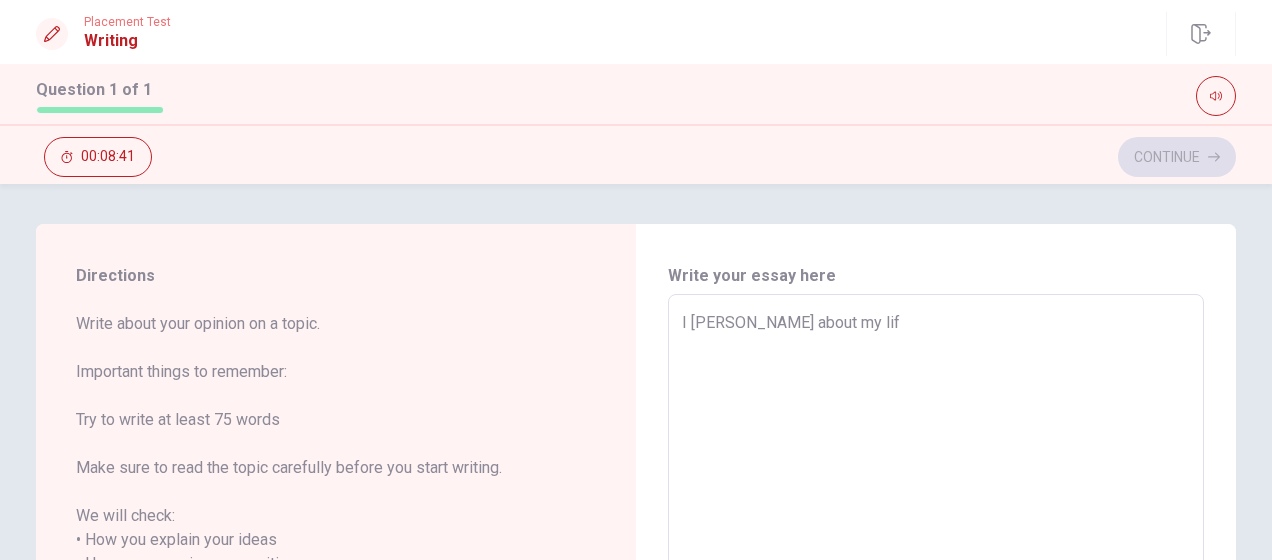 type on "x" 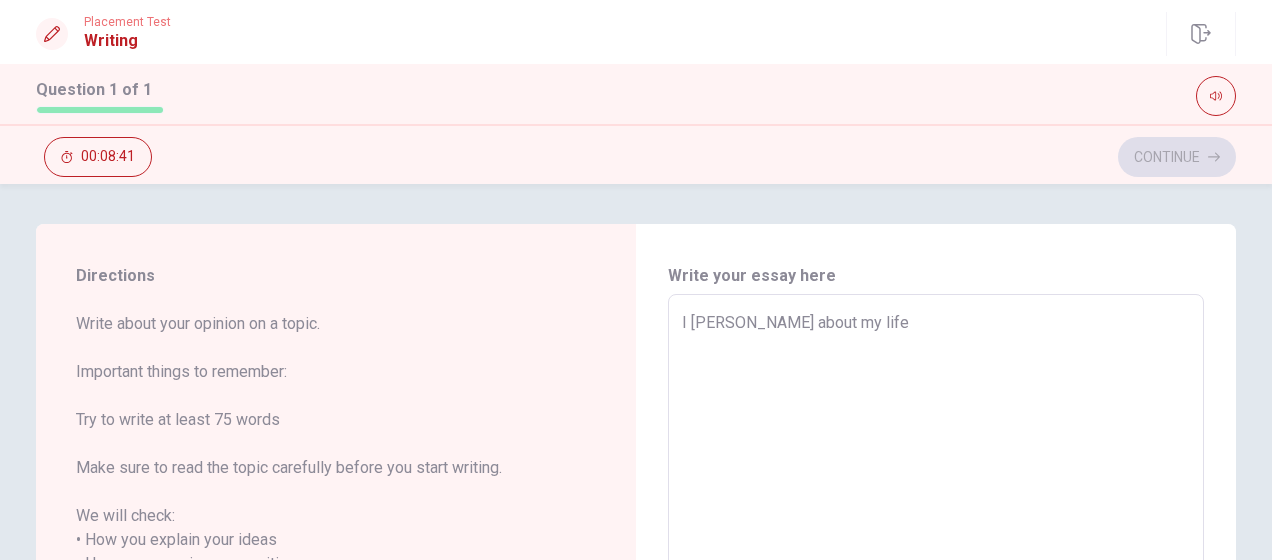 type on "x" 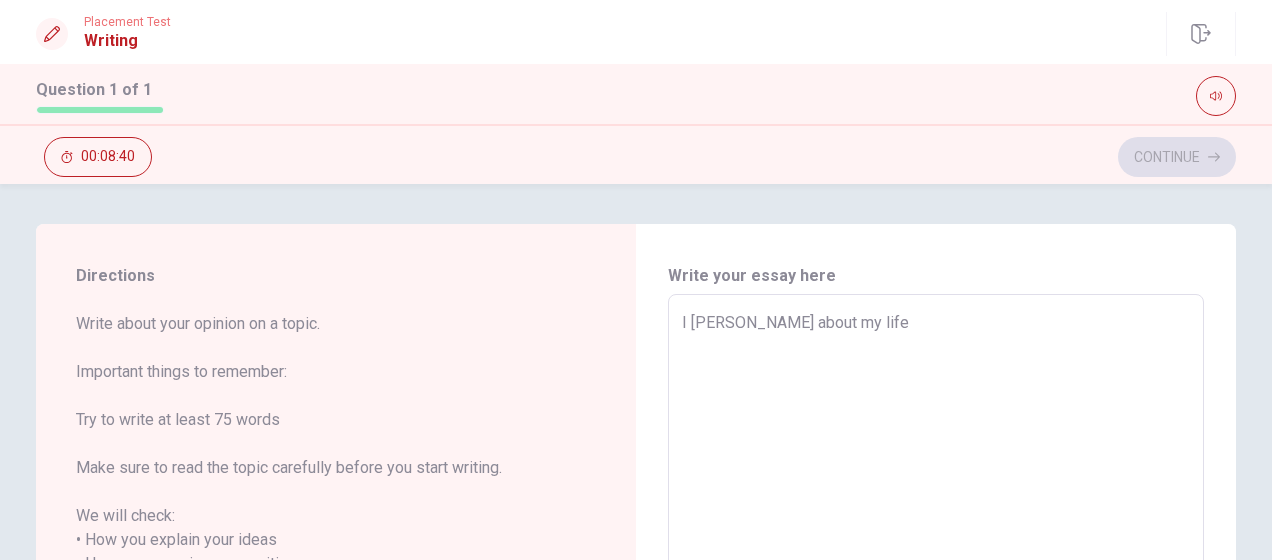 type on "I [PERSON_NAME] about my life" 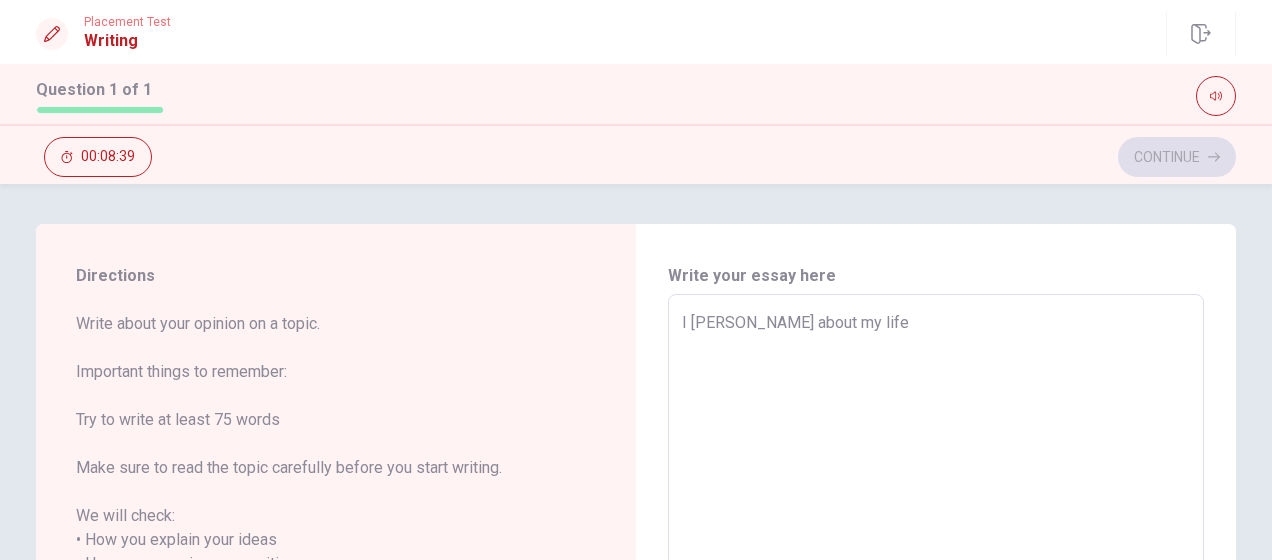 type on "I [PERSON_NAME] about my life a" 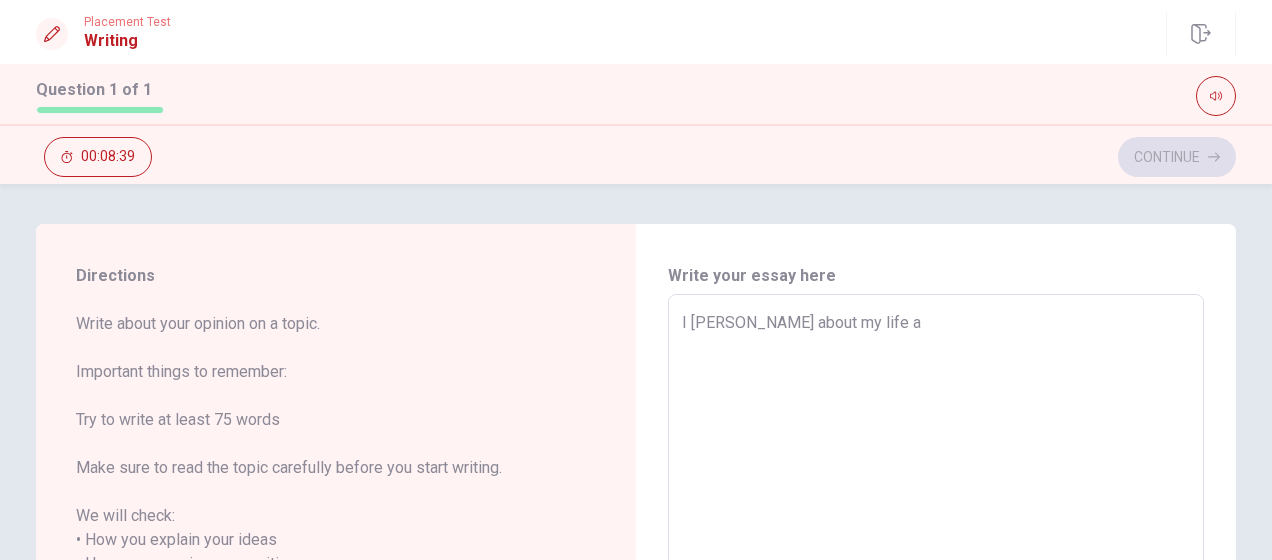 type on "I [PERSON_NAME] about my life an" 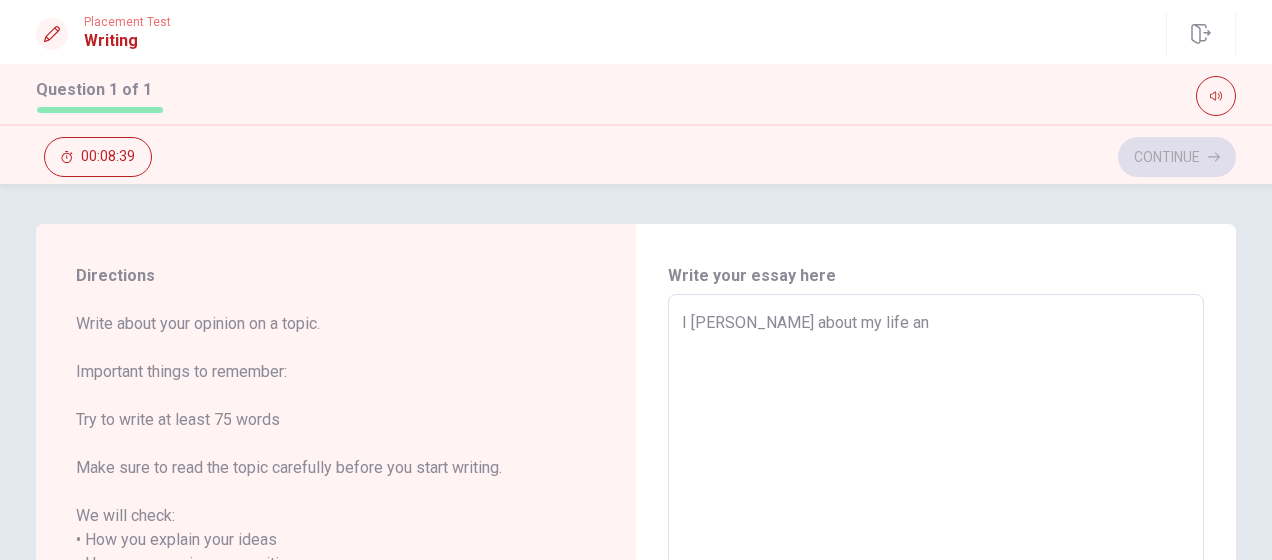 type on "x" 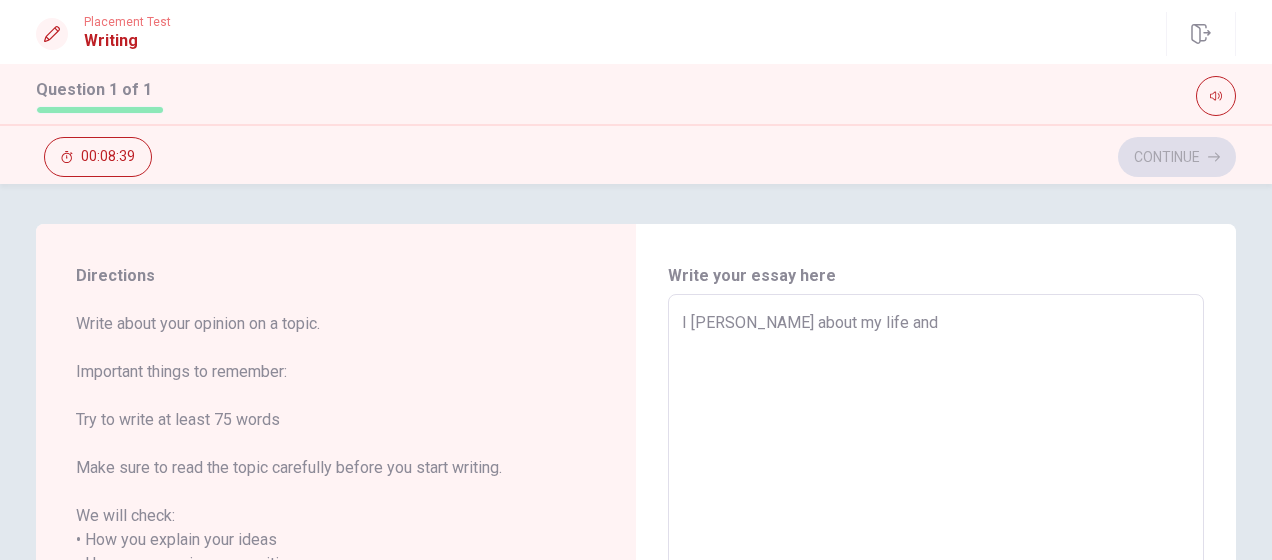 type on "I [PERSON_NAME] about my life and" 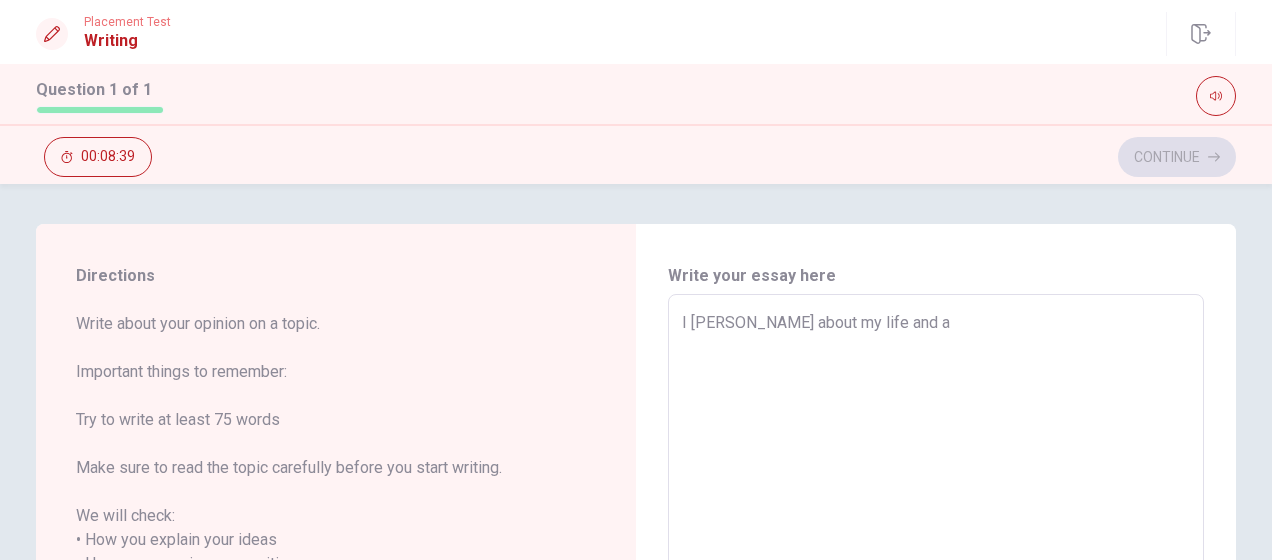 type on "x" 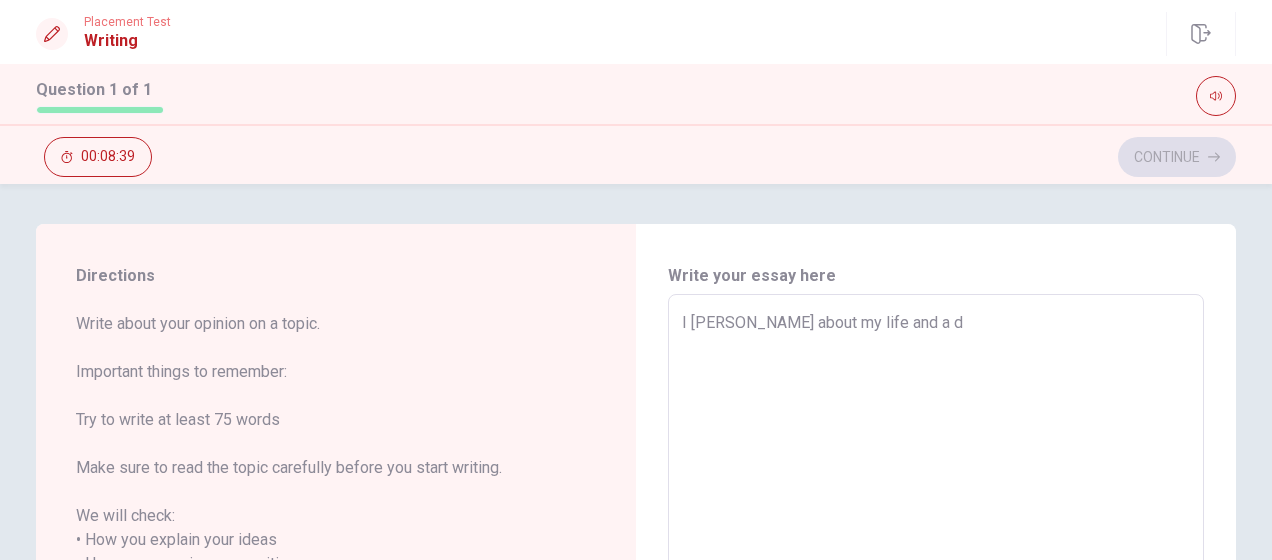 type on "x" 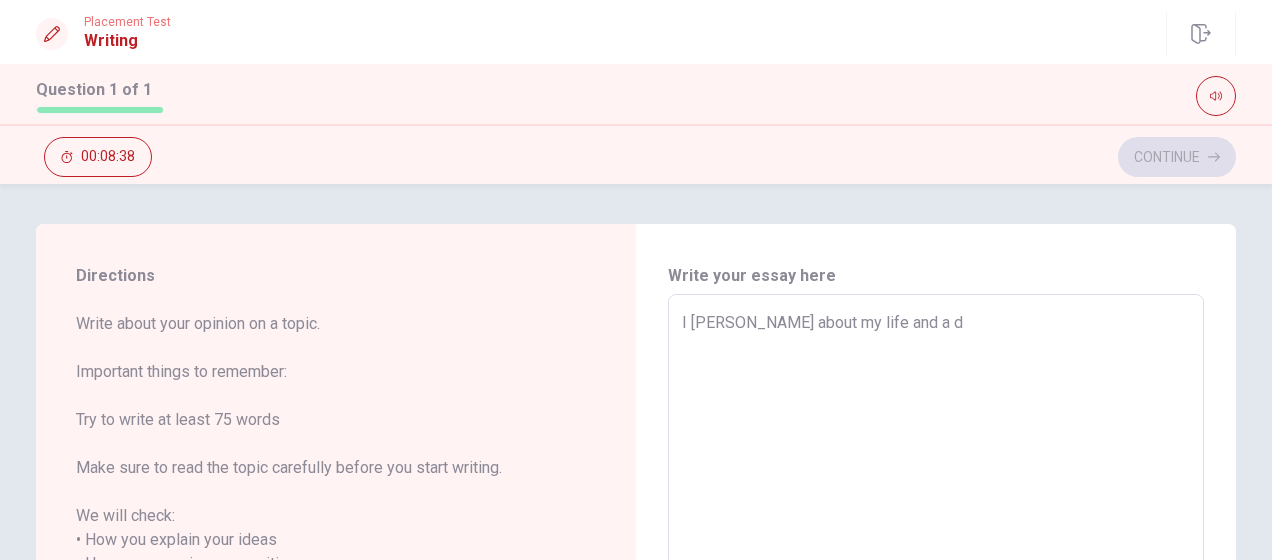 type on "I [PERSON_NAME] about my life and a de" 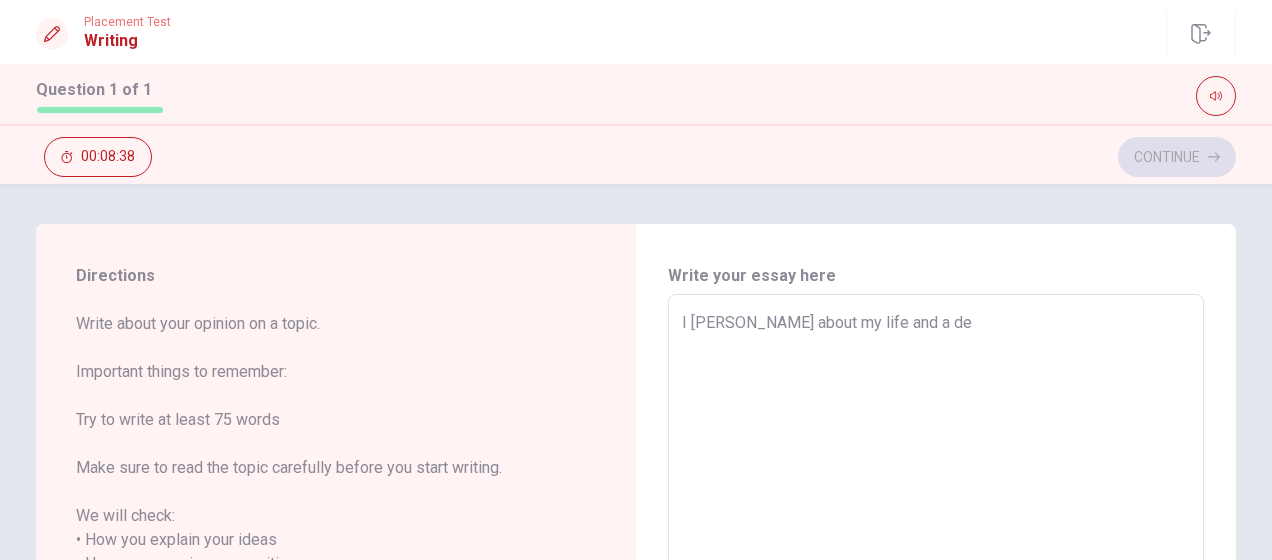 type on "x" 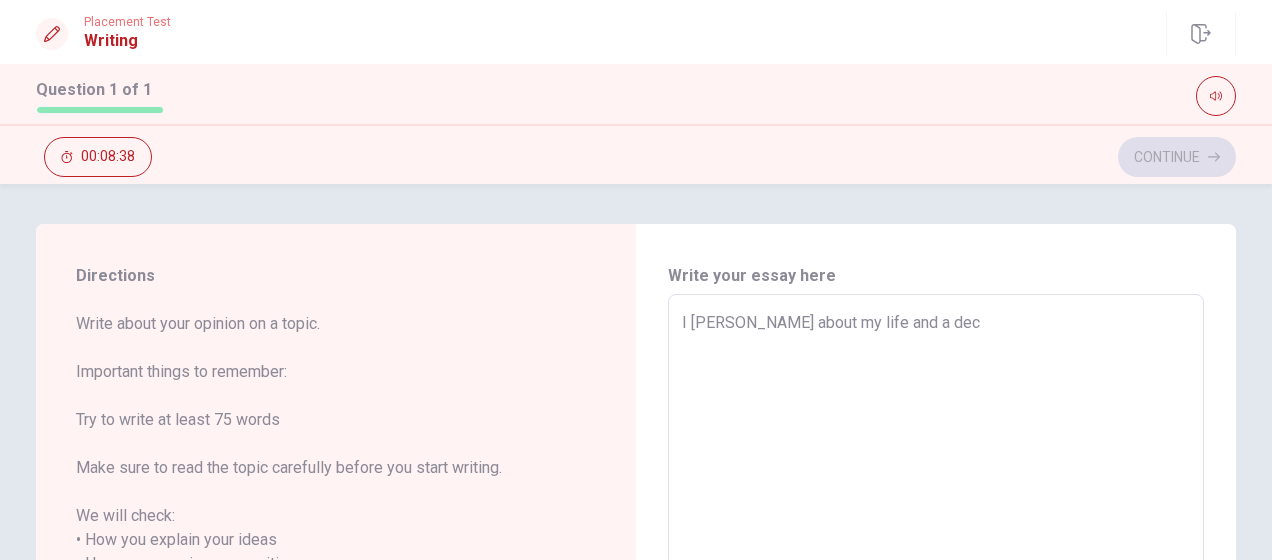 type on "x" 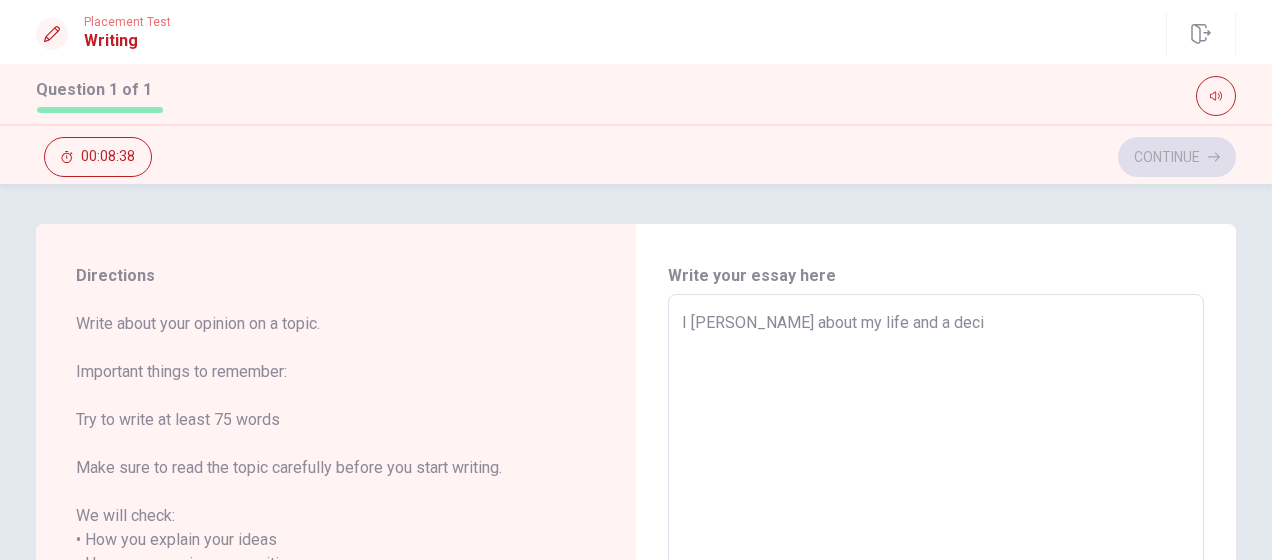 type on "x" 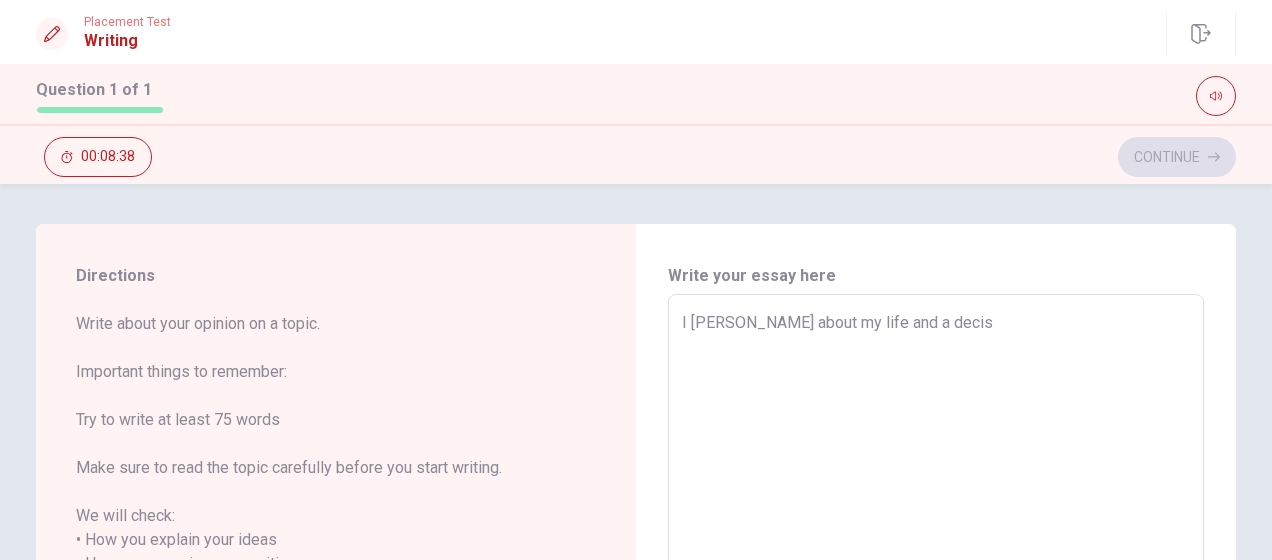 type on "x" 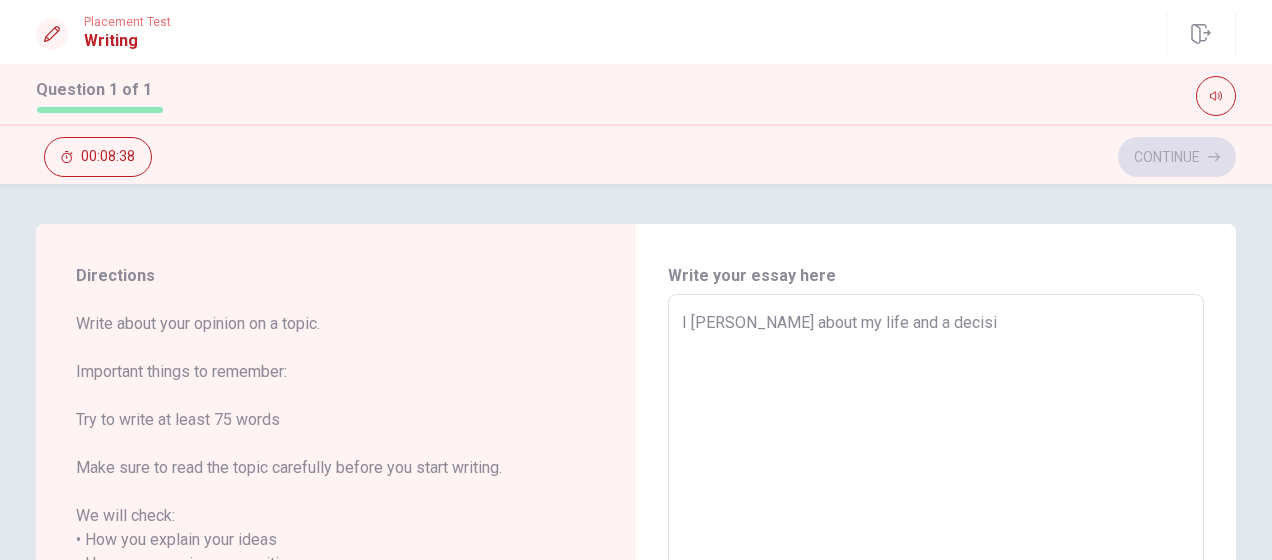 type on "x" 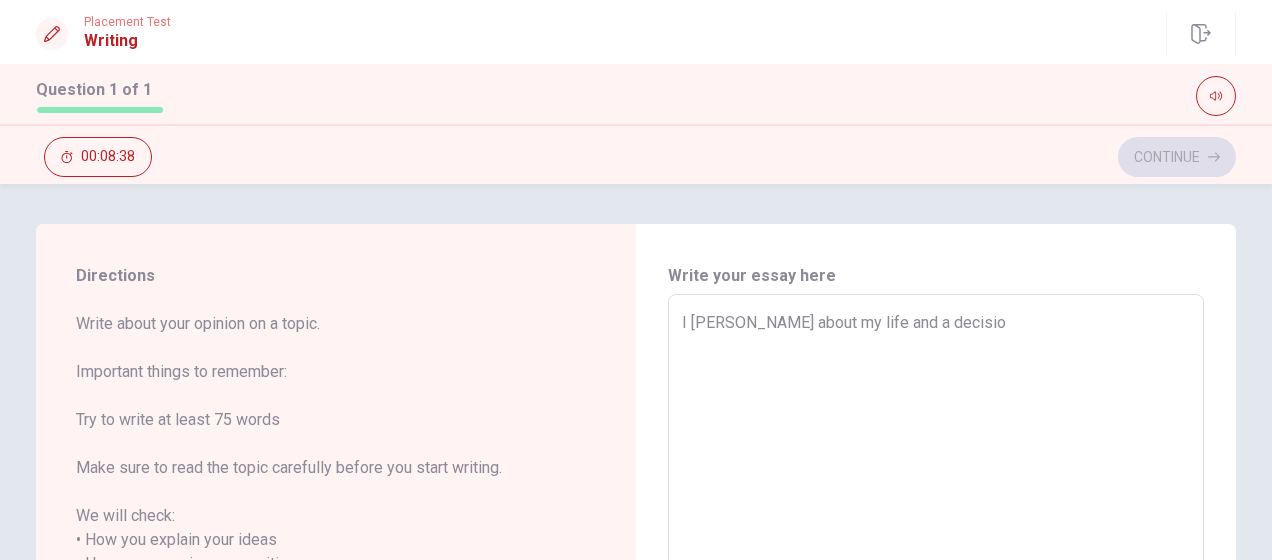 type on "x" 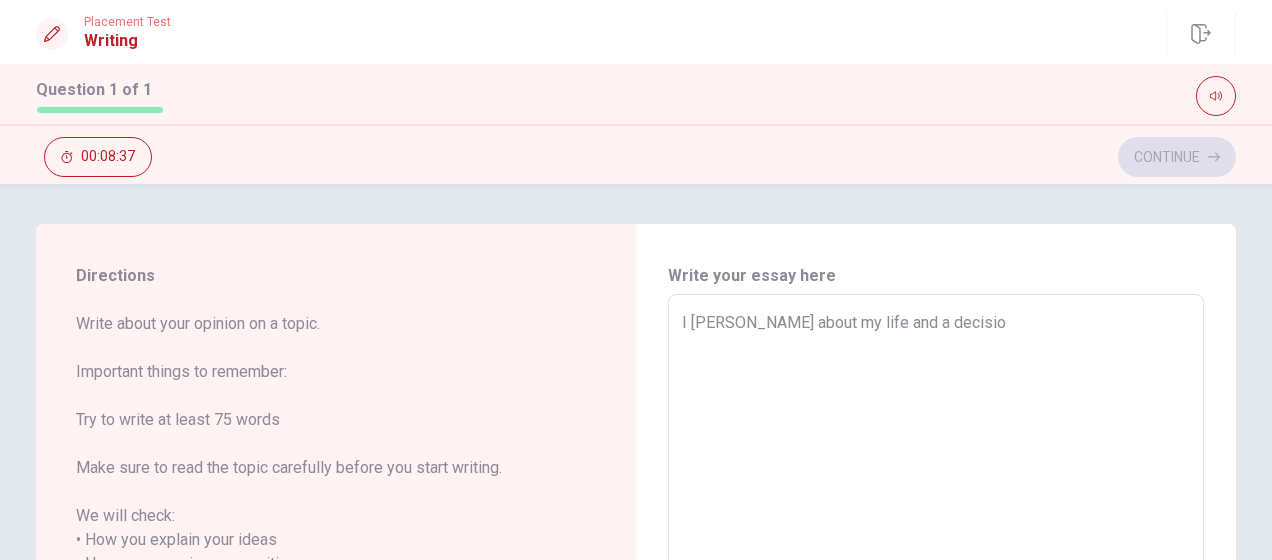 type on "I [PERSON_NAME] about my life and a decision" 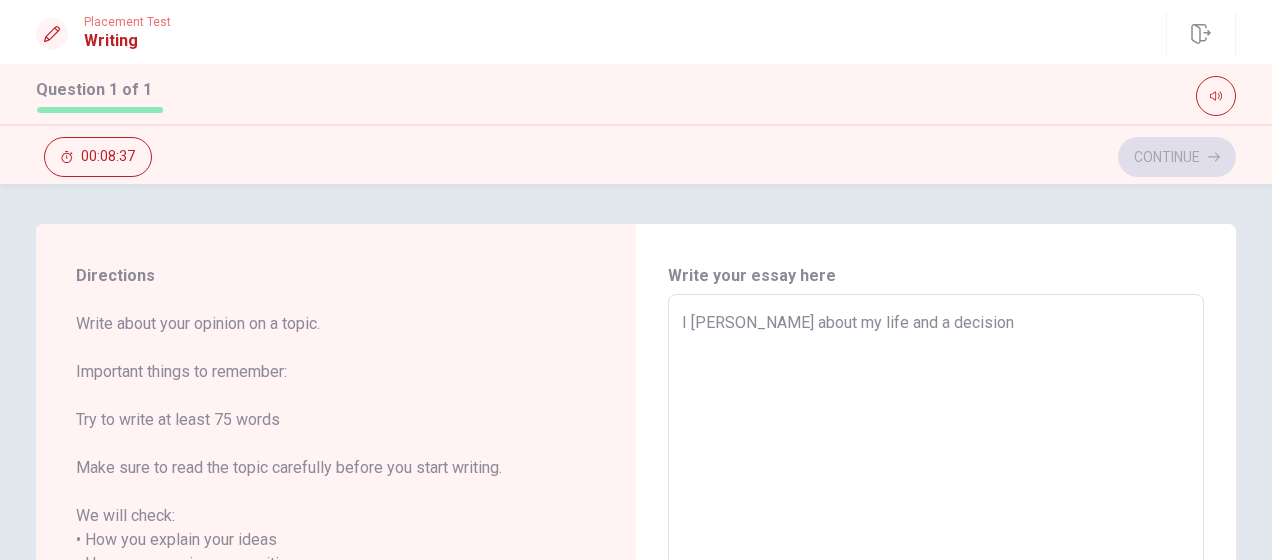 type on "x" 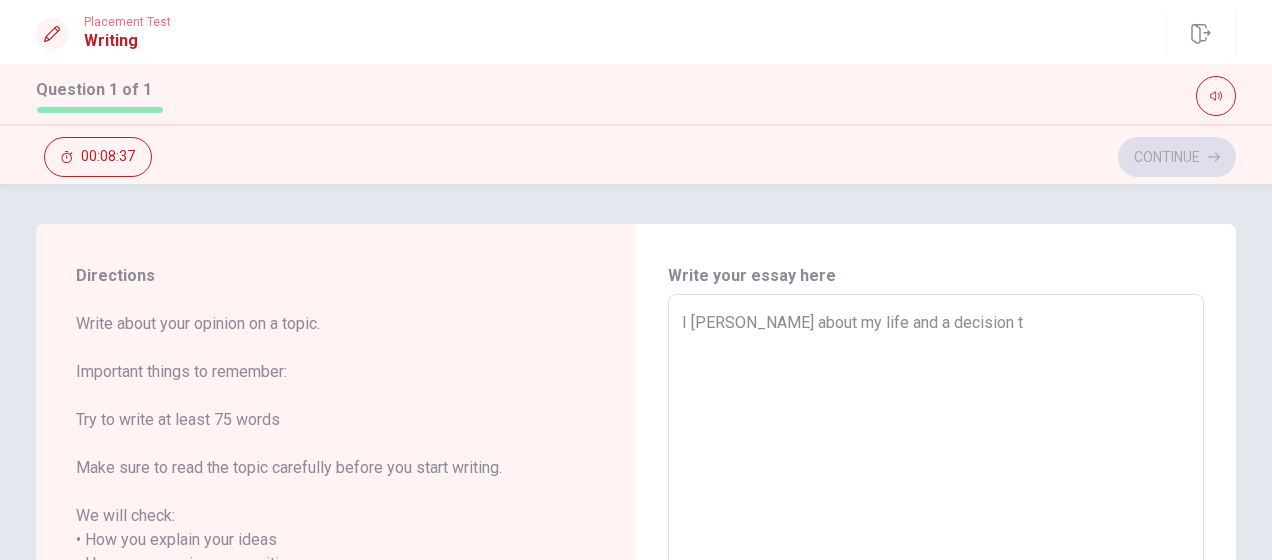 type on "x" 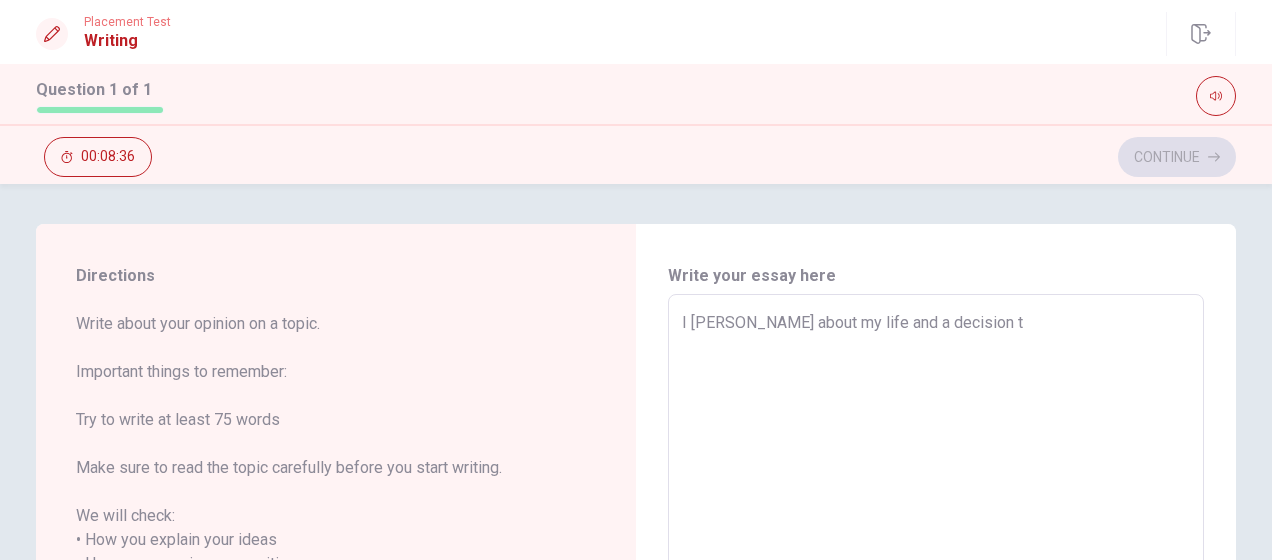 type on "I [PERSON_NAME] about my life and a decision ta" 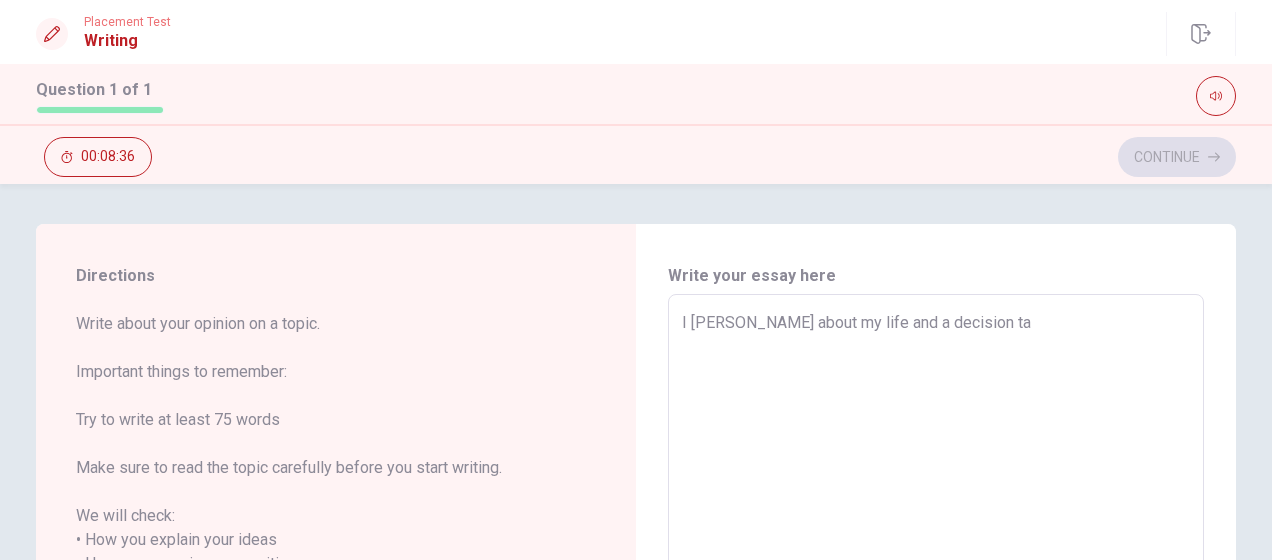 type on "x" 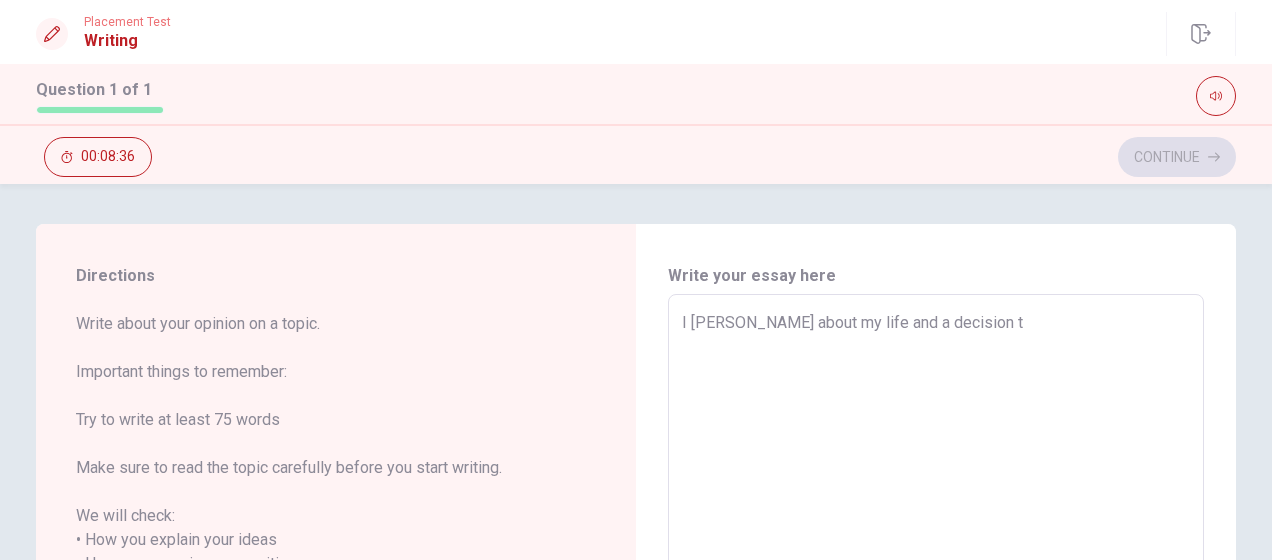 type on "x" 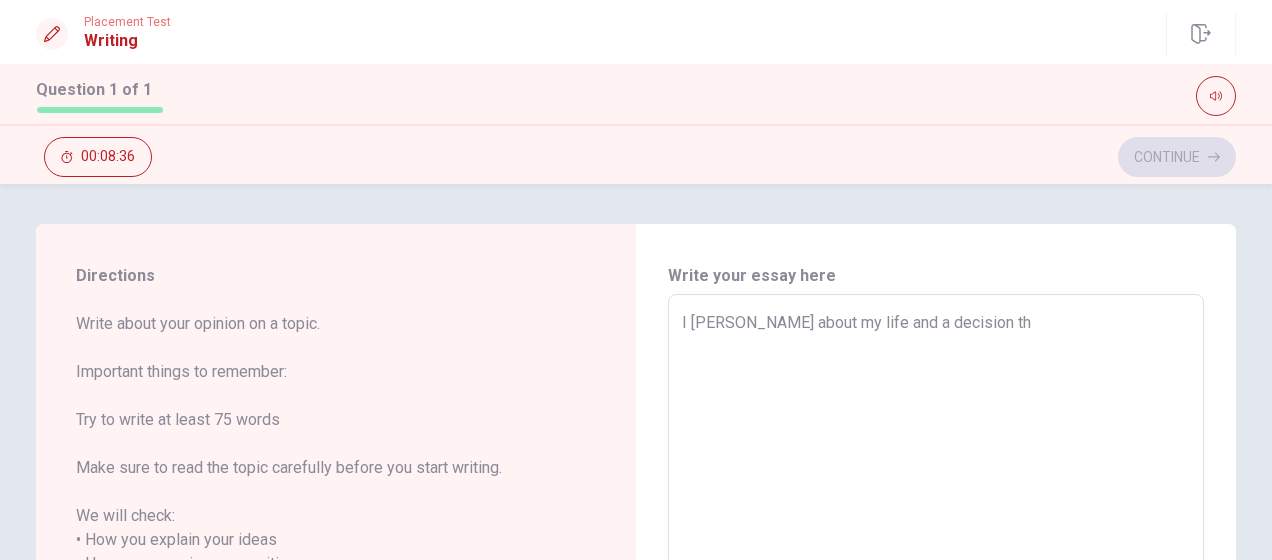 type on "x" 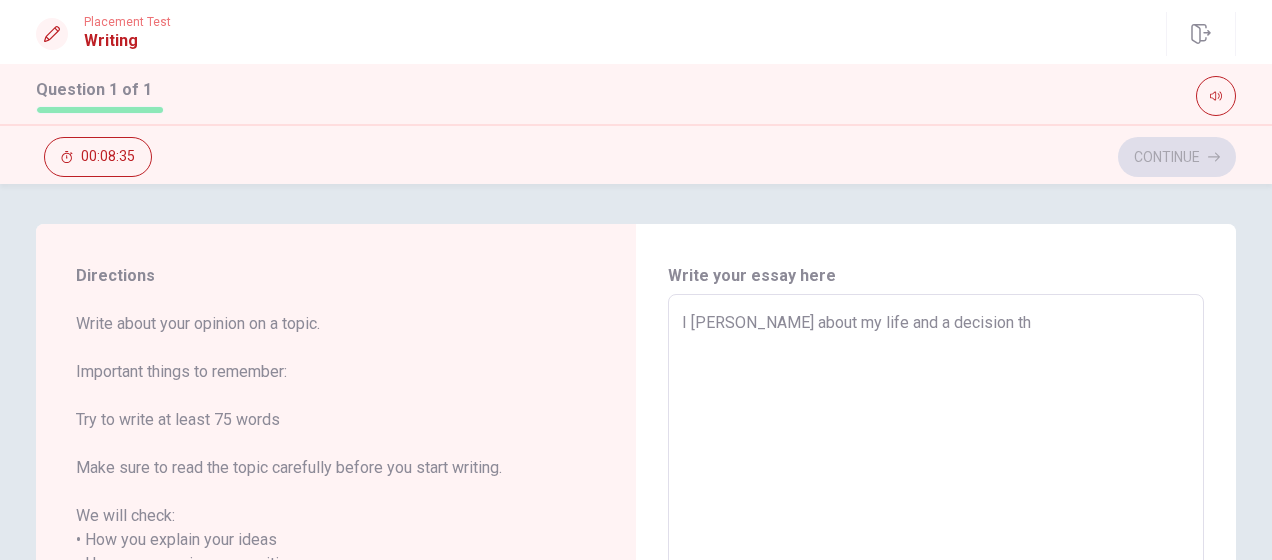 type on "I [PERSON_NAME] about my life and a decision tha" 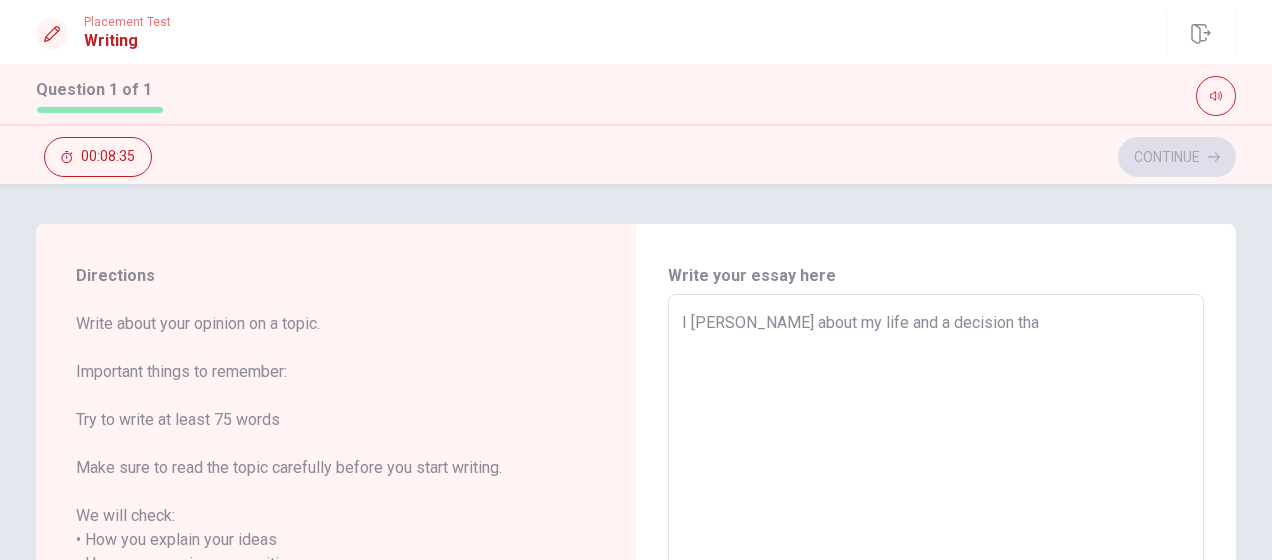 type on "x" 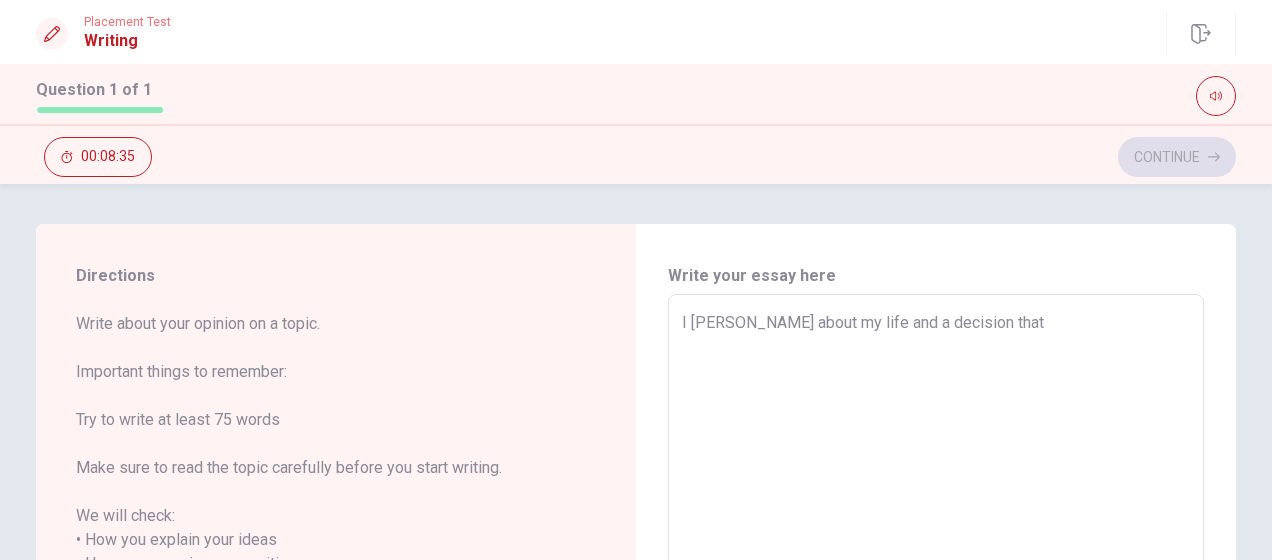 type on "x" 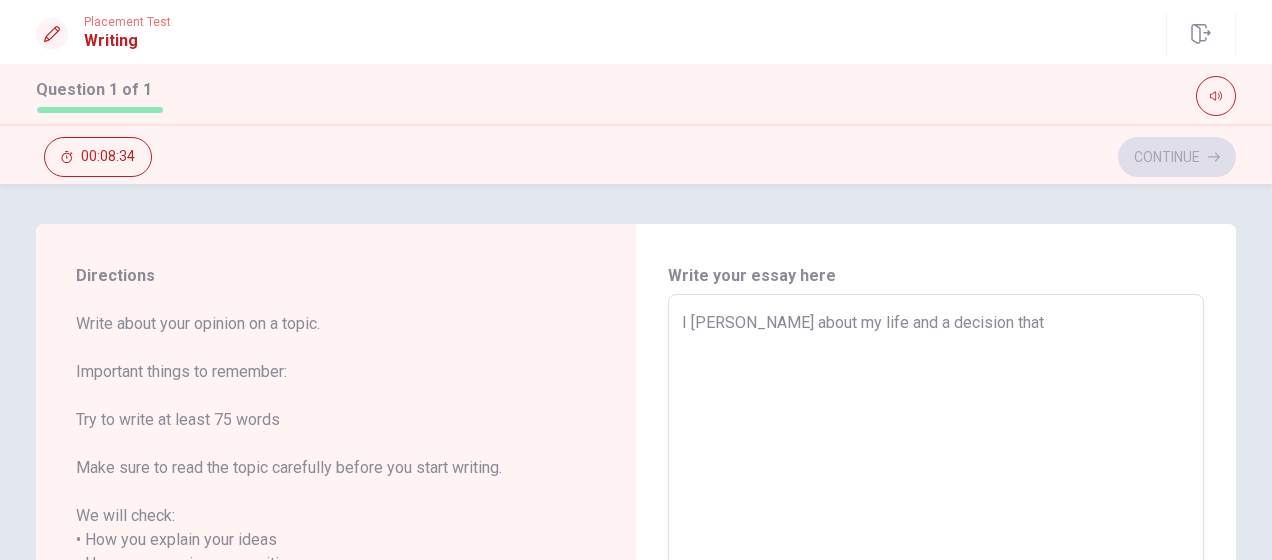 type on "I [PERSON_NAME] about my life and a decision that" 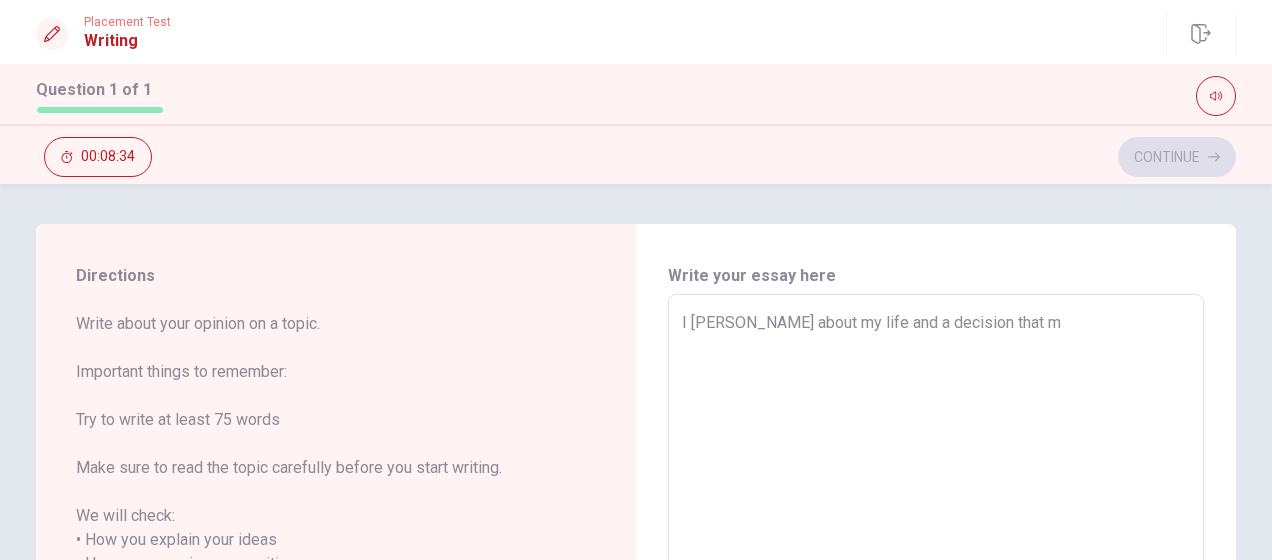 type on "x" 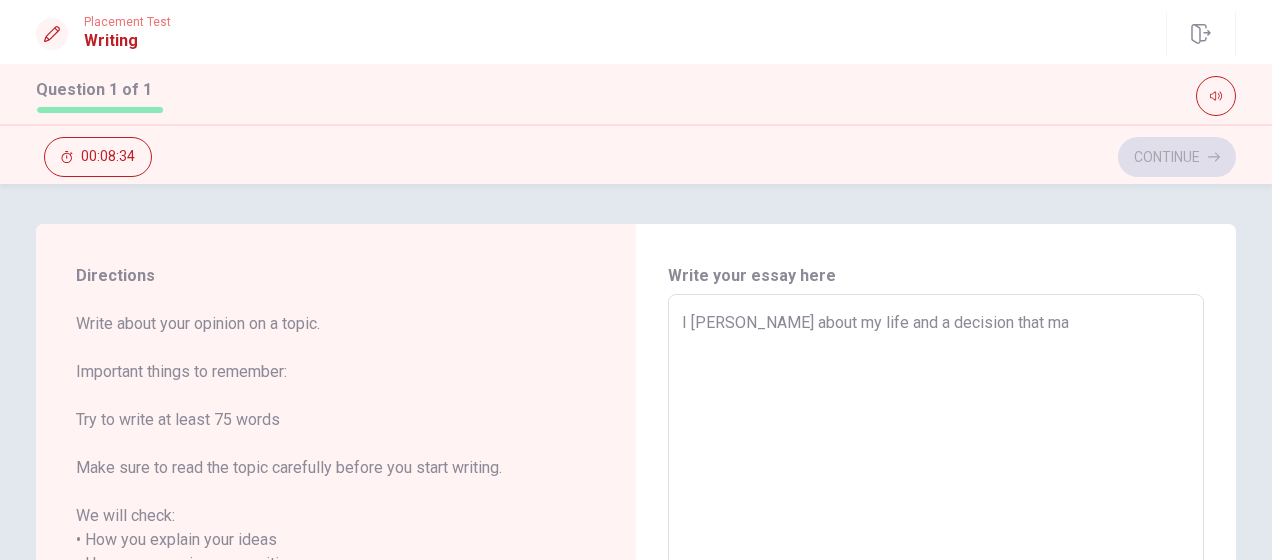 type on "x" 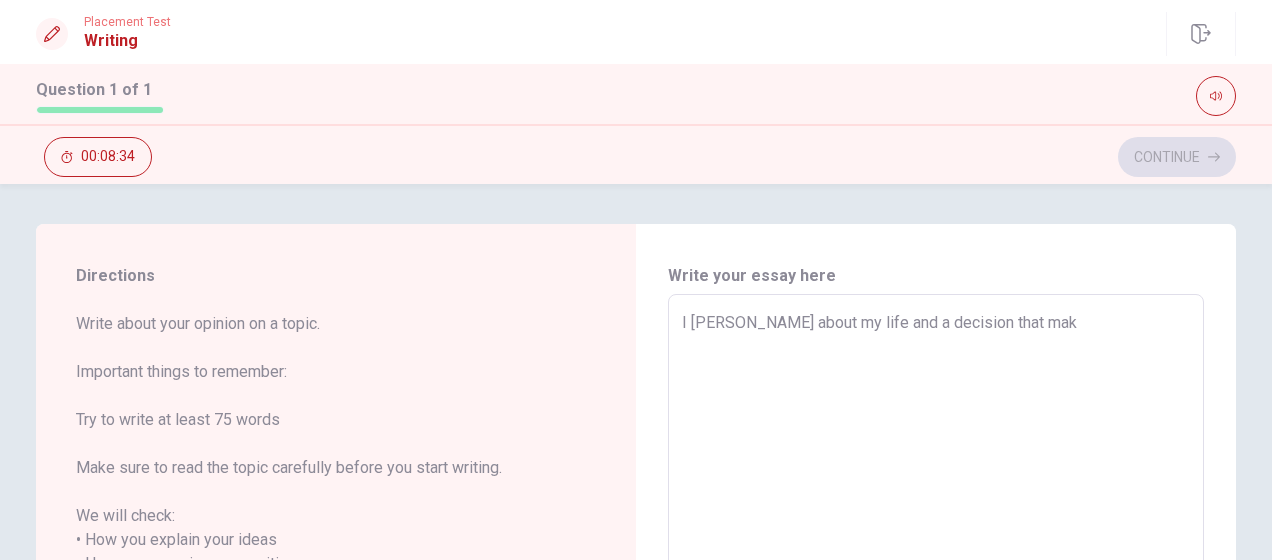 type on "x" 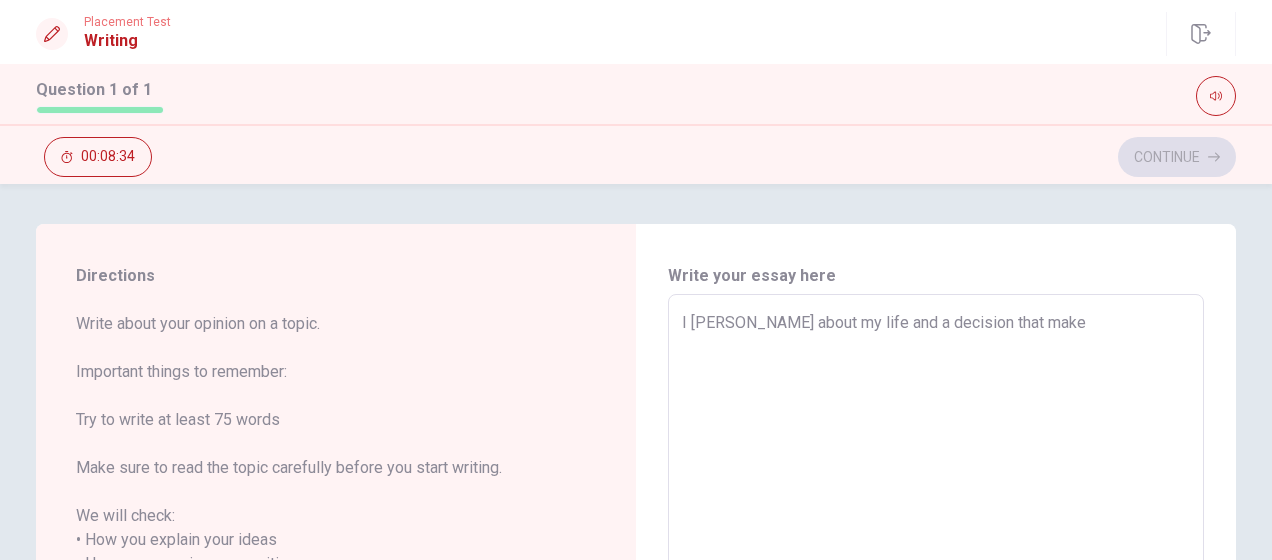 type on "x" 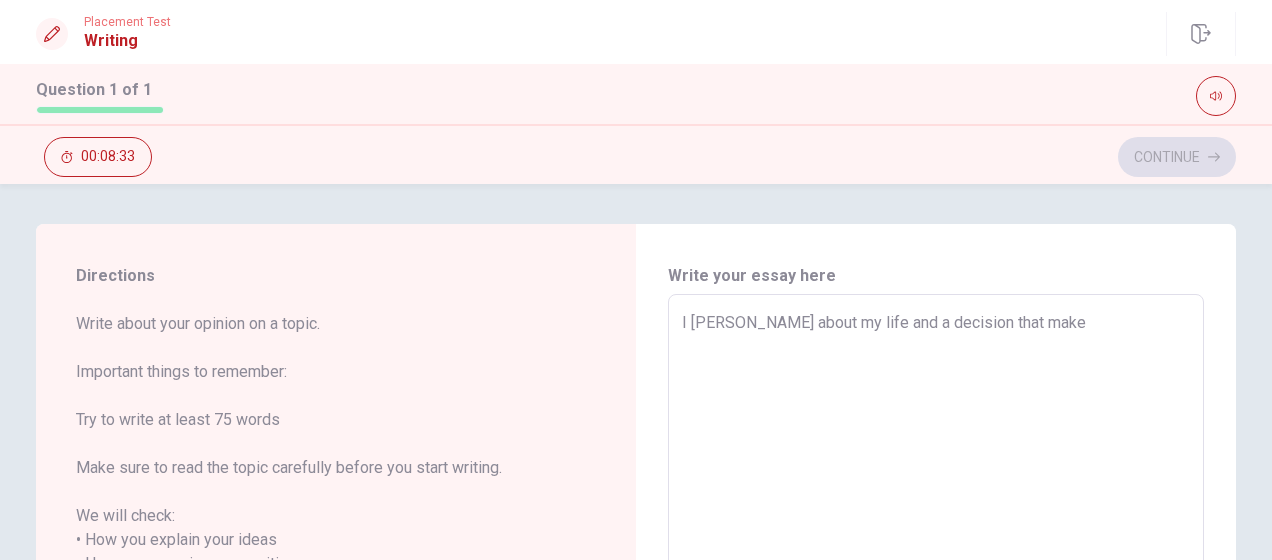 type on "I [PERSON_NAME] about my life and a decision that makes" 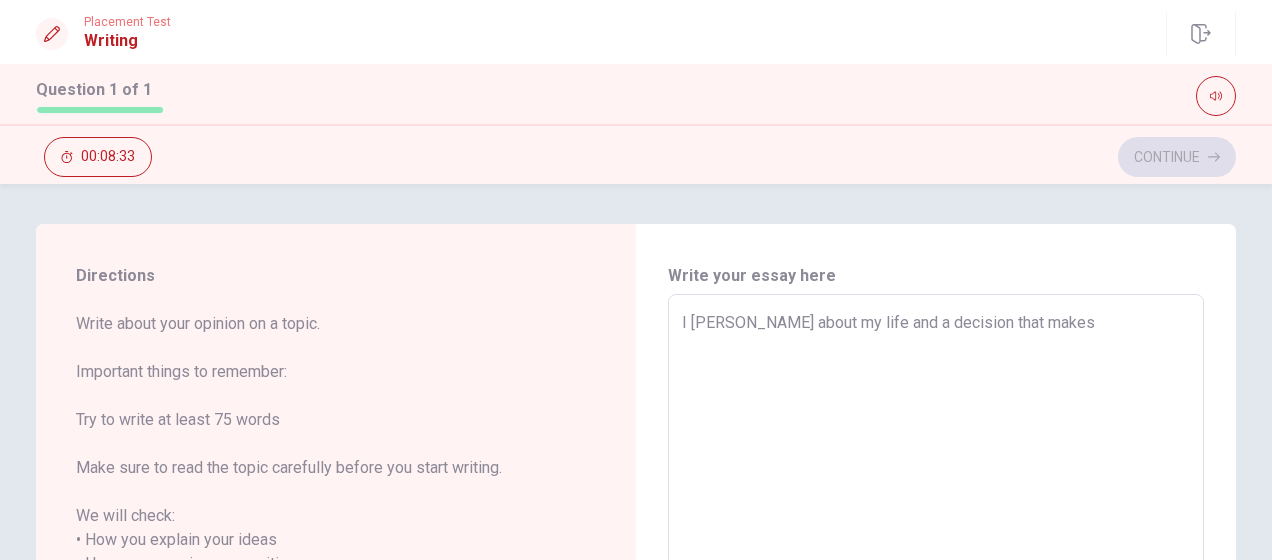 type on "x" 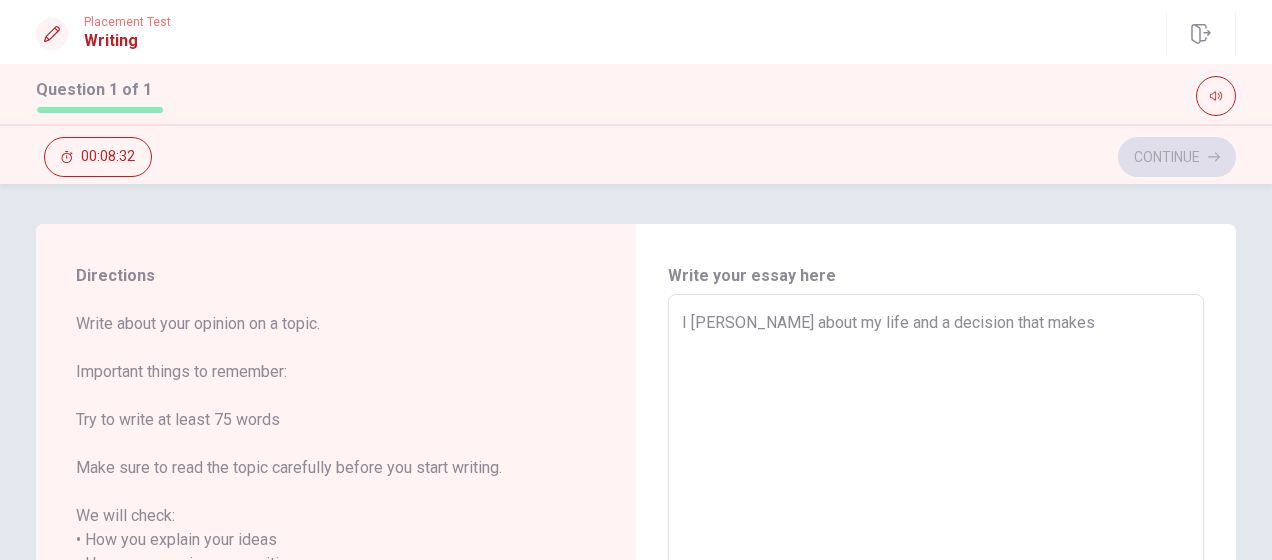 type on "I [PERSON_NAME] about my life and a decision that makes" 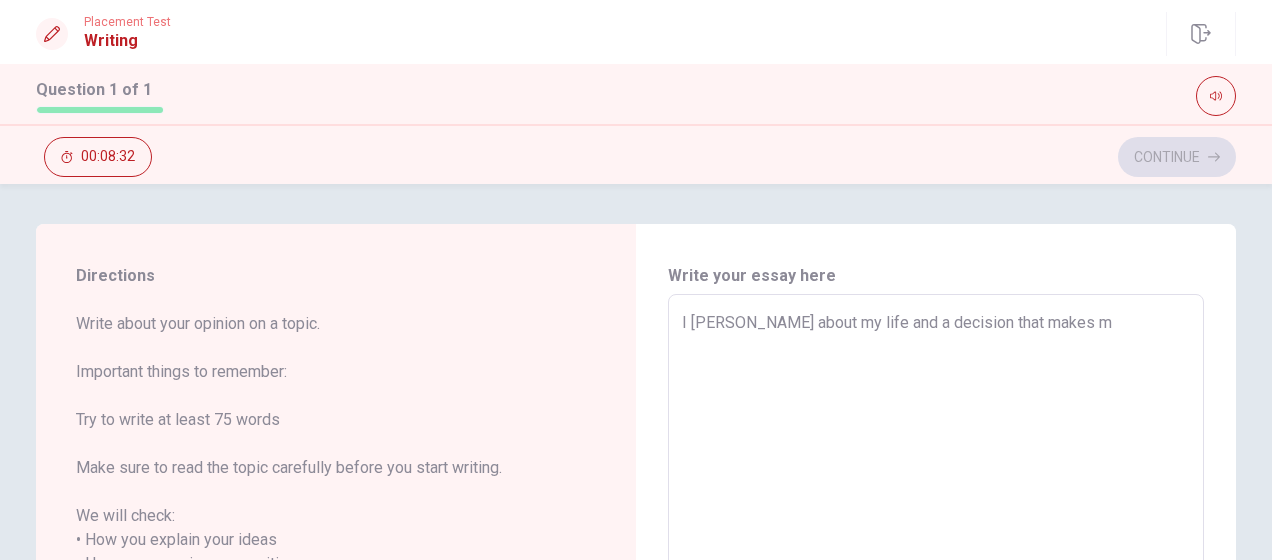 type on "x" 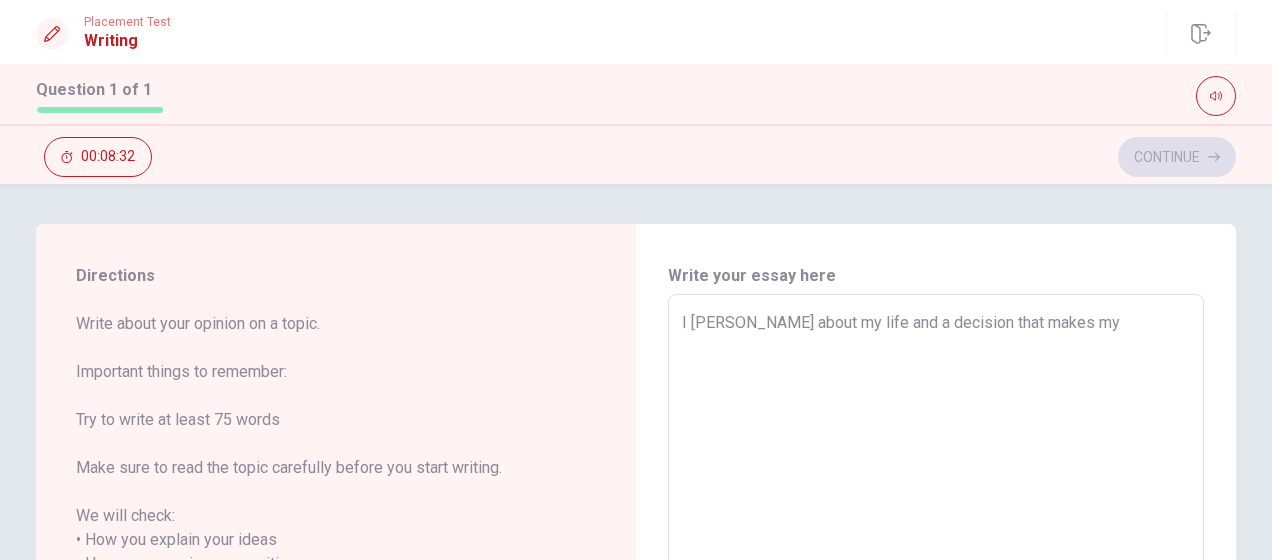 type on "x" 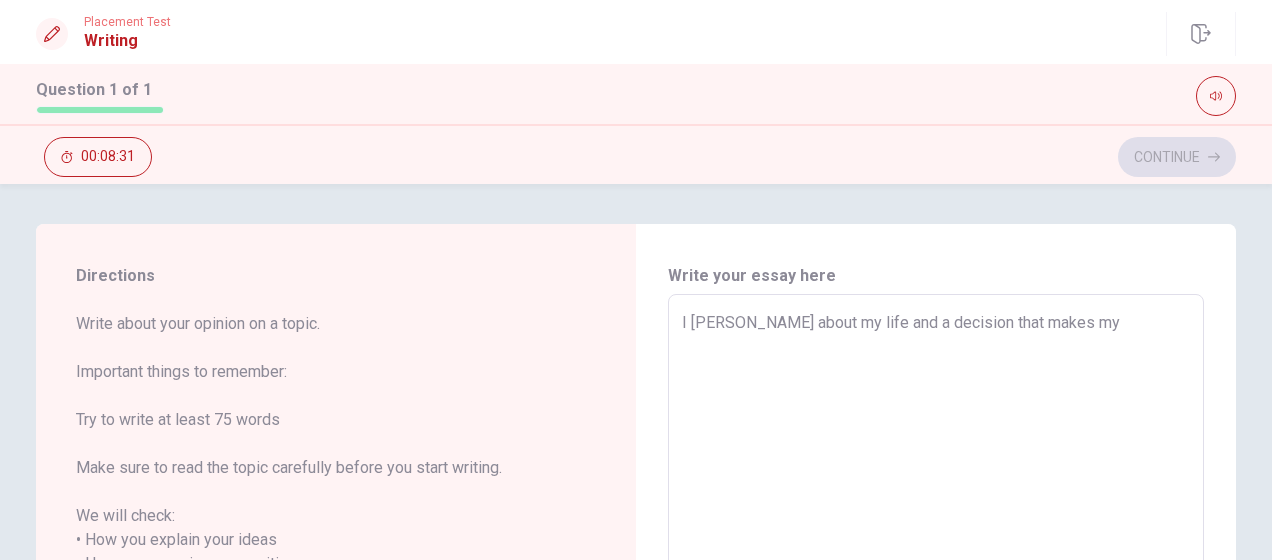 type on "I [PERSON_NAME] about my life and a decision that makes my l" 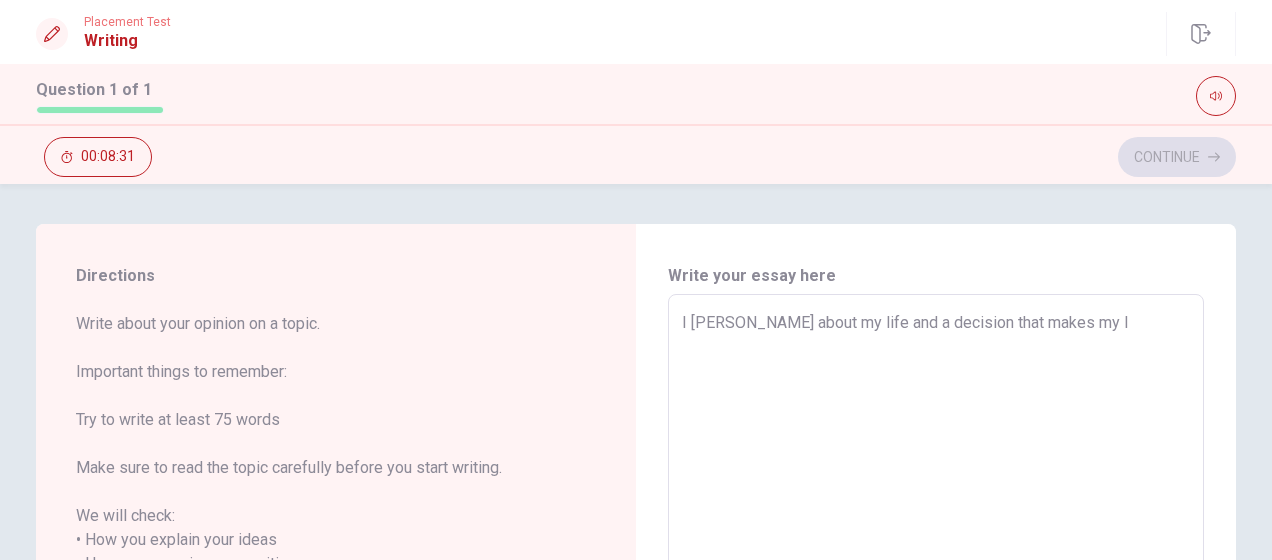 type on "x" 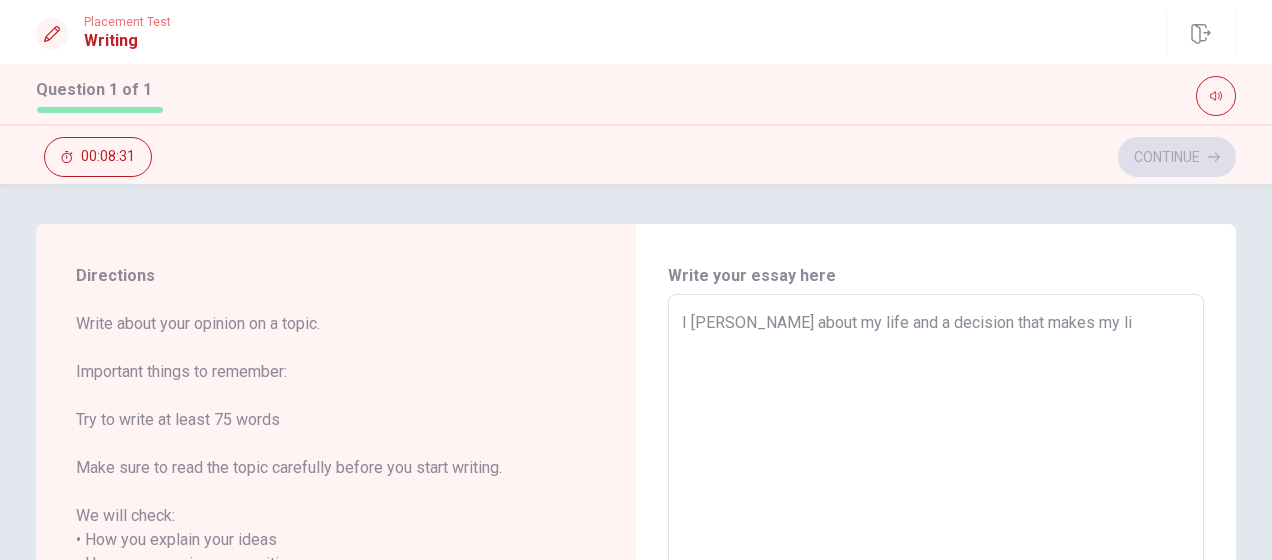 type on "x" 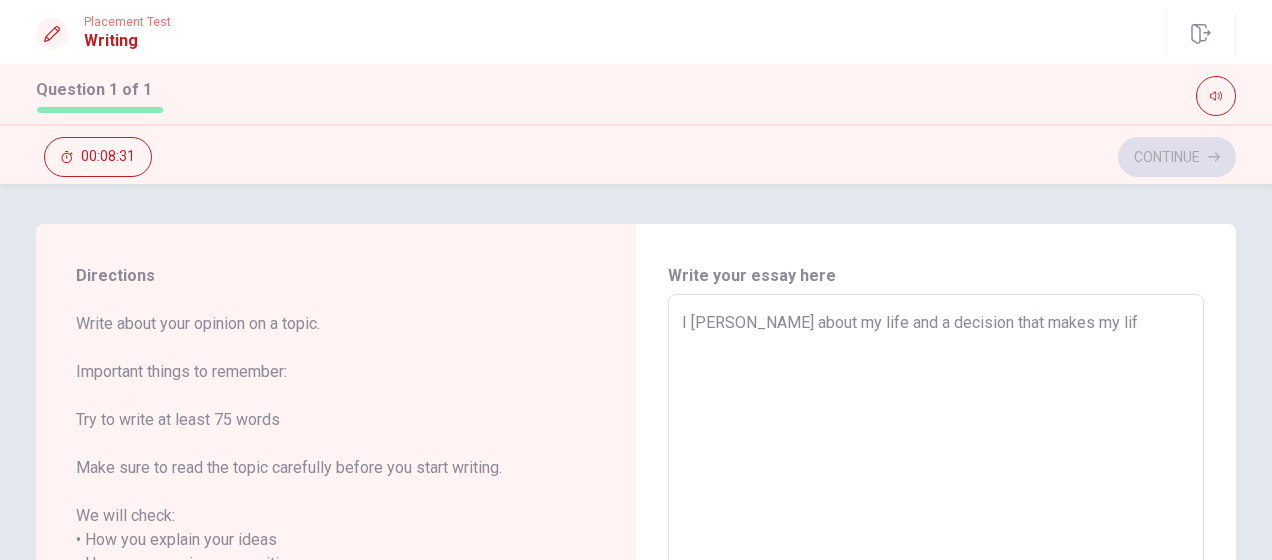 type on "x" 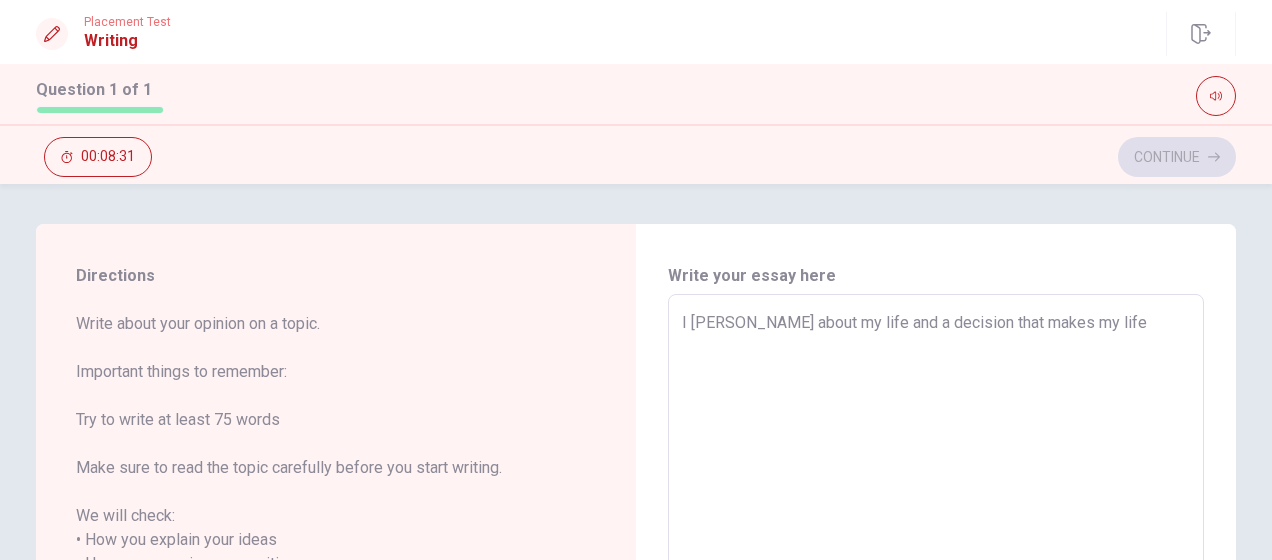 type on "x" 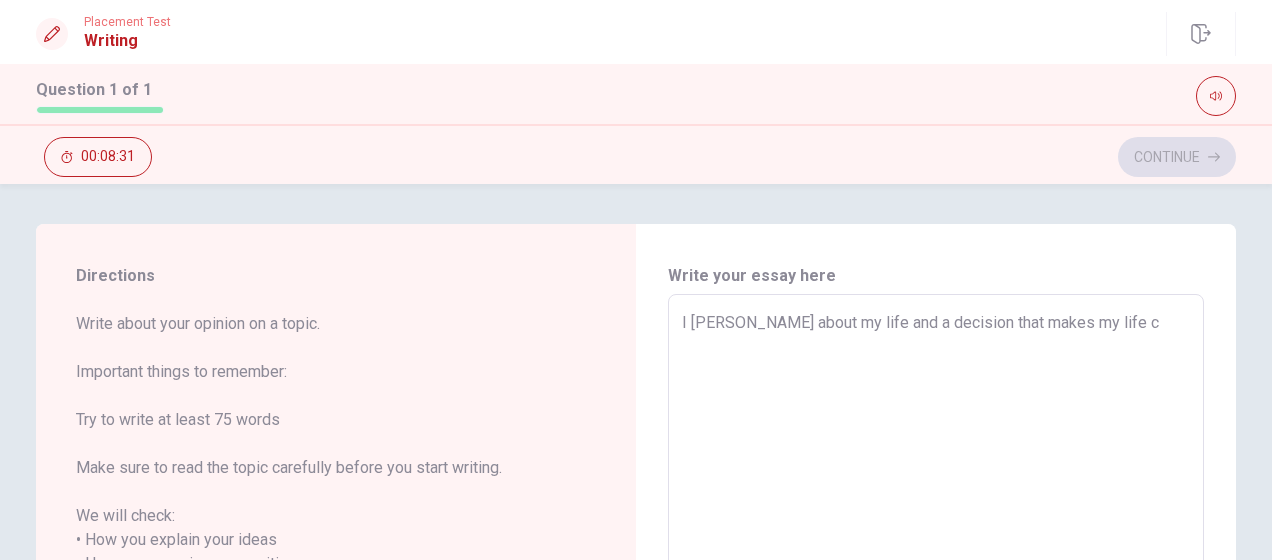 type on "x" 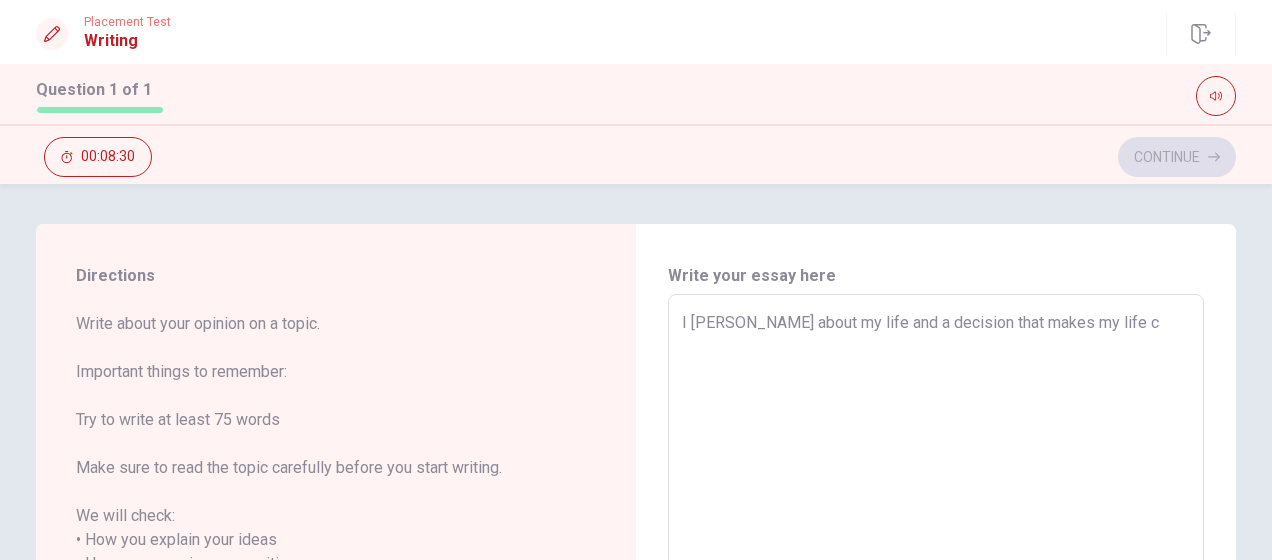 type on "I [PERSON_NAME] about my life and a decision that makes my life ch" 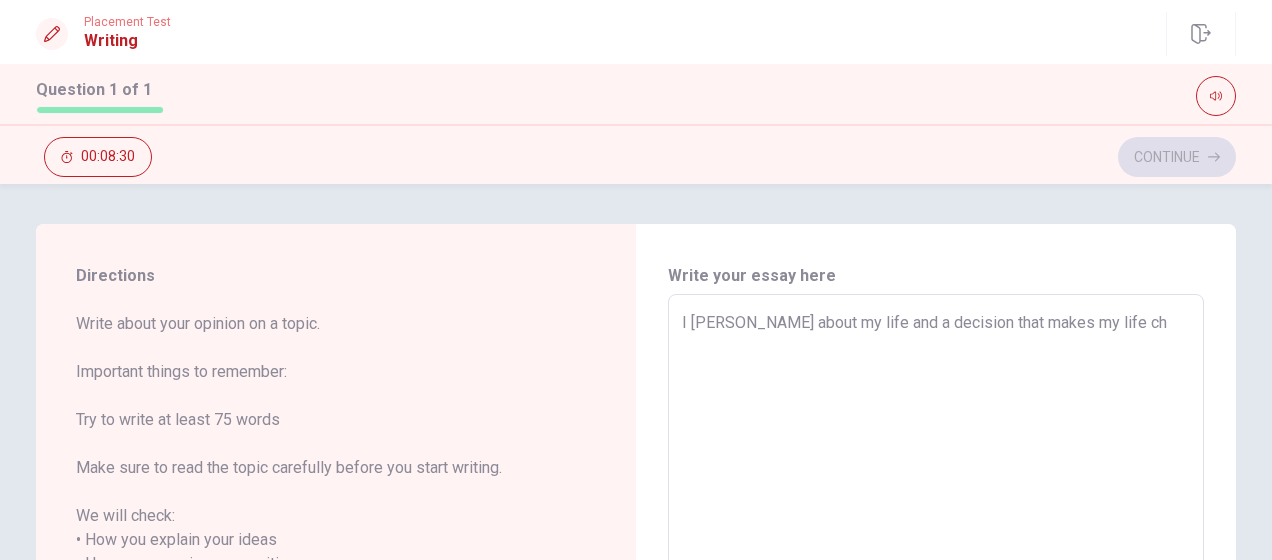 type on "x" 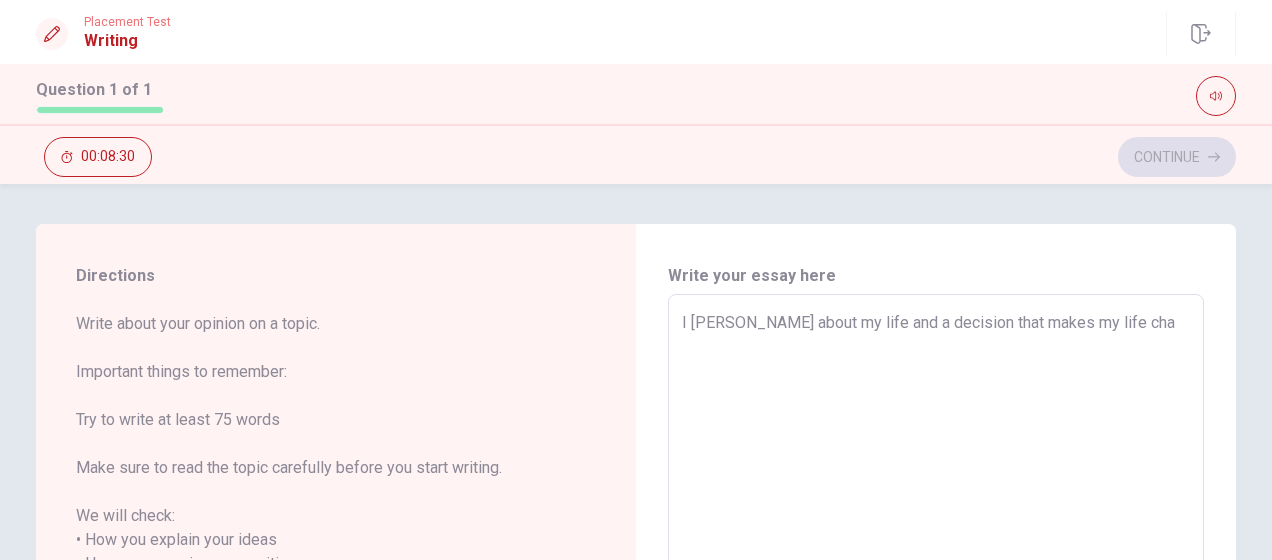 type on "x" 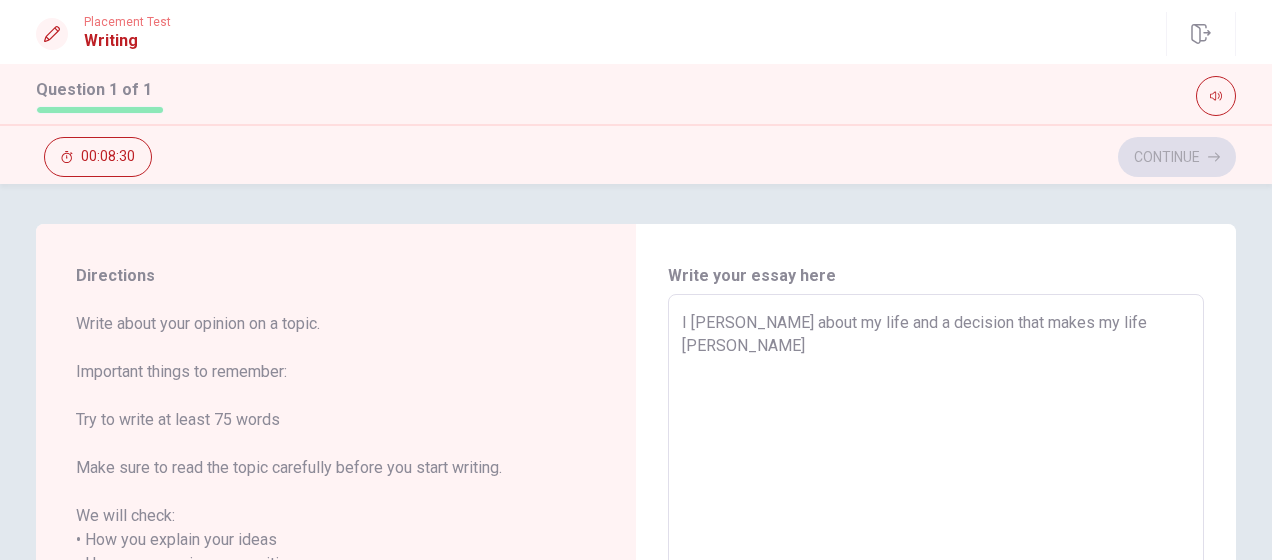 type on "x" 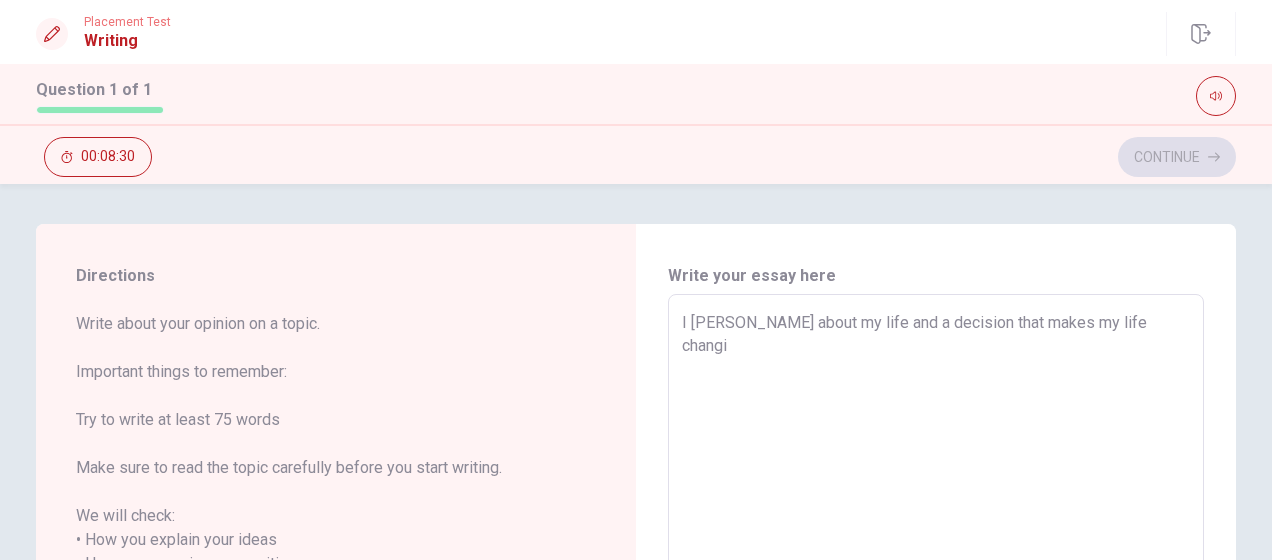 type on "x" 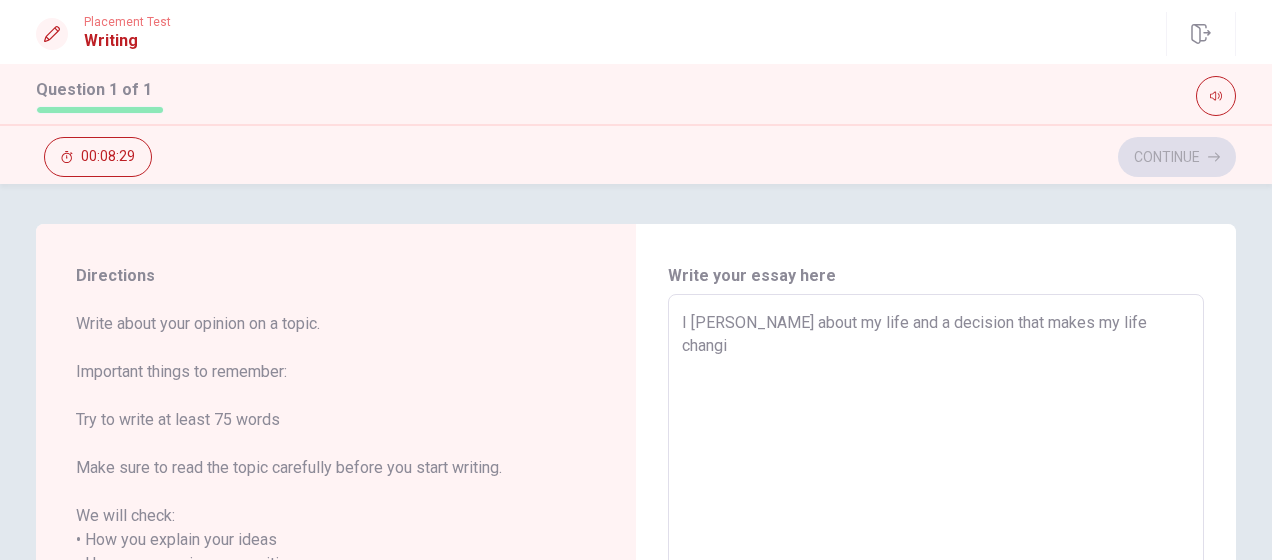 type on "I [PERSON_NAME] about my life and a decision that makes my life changin" 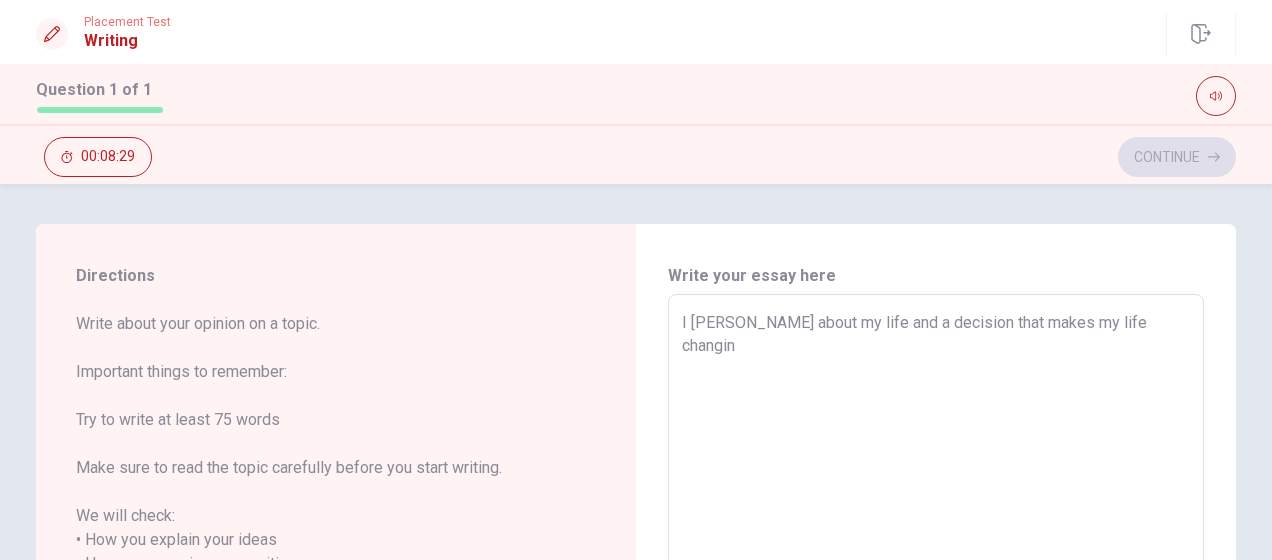 type on "x" 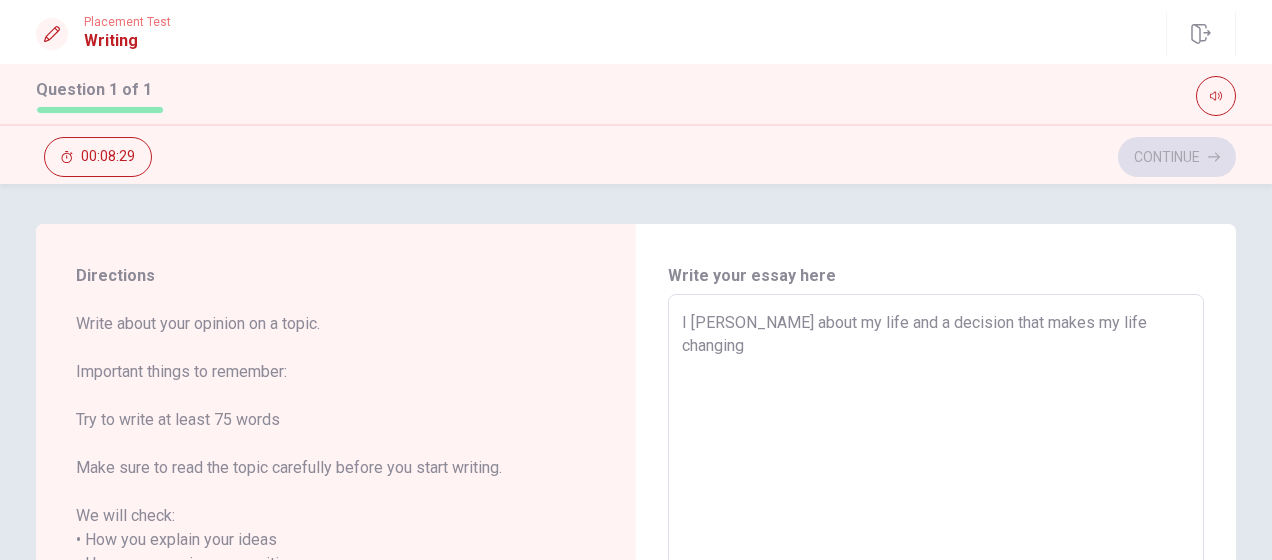 type on "I [PERSON_NAME] about my life and a decision that makes my life changing." 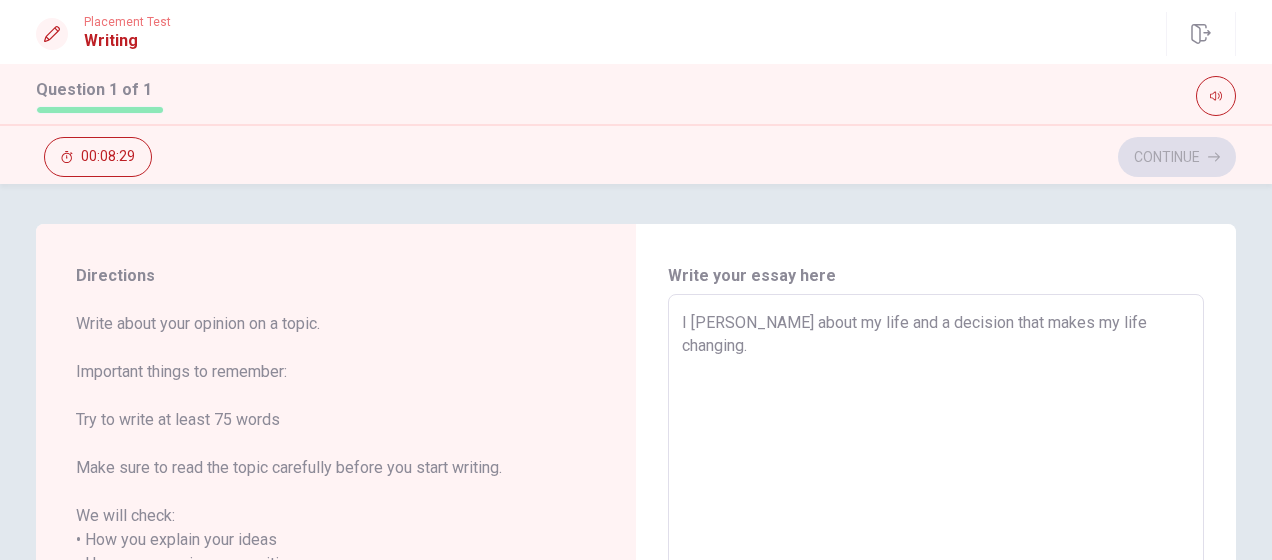 type on "x" 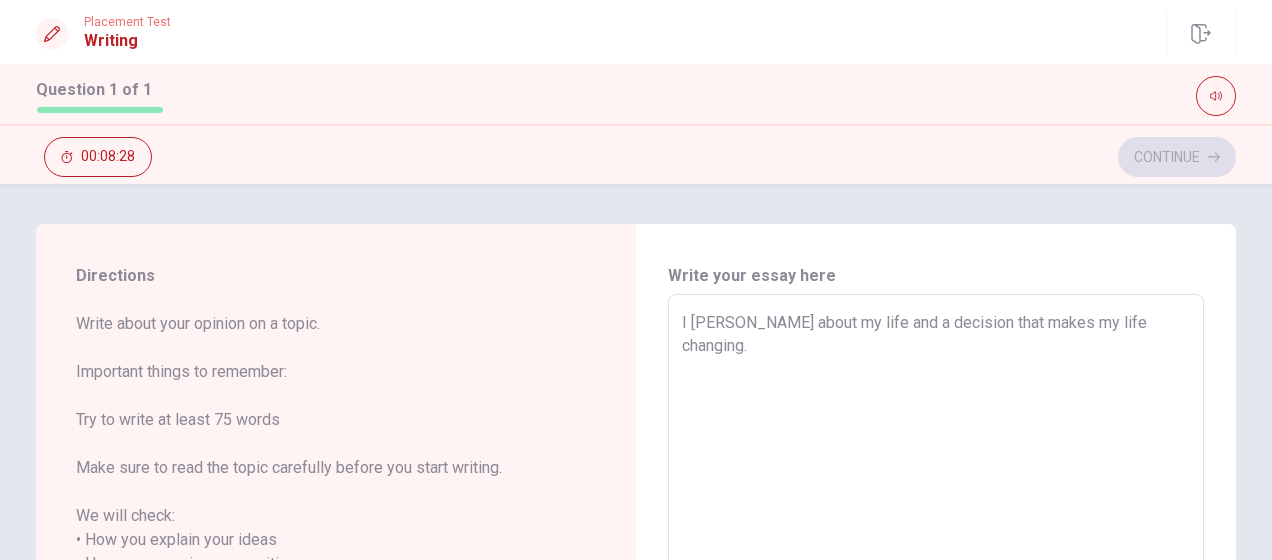 type on "I [PERSON_NAME] about my life and a decision that makes my life changing. I" 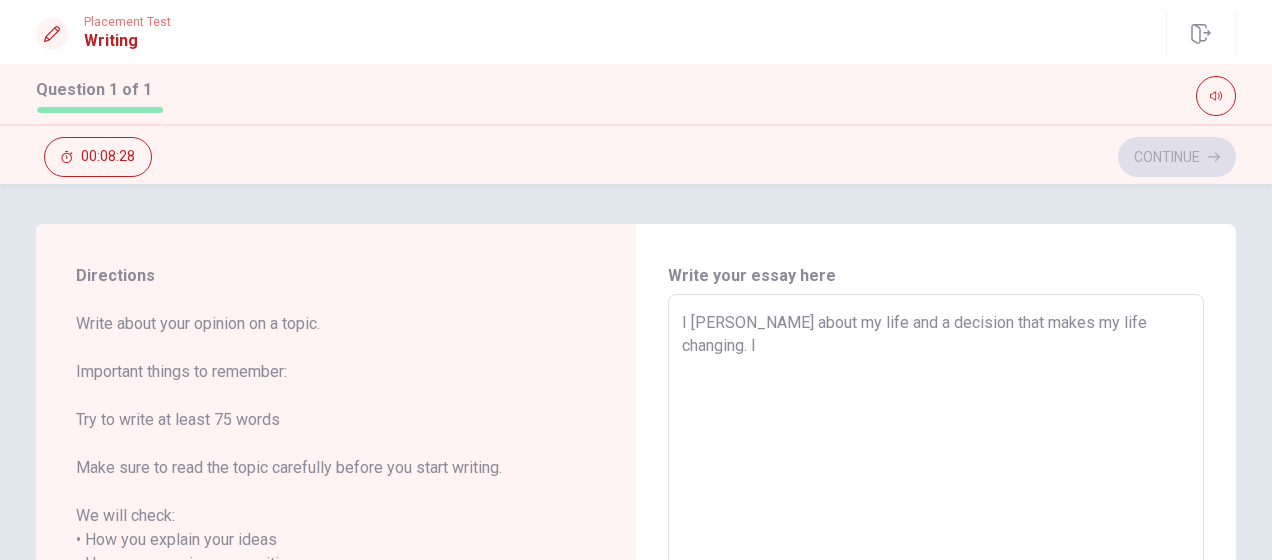 type on "x" 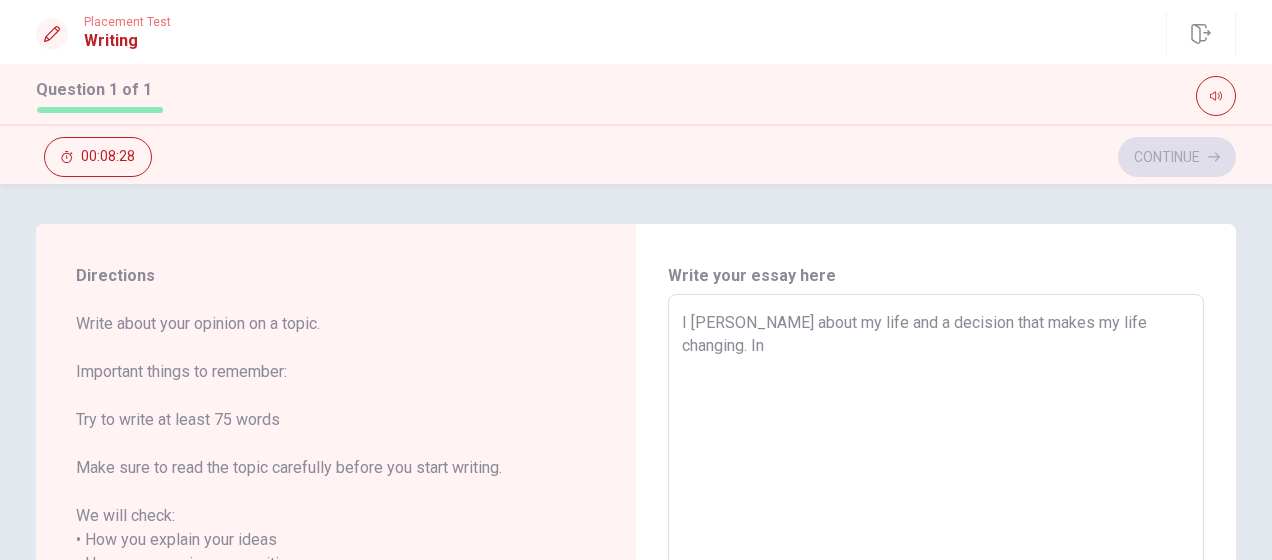 type on "x" 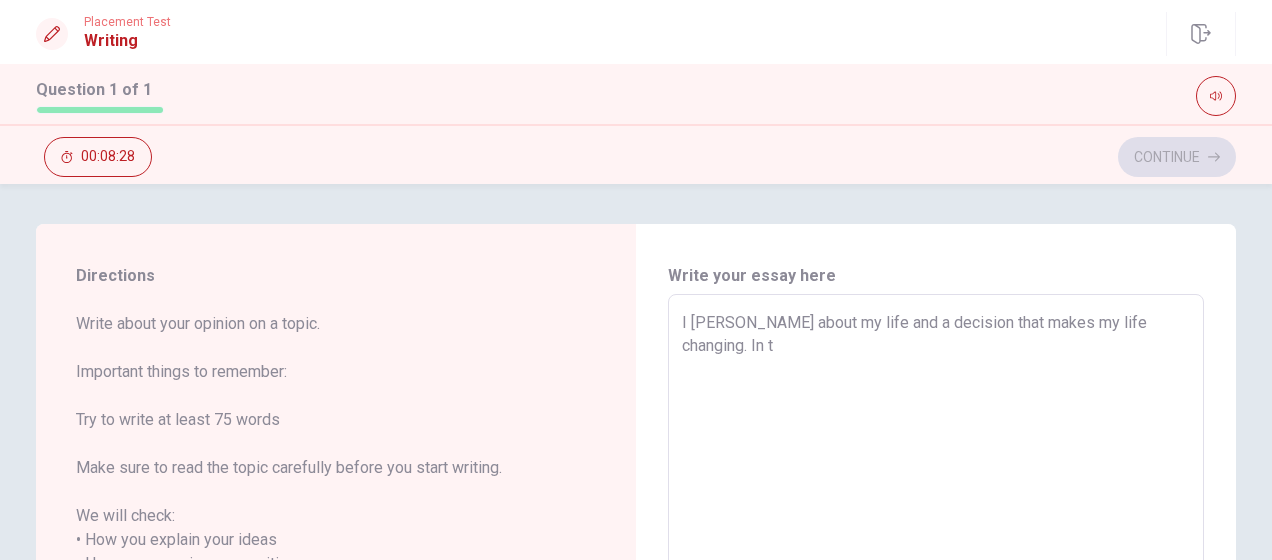 type on "x" 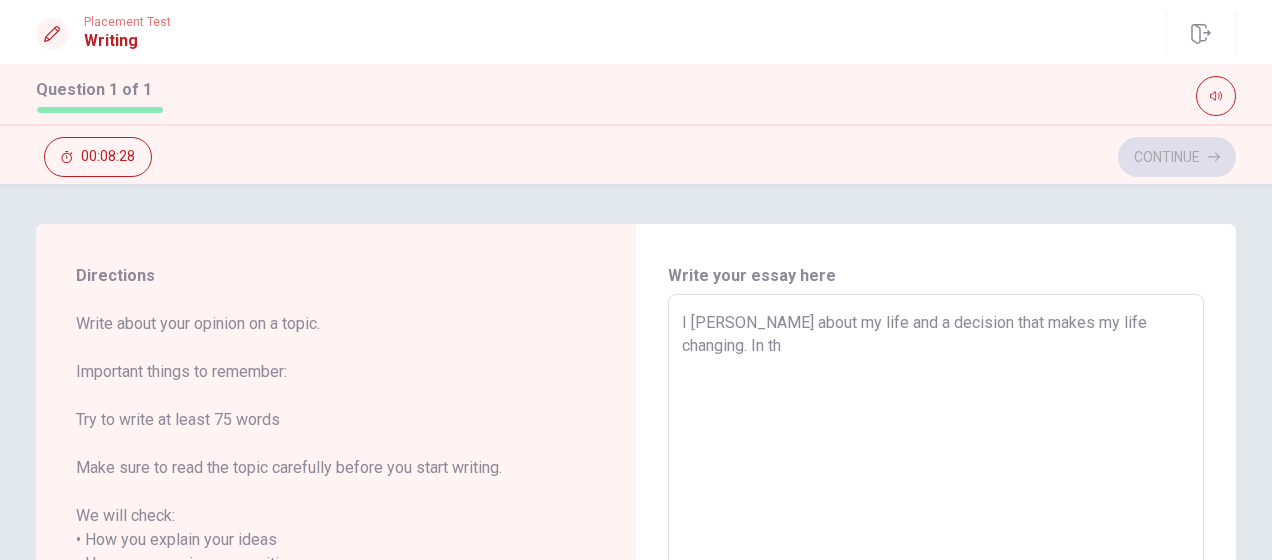 type on "x" 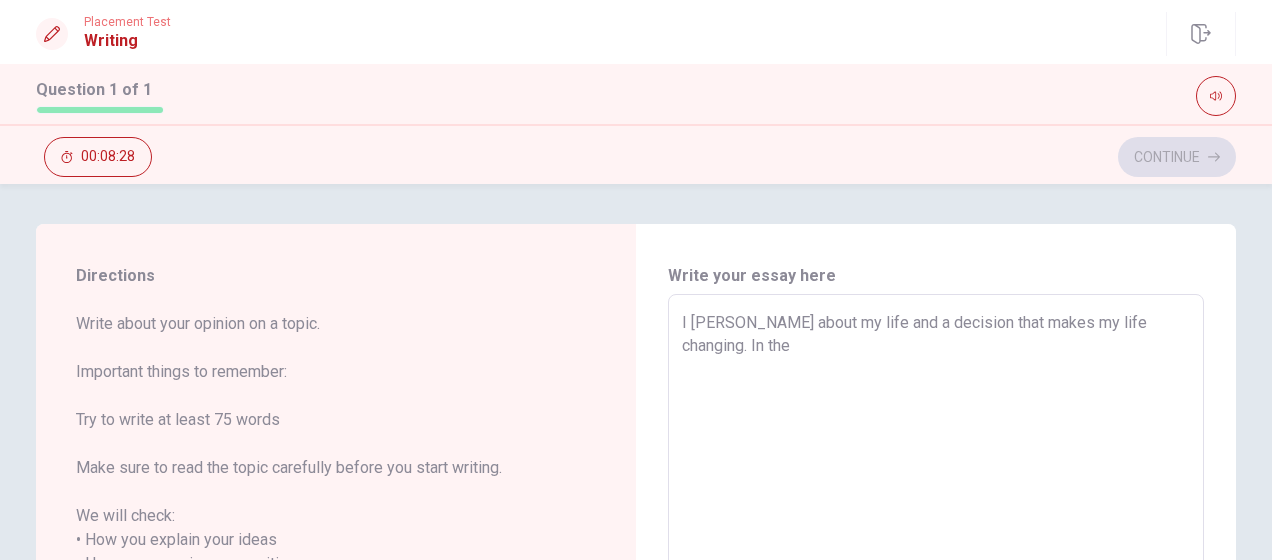 type on "I [PERSON_NAME] about my life and a decision that makes my life changing. In the" 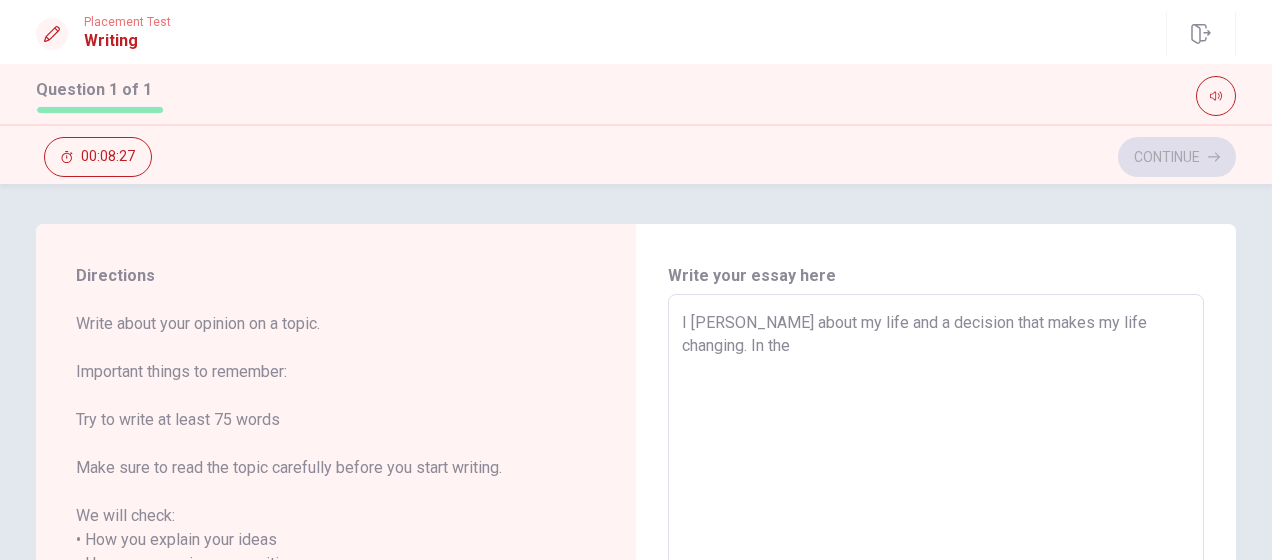 type on "I [PERSON_NAME] about my life and a decision that makes my life changing. In the l" 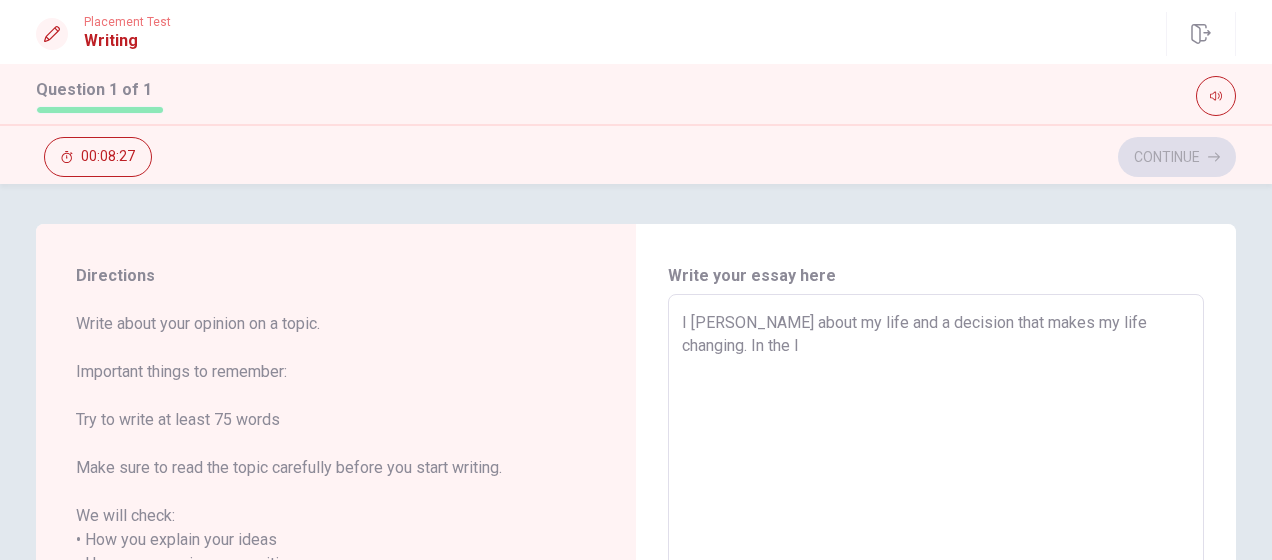 type on "x" 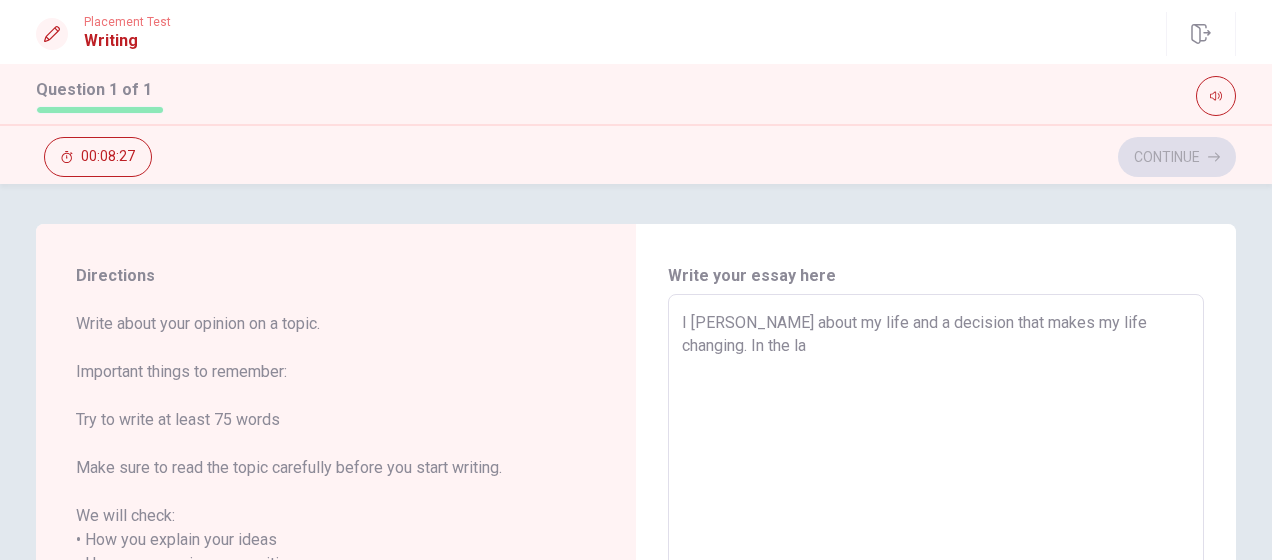 type on "x" 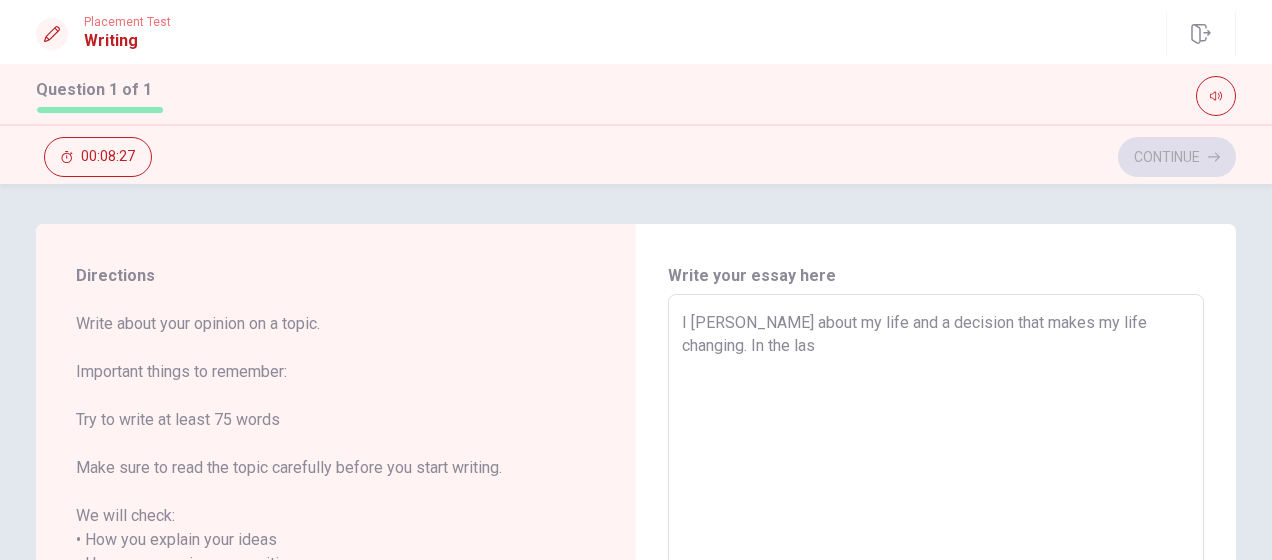 type on "x" 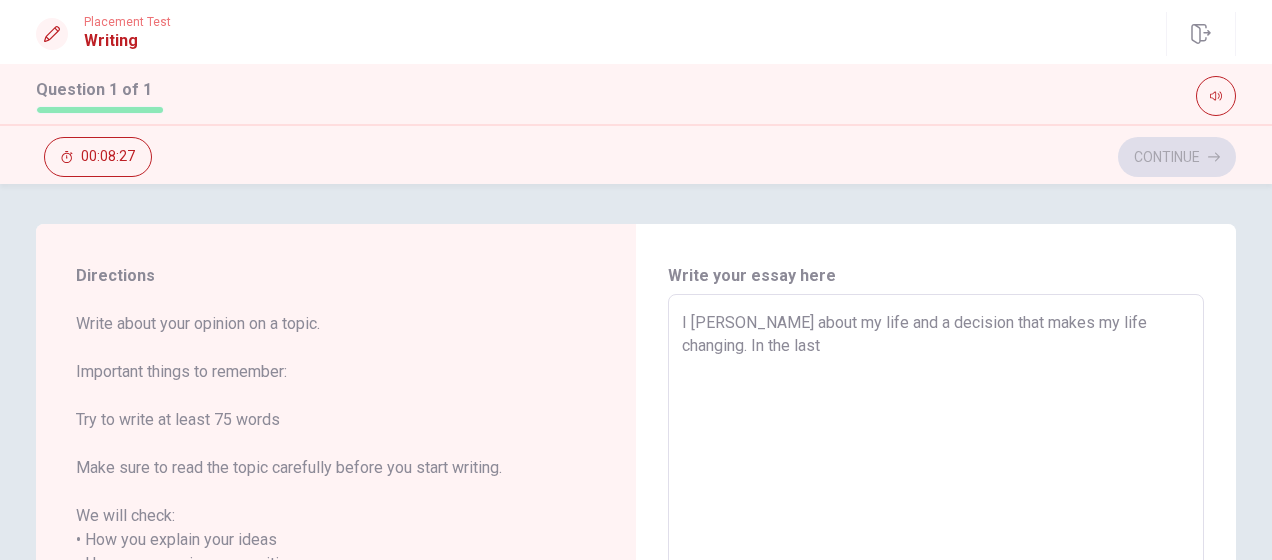 type on "x" 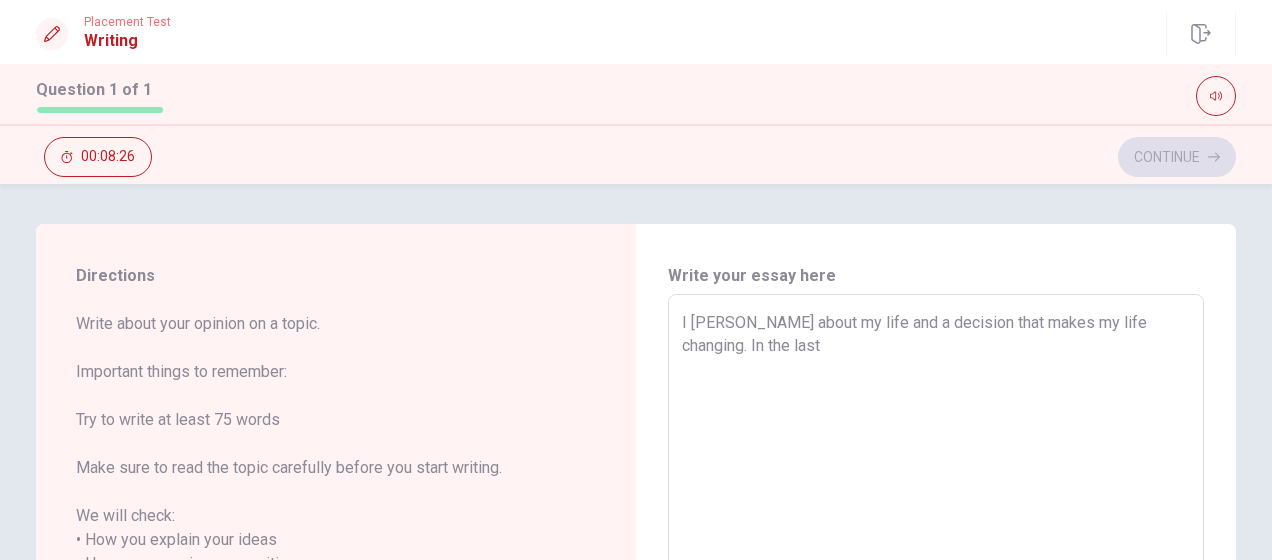type on "I [PERSON_NAME] about my life and a decision that makes my life changing. In the last" 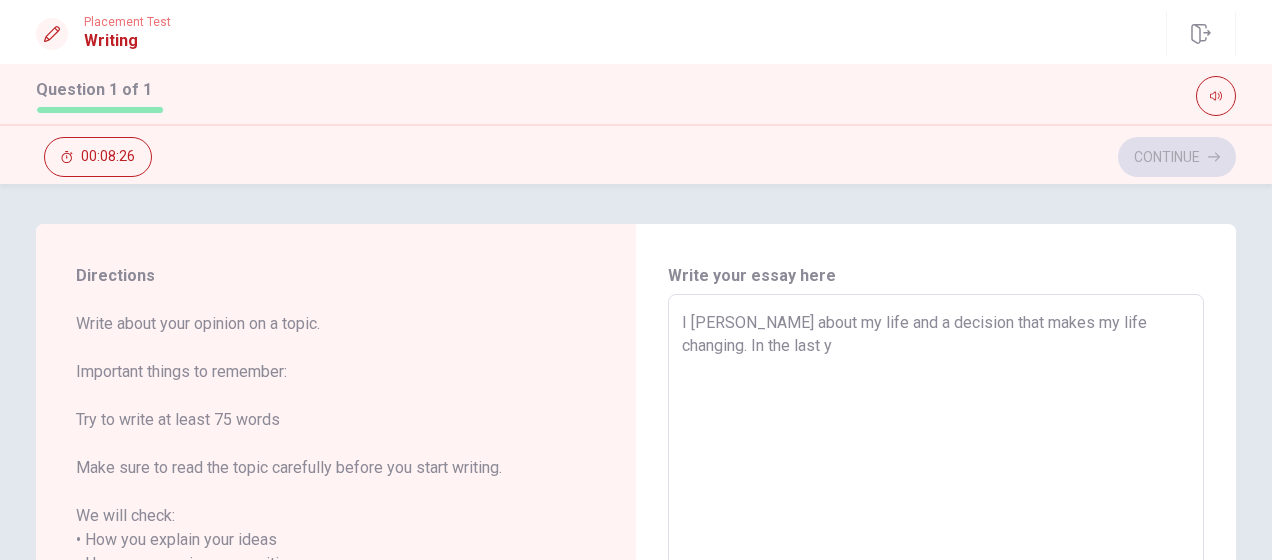 type on "x" 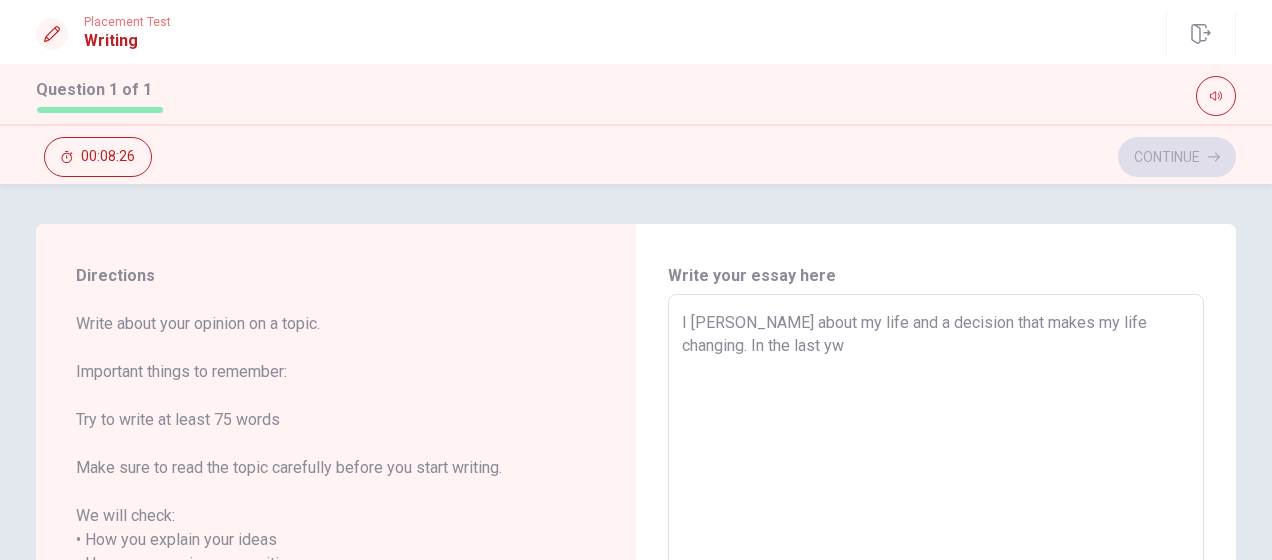type on "x" 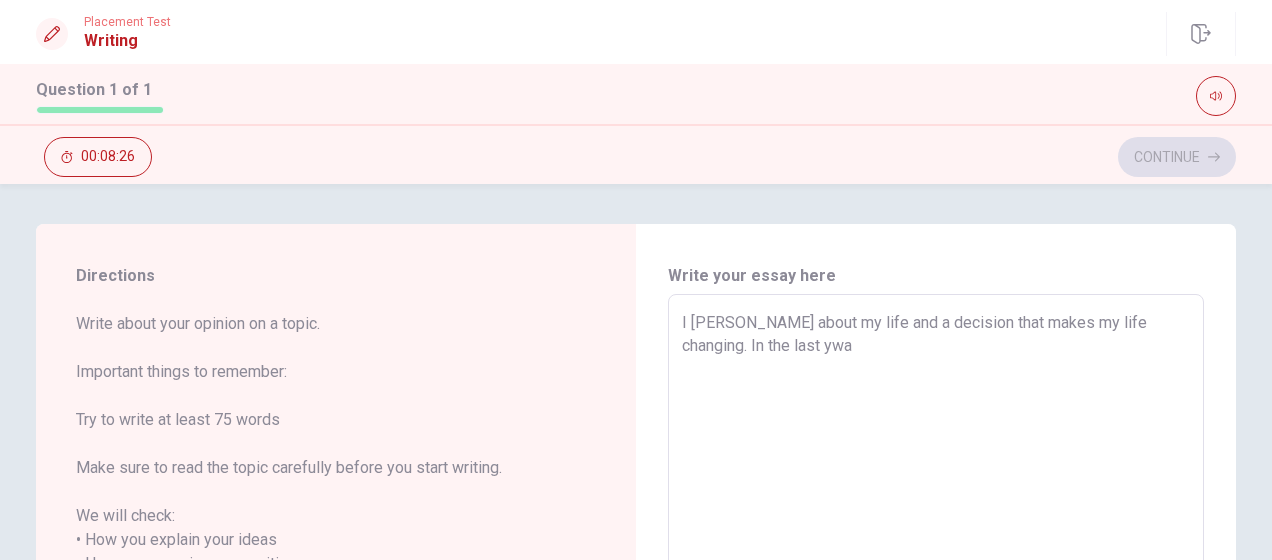 type on "x" 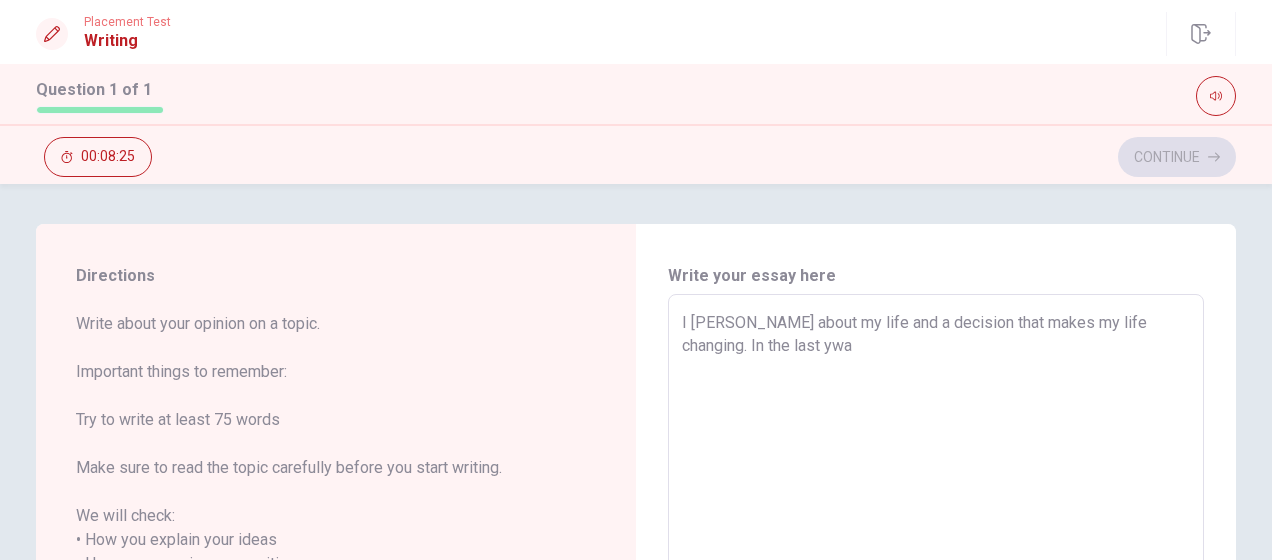 type on "I [PERSON_NAME] about my life and a decision that makes my life changing. In the last ywar" 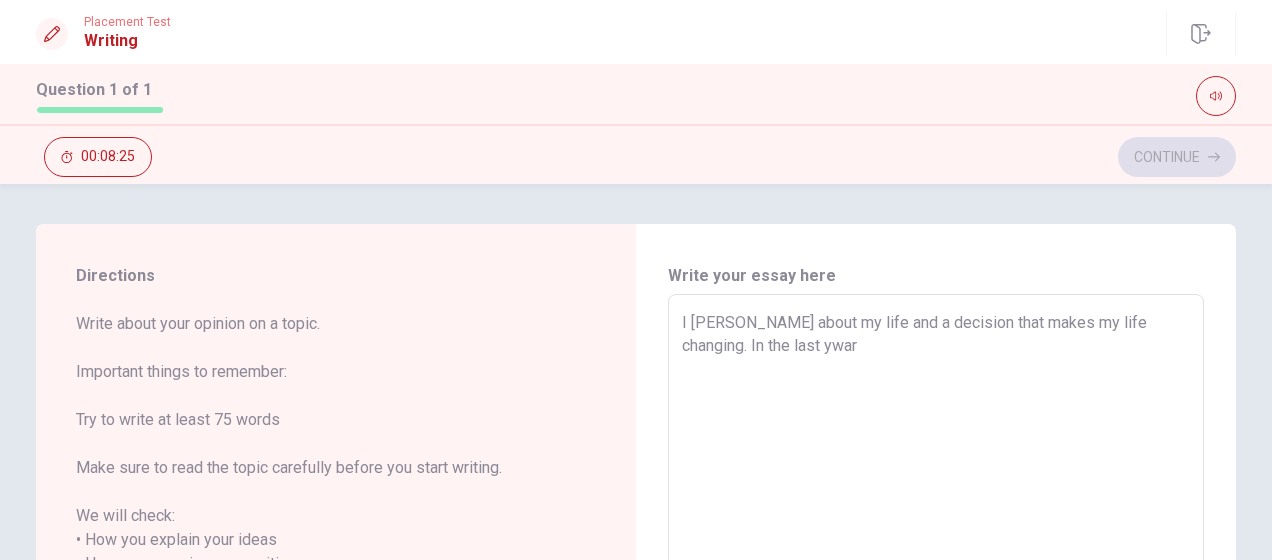 type on "x" 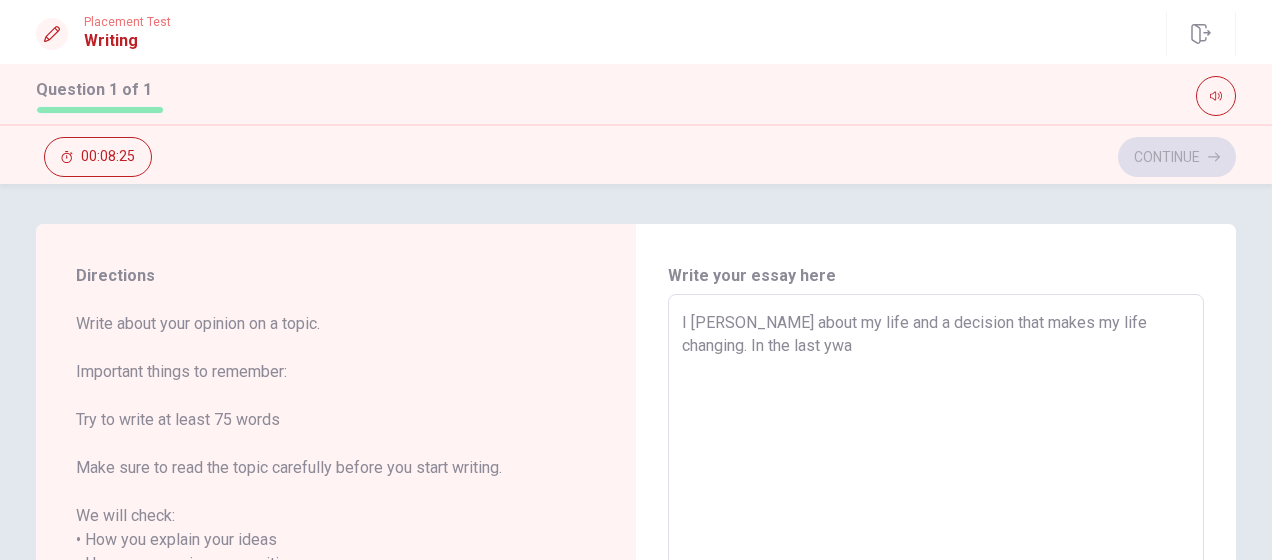 type on "x" 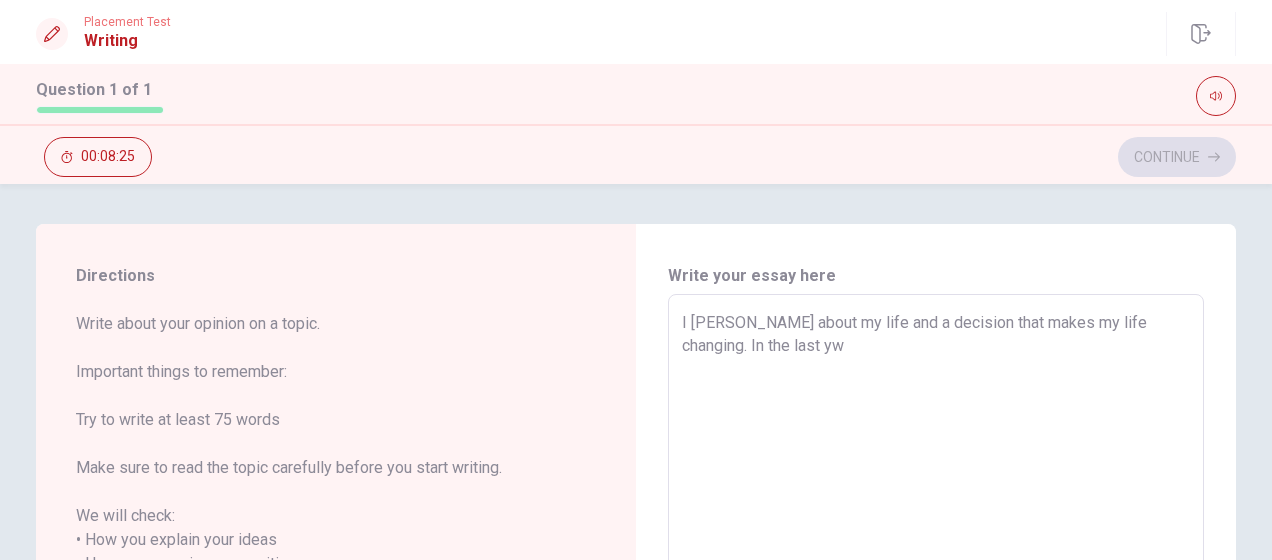 type on "x" 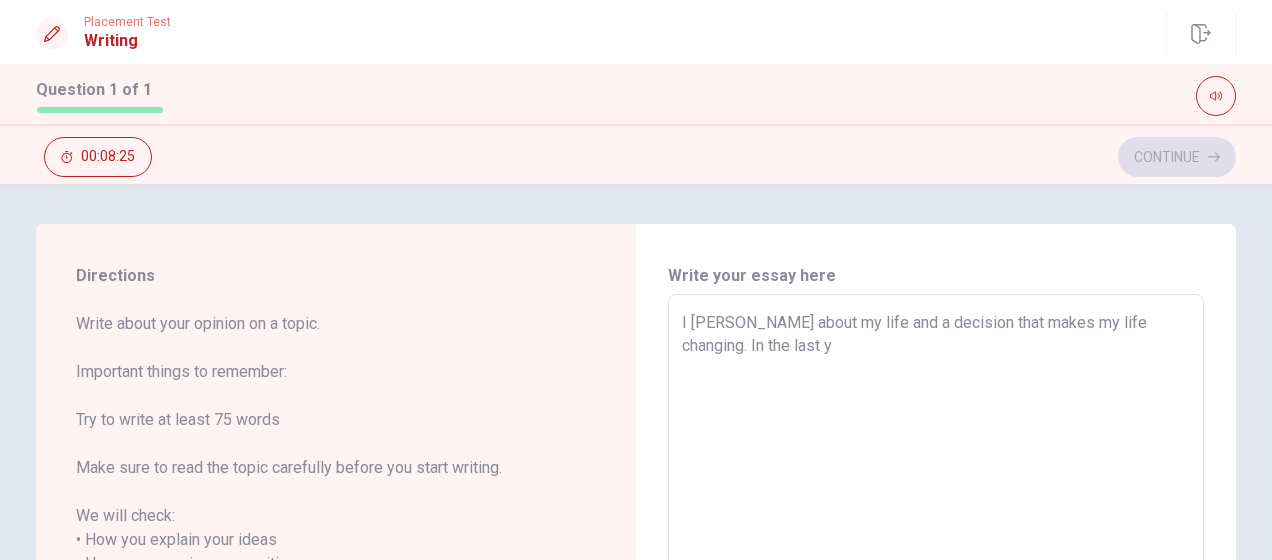 type on "x" 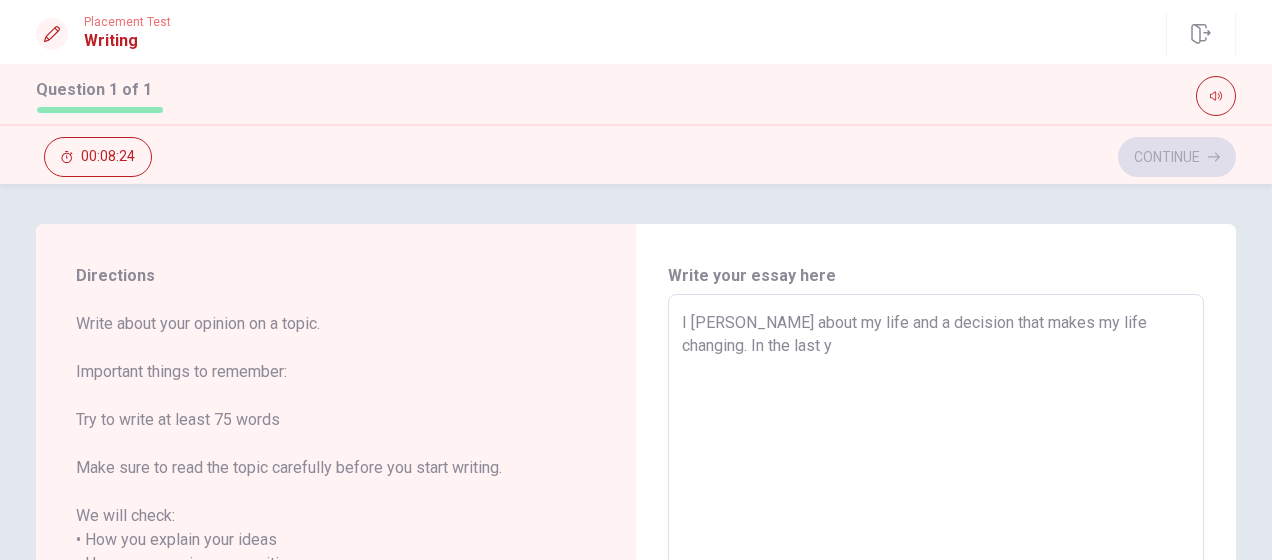 type 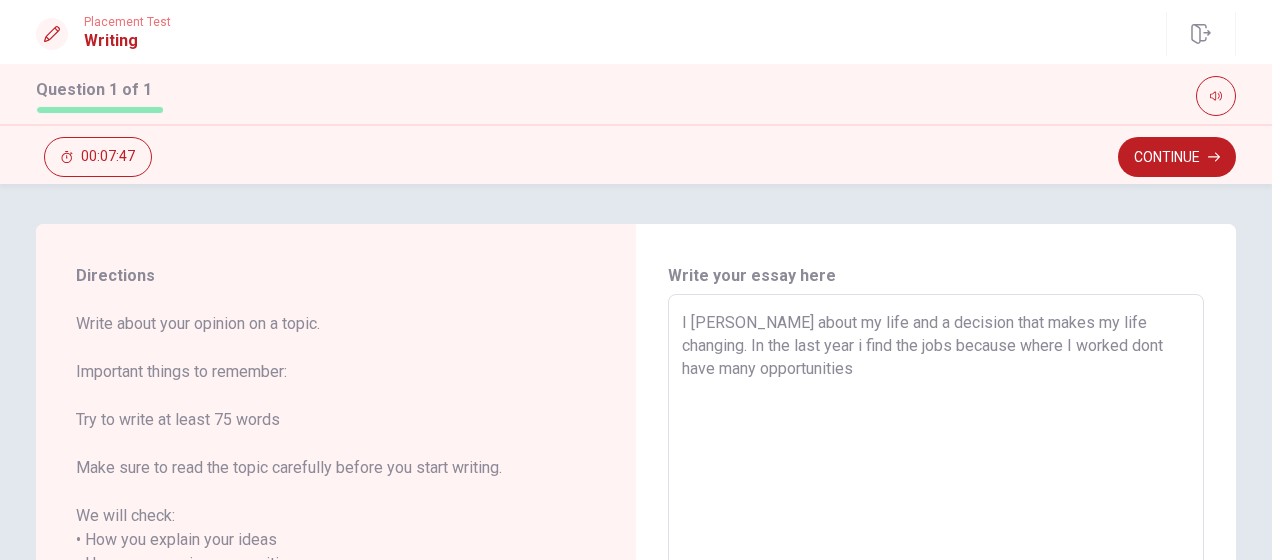 click on "I [PERSON_NAME] about my life and a decision that makes my life changing. In the last year i find the jobs because where I worked dont have many opportunities" at bounding box center (936, 588) 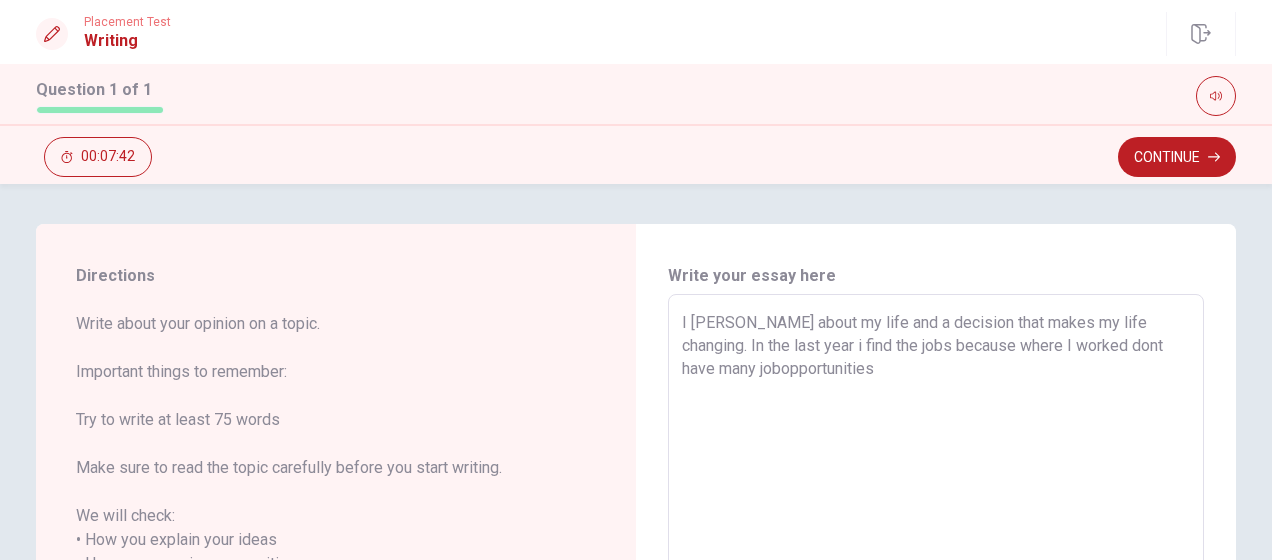 click on "I [PERSON_NAME] about my life and a decision that makes my life changing. In the last year i find the jobs because where I worked dont have many jobopportunities" at bounding box center [936, 588] 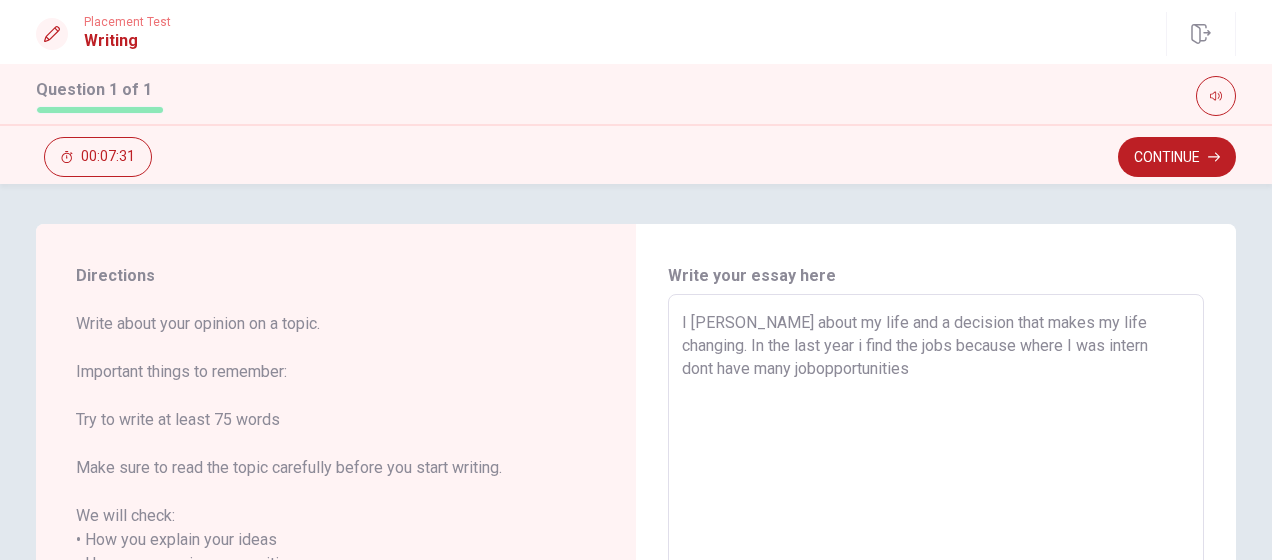 click on "I [PERSON_NAME] about my life and a decision that makes my life changing. In the last year i find the jobs because where I was intern dont have many jobopportunities" at bounding box center [936, 588] 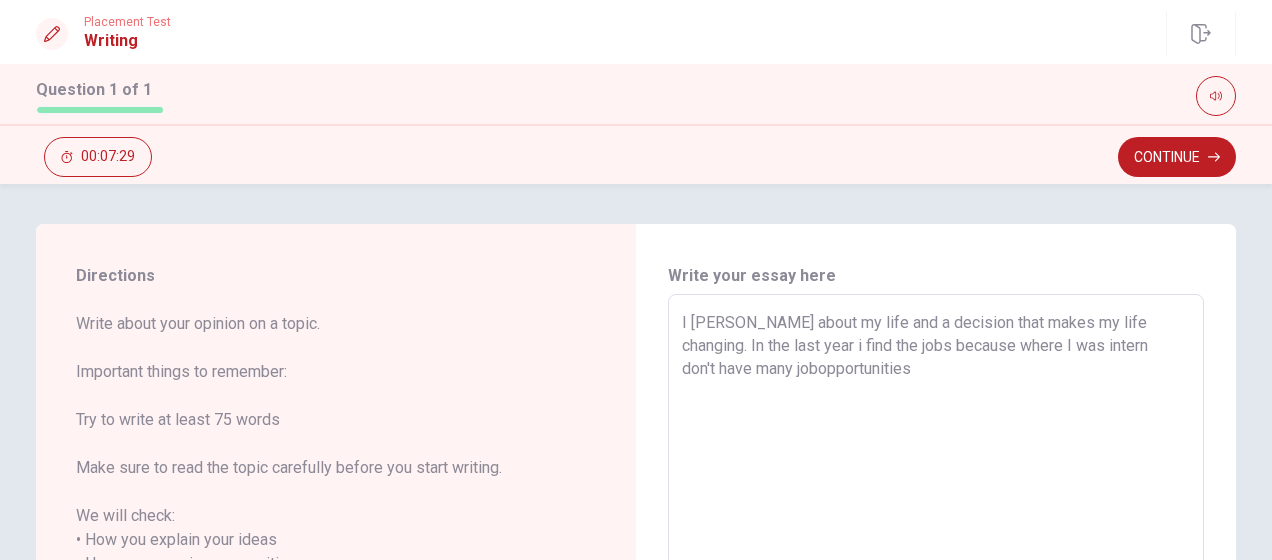 click on "I [PERSON_NAME] about my life and a decision that makes my life changing. In the last year i find the jobs because where I was intern don't have many jobopportunities" at bounding box center [936, 588] 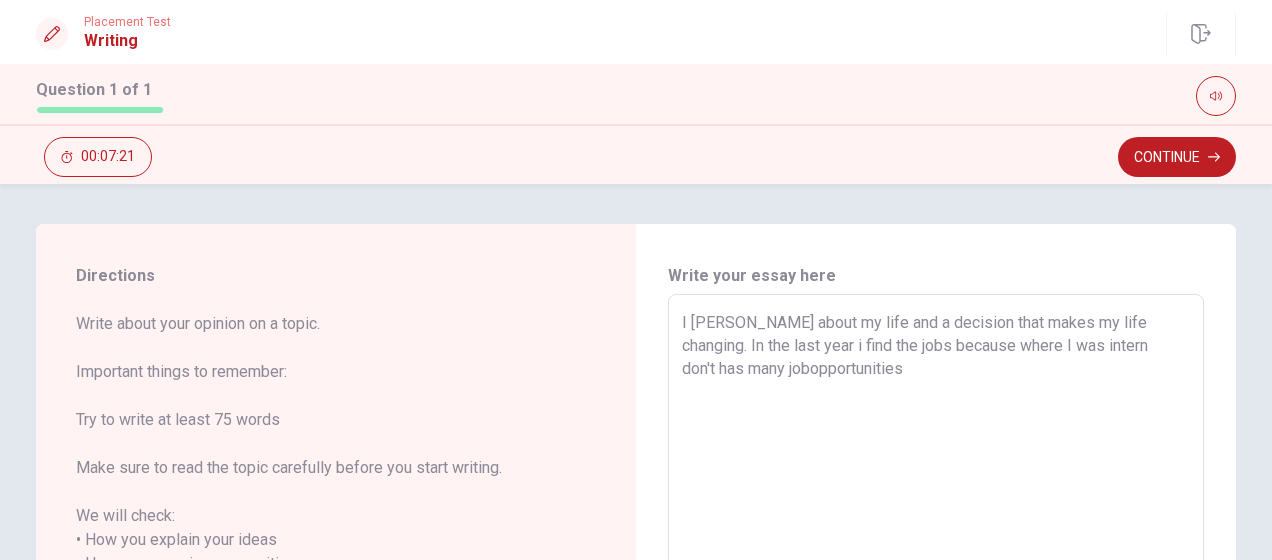click on "I [PERSON_NAME] about my life and a decision that makes my life changing. In the last year i find the jobs because where I was intern don't has many jobopportunities" at bounding box center [936, 588] 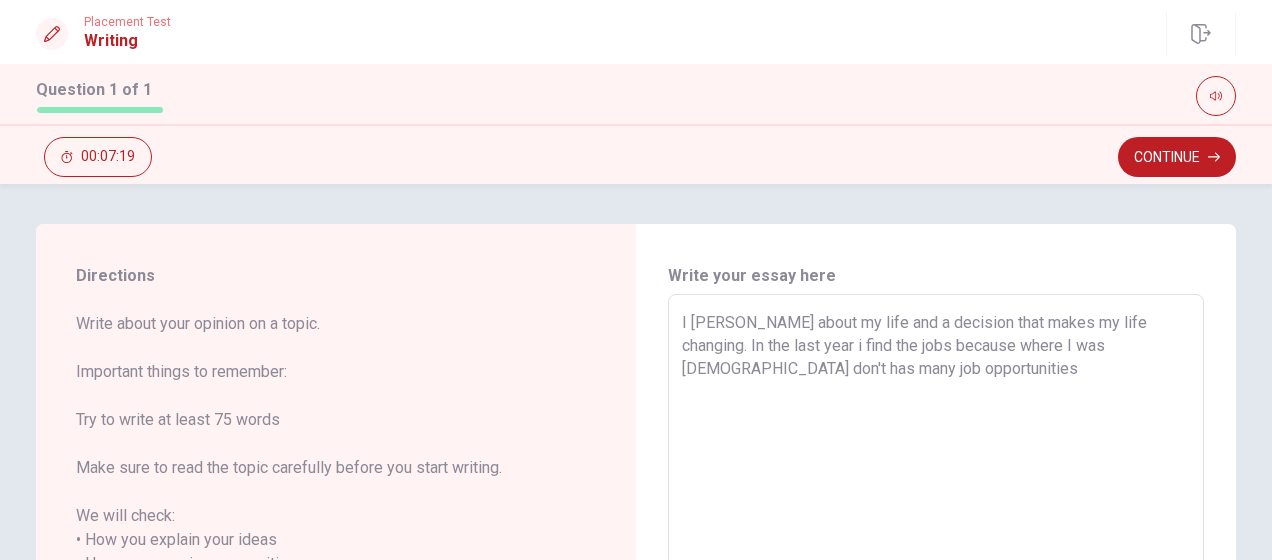 click on "I [PERSON_NAME] about my life and a decision that makes my life changing. In the last year i find the jobs because where I was [DEMOGRAPHIC_DATA] don't has many job opportunities" at bounding box center [936, 588] 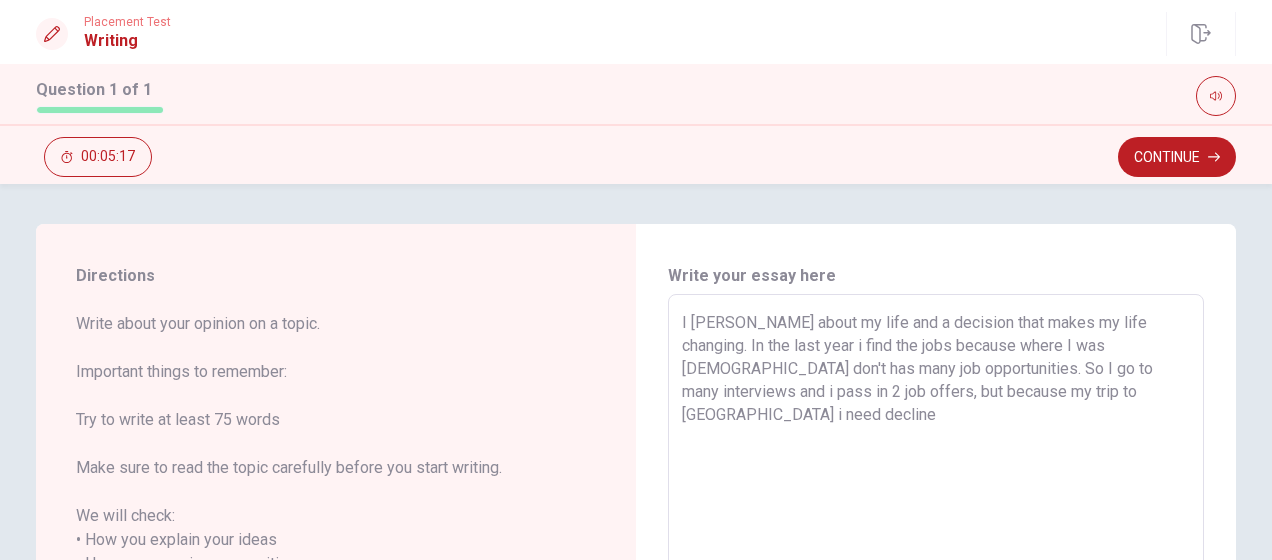 click on "I [PERSON_NAME] about my life and a decision that makes my life changing. In the last year i find the jobs because where I was [DEMOGRAPHIC_DATA] don't has many job opportunities. So I go to many interviews and i pass in 2 job offers, but because my trip to [GEOGRAPHIC_DATA] i need decline" at bounding box center (936, 588) 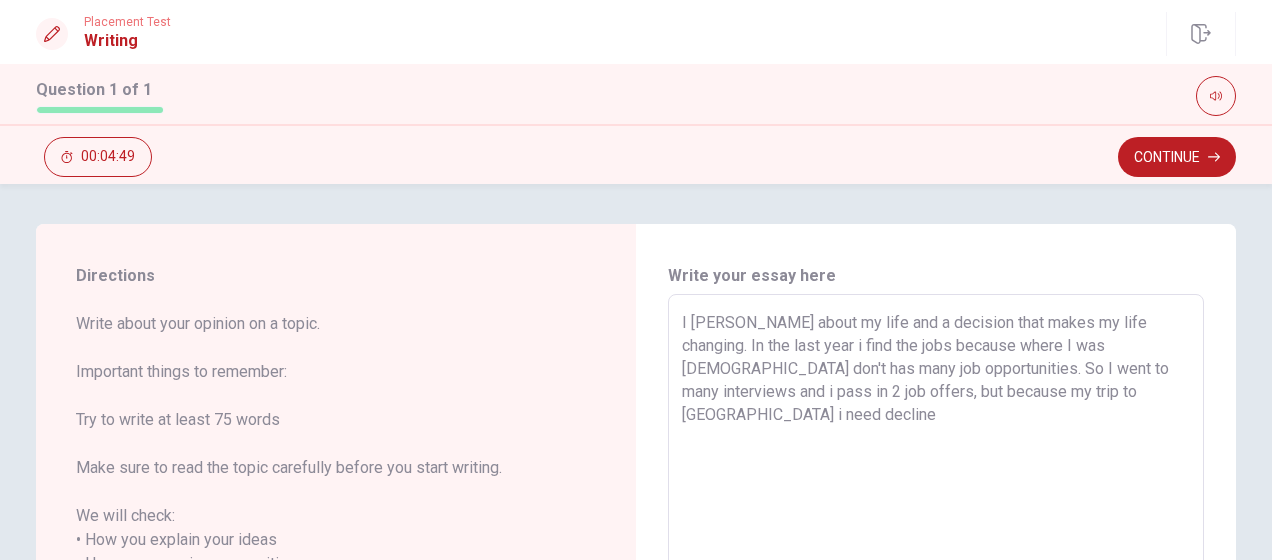 click on "I [PERSON_NAME] about my life and a decision that makes my life changing. In the last year i find the jobs because where I was [DEMOGRAPHIC_DATA] don't has many job opportunities. So I went to many interviews and i pass in 2 job offers, but because my trip to [GEOGRAPHIC_DATA] i need decline" at bounding box center [936, 588] 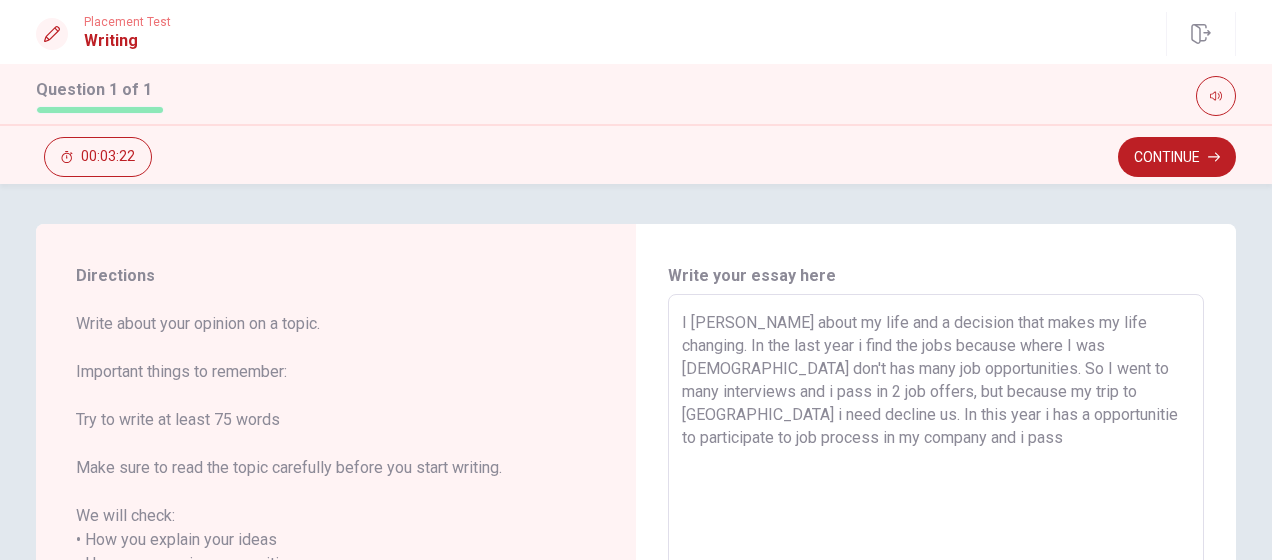 click on "I [PERSON_NAME] about my life and a decision that makes my life changing. In the last year i find the jobs because where I was [DEMOGRAPHIC_DATA] don't has many job opportunities. So I went to many interviews and i pass in 2 job offers, but because my trip to [GEOGRAPHIC_DATA] i need decline us. In this year i has a opportunitie to participate to job process in my company and i pass" at bounding box center [936, 588] 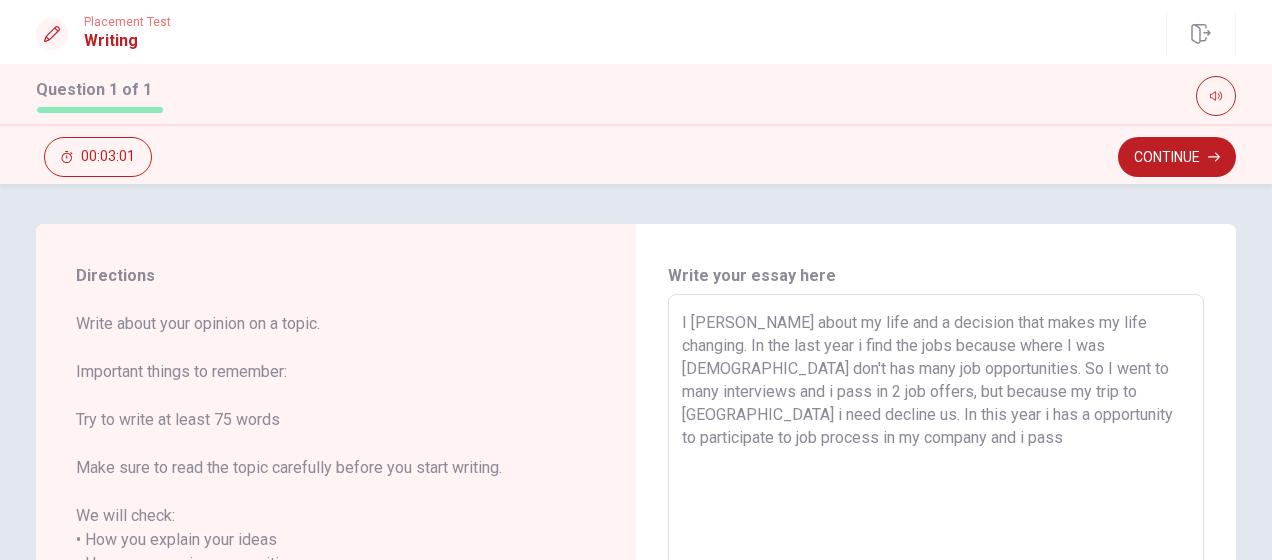 click on "I [PERSON_NAME] about my life and a decision that makes my life changing. In the last year i find the jobs because where I was [DEMOGRAPHIC_DATA] don't has many job opportunities. So I went to many interviews and i pass in 2 job offers, but because my trip to [GEOGRAPHIC_DATA] i need decline us. In this year i has a opportunity to participate to job process in my company and i pass" at bounding box center [936, 588] 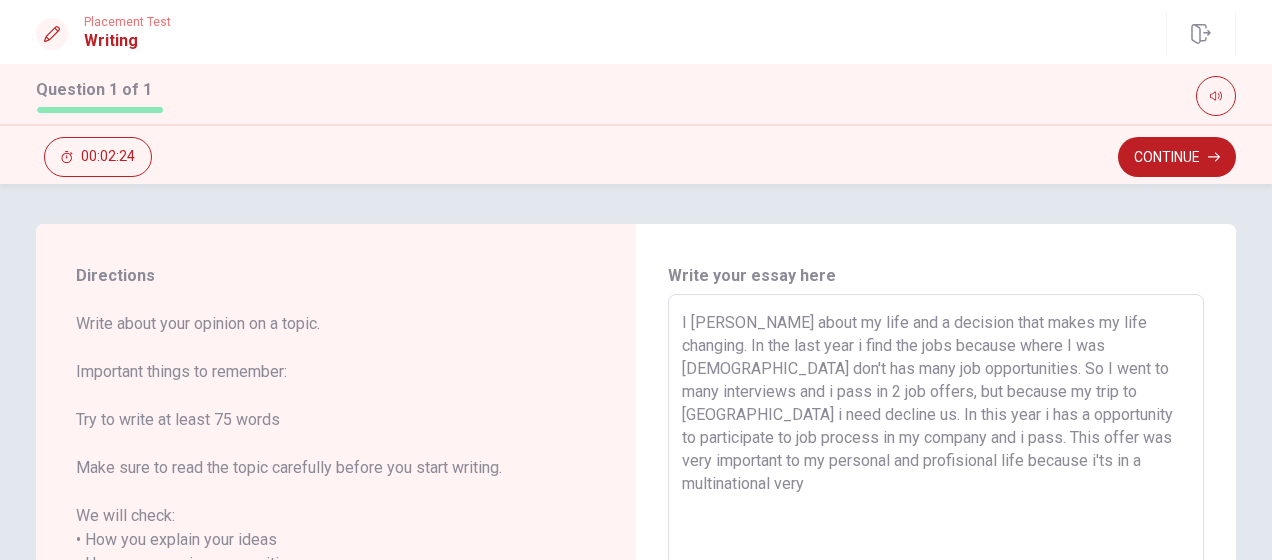 click on "I [PERSON_NAME] about my life and a decision that makes my life changing. In the last year i find the jobs because where I was [DEMOGRAPHIC_DATA] don't has many job opportunities. So I went to many interviews and i pass in 2 job offers, but because my trip to [GEOGRAPHIC_DATA] i need decline us. In this year i has a opportunity to participate to job process in my company and i pass. This offer was very important to my personal and profisional life because i'ts in a multinational very" at bounding box center (936, 588) 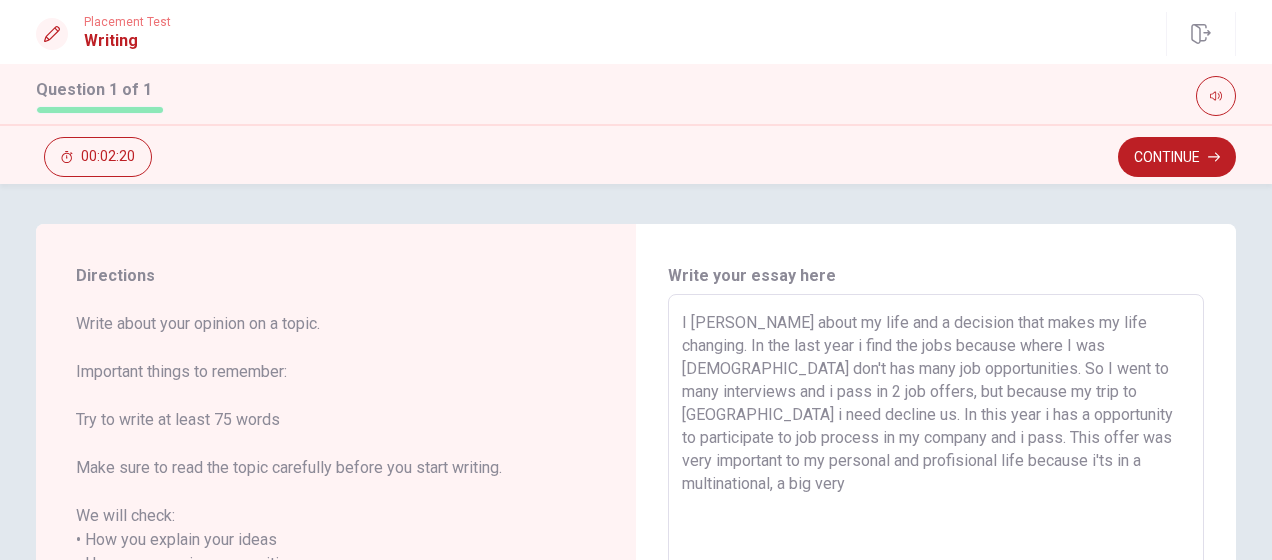 click on "I [PERSON_NAME] about my life and a decision that makes my life changing. In the last year i find the jobs because where I was [DEMOGRAPHIC_DATA] don't has many job opportunities. So I went to many interviews and i pass in 2 job offers, but because my trip to [GEOGRAPHIC_DATA] i need decline us. In this year i has a opportunity to participate to job process in my company and i pass. This offer was very important to my personal and profisional life because i'ts in a multinational, a big very" at bounding box center (936, 588) 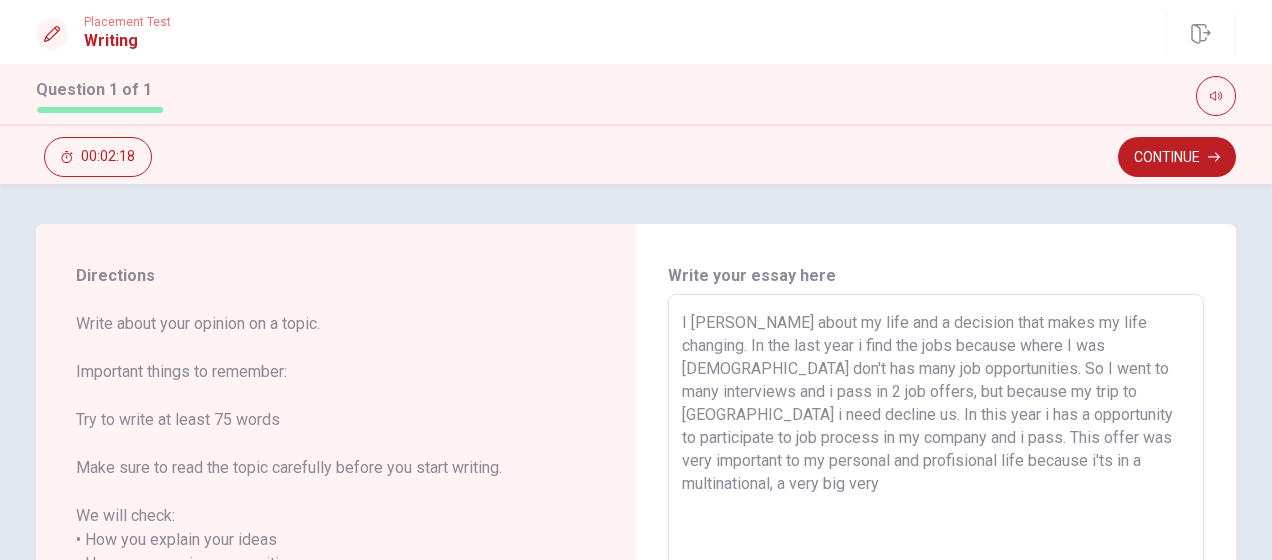 click on "I [PERSON_NAME] about my life and a decision that makes my life changing. In the last year i find the jobs because where I was [DEMOGRAPHIC_DATA] don't has many job opportunities. So I went to many interviews and i pass in 2 job offers, but because my trip to [GEOGRAPHIC_DATA] i need decline us. In this year i has a opportunity to participate to job process in my company and i pass. This offer was very important to my personal and profisional life because i'ts in a multinational, a very big very" at bounding box center [936, 588] 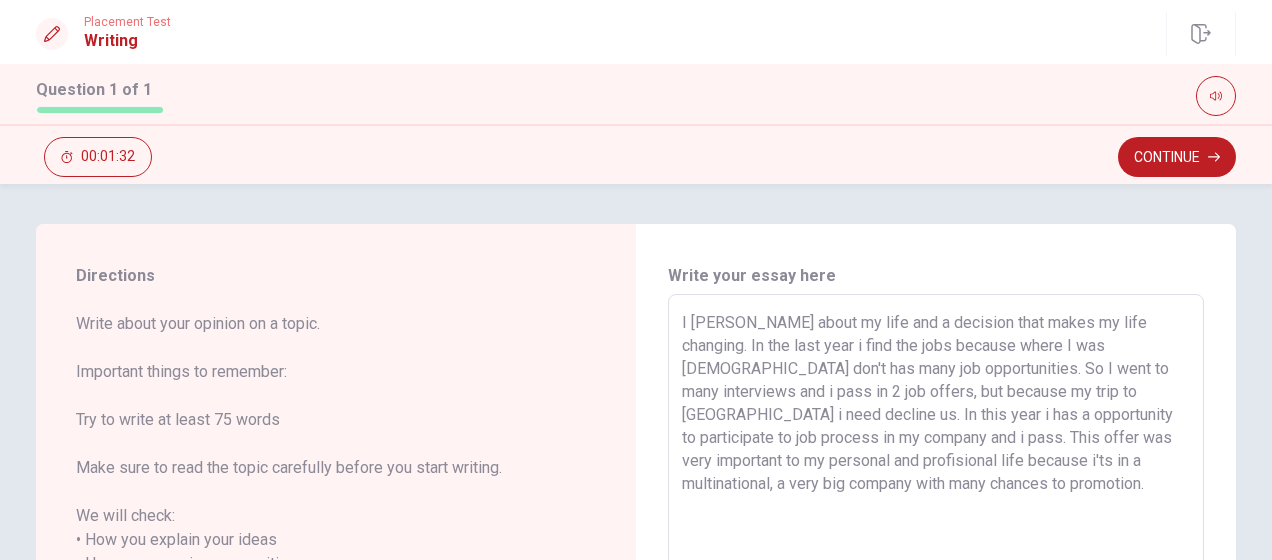 click on "I [PERSON_NAME] about my life and a decision that makes my life changing. In the last year i find the jobs because where I was [DEMOGRAPHIC_DATA] don't has many job opportunities. So I went to many interviews and i pass in 2 job offers, but because my trip to [GEOGRAPHIC_DATA] i need decline us. In this year i has a opportunity to participate to job process in my company and i pass. This offer was very important to my personal and profisional life because i'ts in a multinational, a very big company with many chances to promotion." at bounding box center (936, 588) 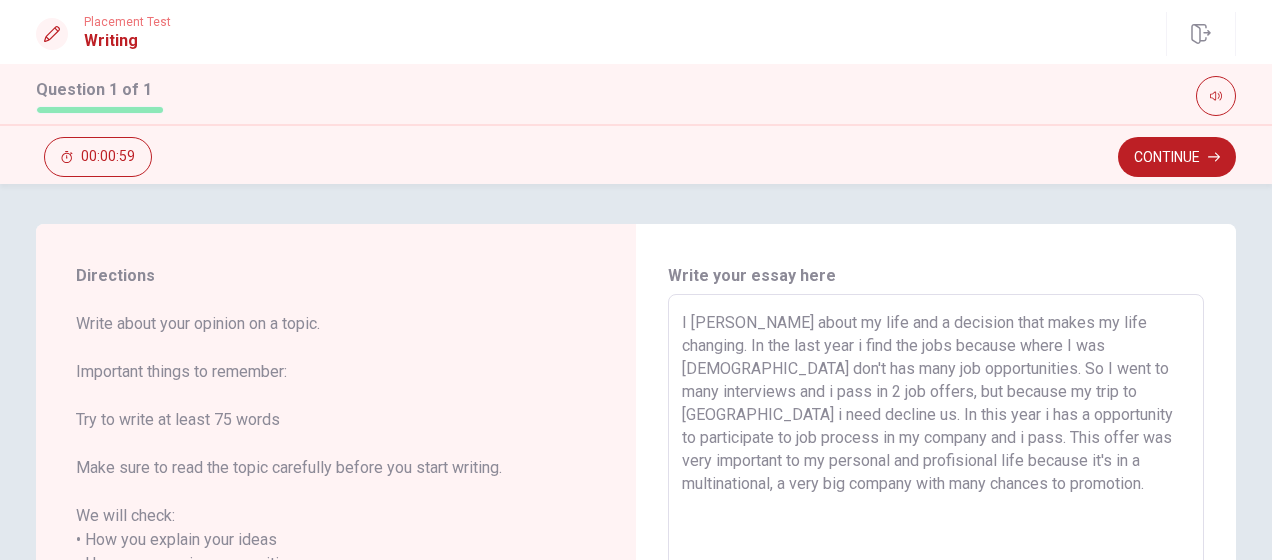 click on "I [PERSON_NAME] about my life and a decision that makes my life changing. In the last year i find the jobs because where I was [DEMOGRAPHIC_DATA] don't has many job opportunities. So I went to many interviews and i pass in 2 job offers, but because my trip to [GEOGRAPHIC_DATA] i need decline us. In this year i has a opportunity to participate to job process in my company and i pass. This offer was very important to my personal and profisional life because it's in a multinational, a very big company with many chances to promotion." at bounding box center [936, 588] 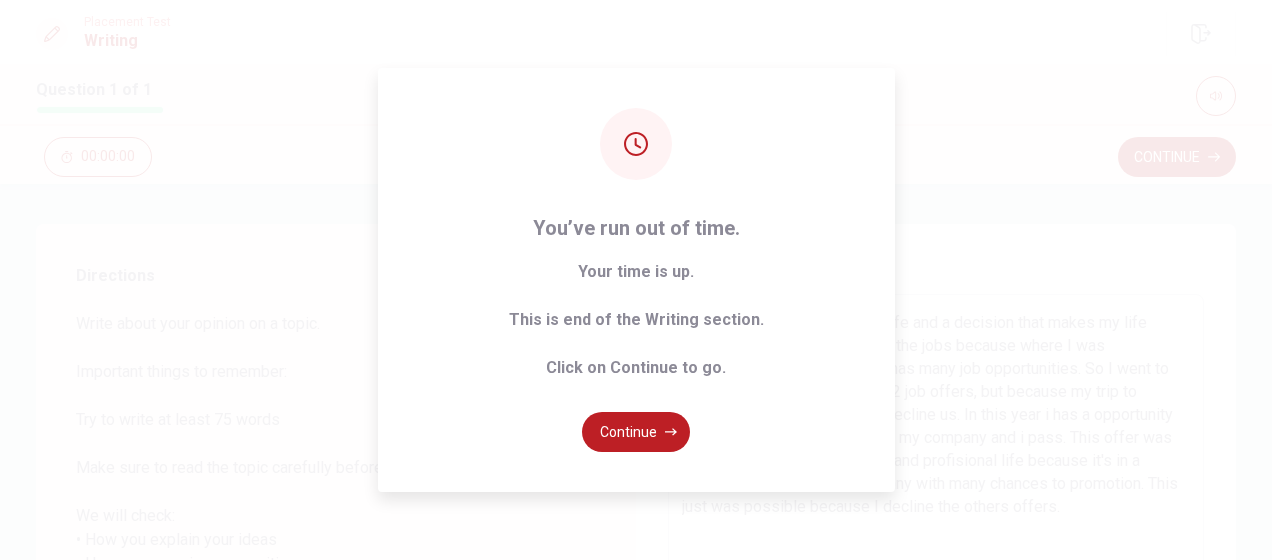 click on "Continue" at bounding box center [636, 432] 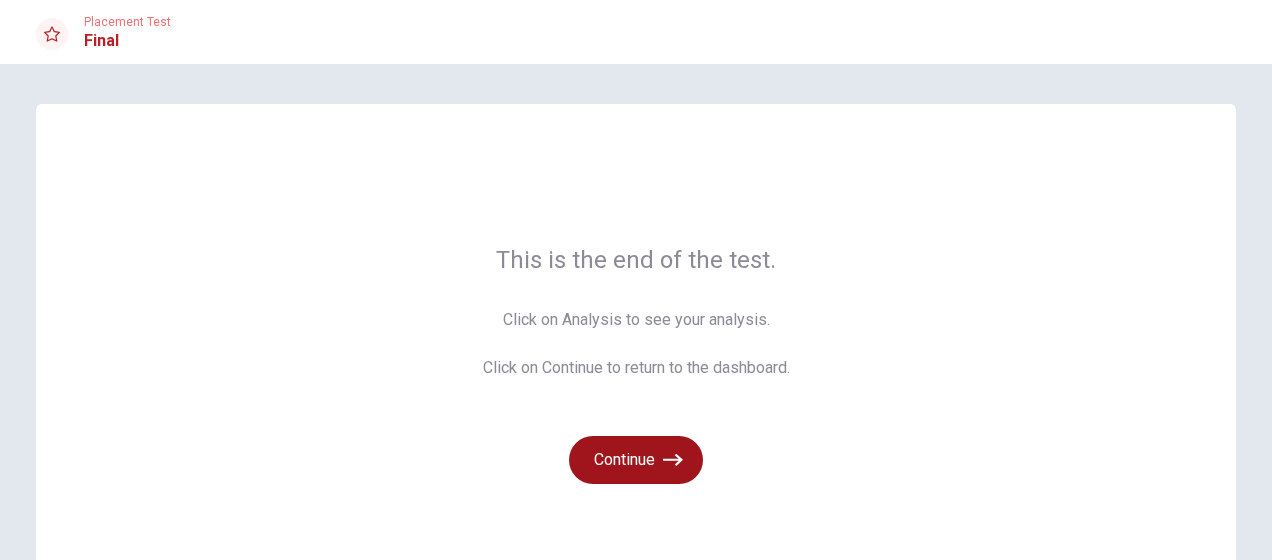 click 